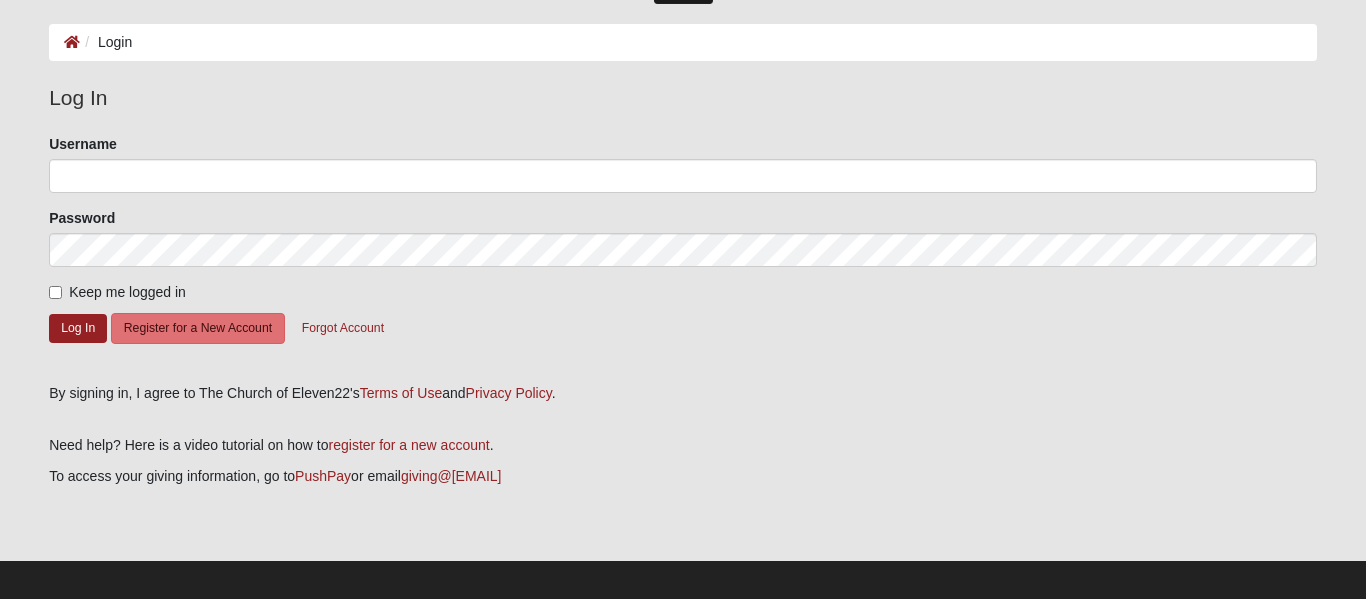 scroll, scrollTop: 93, scrollLeft: 0, axis: vertical 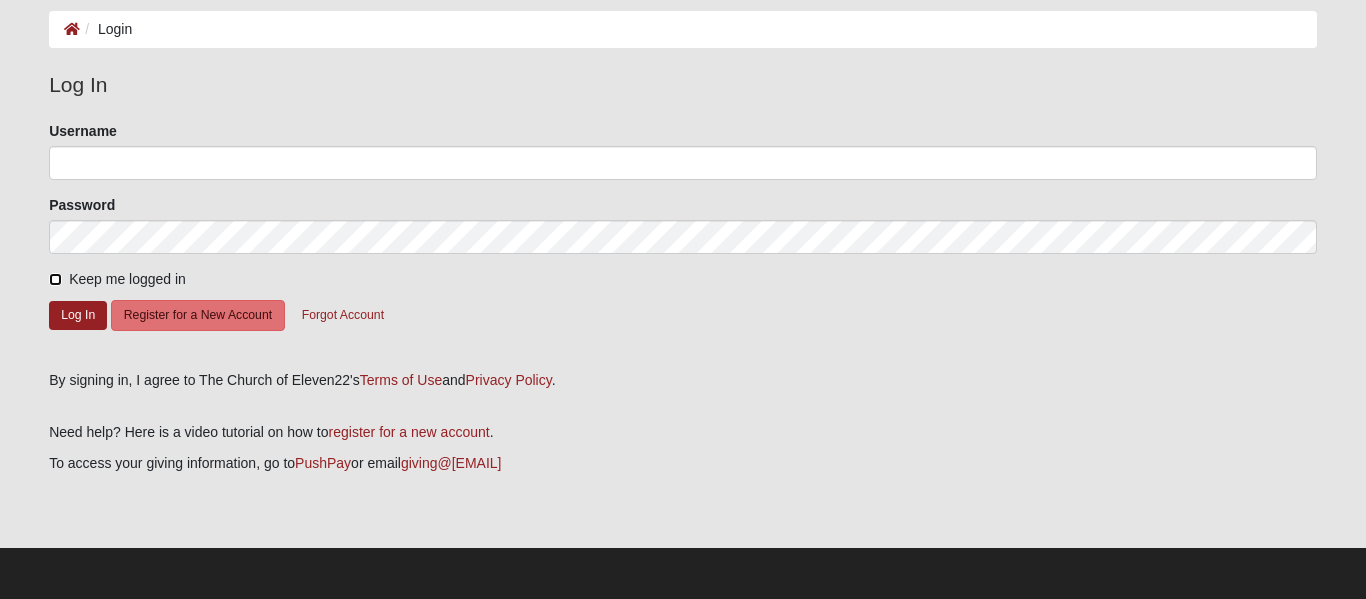 click on "Keep me logged in" at bounding box center [55, 279] 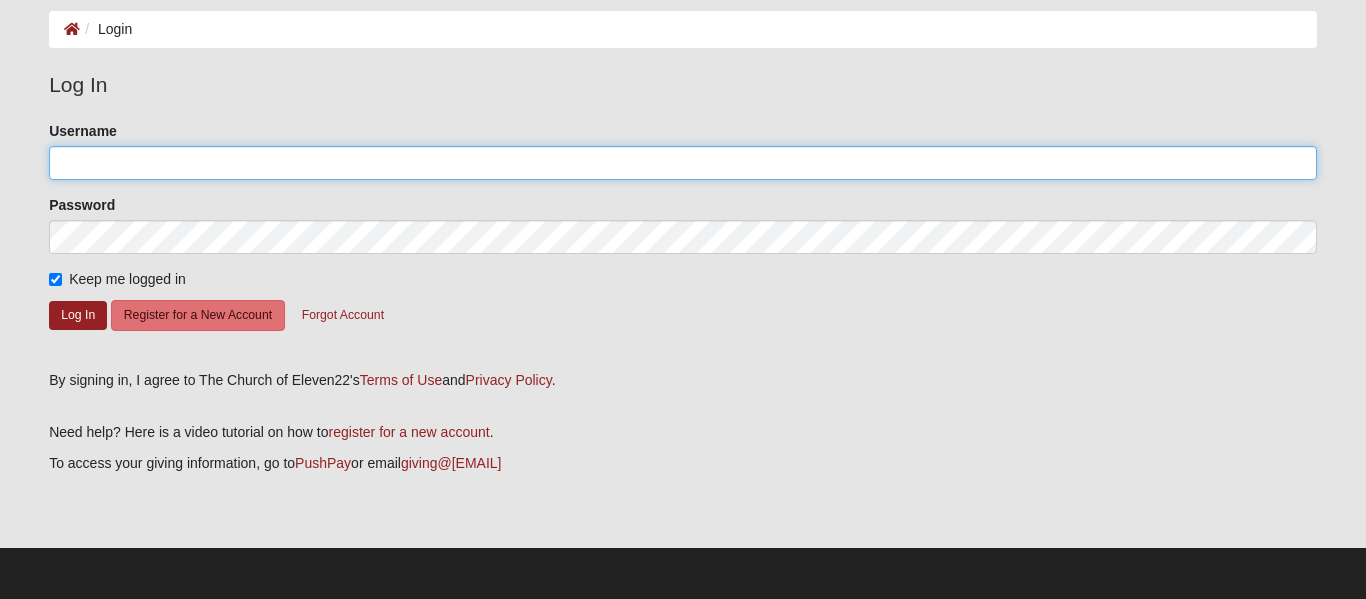 click on "Username" 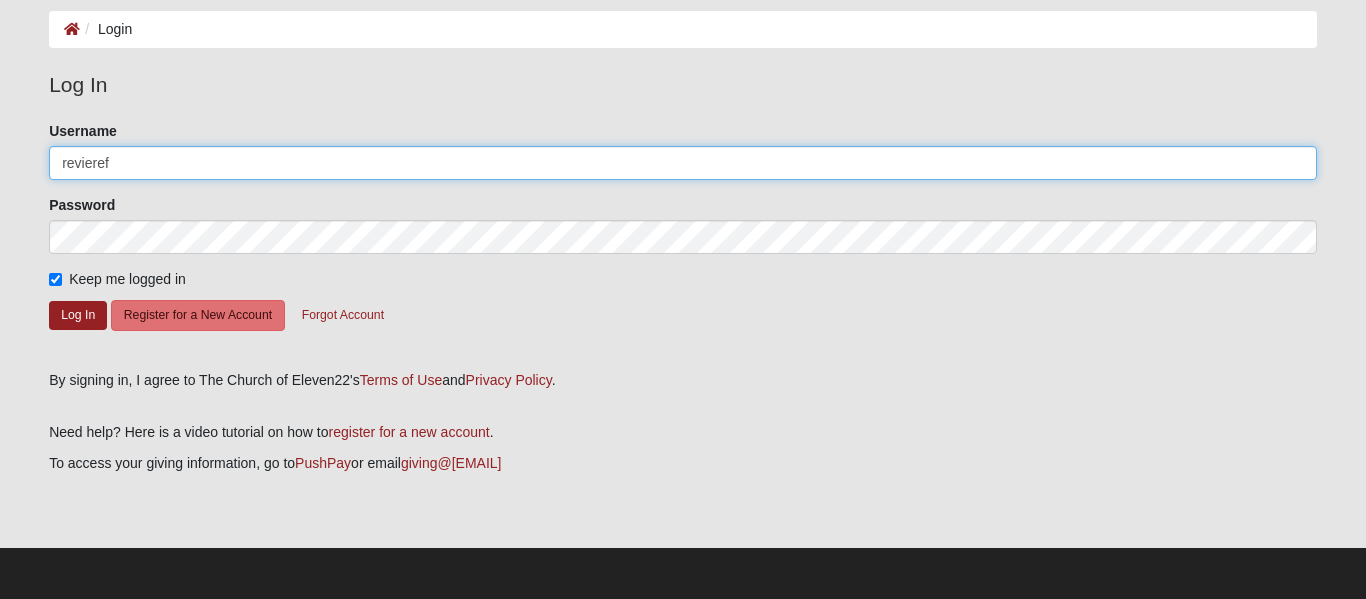 type on "[LAST]" 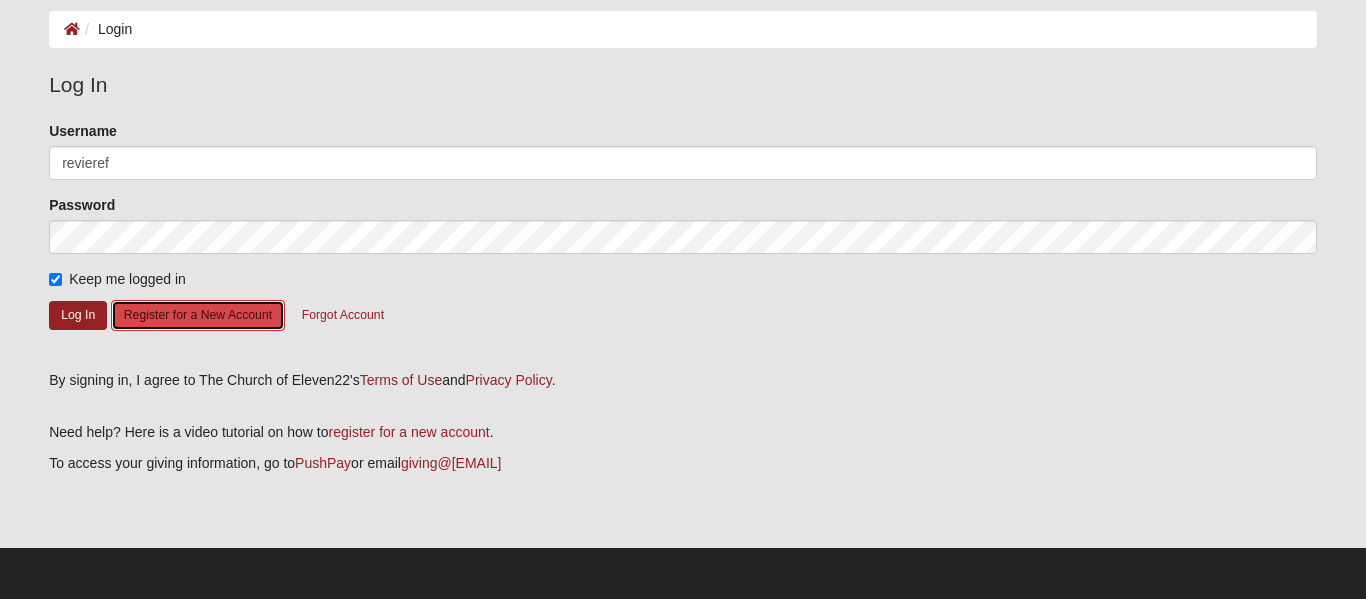 click on "Register for a New Account" 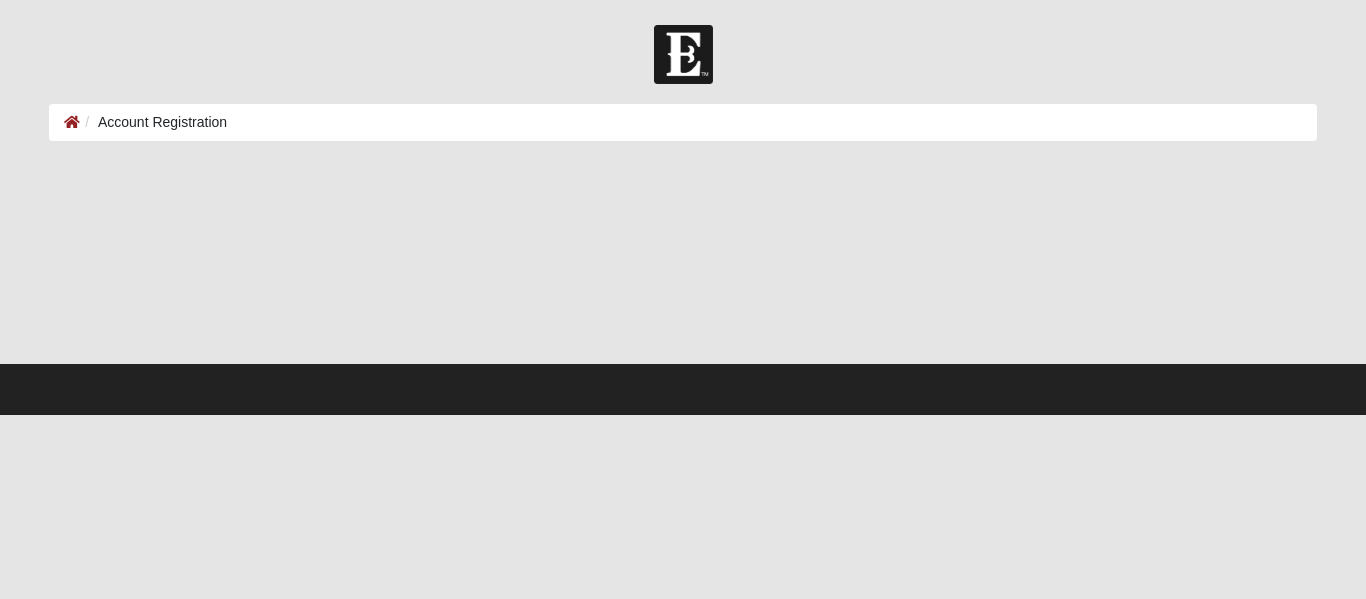 scroll, scrollTop: 0, scrollLeft: 0, axis: both 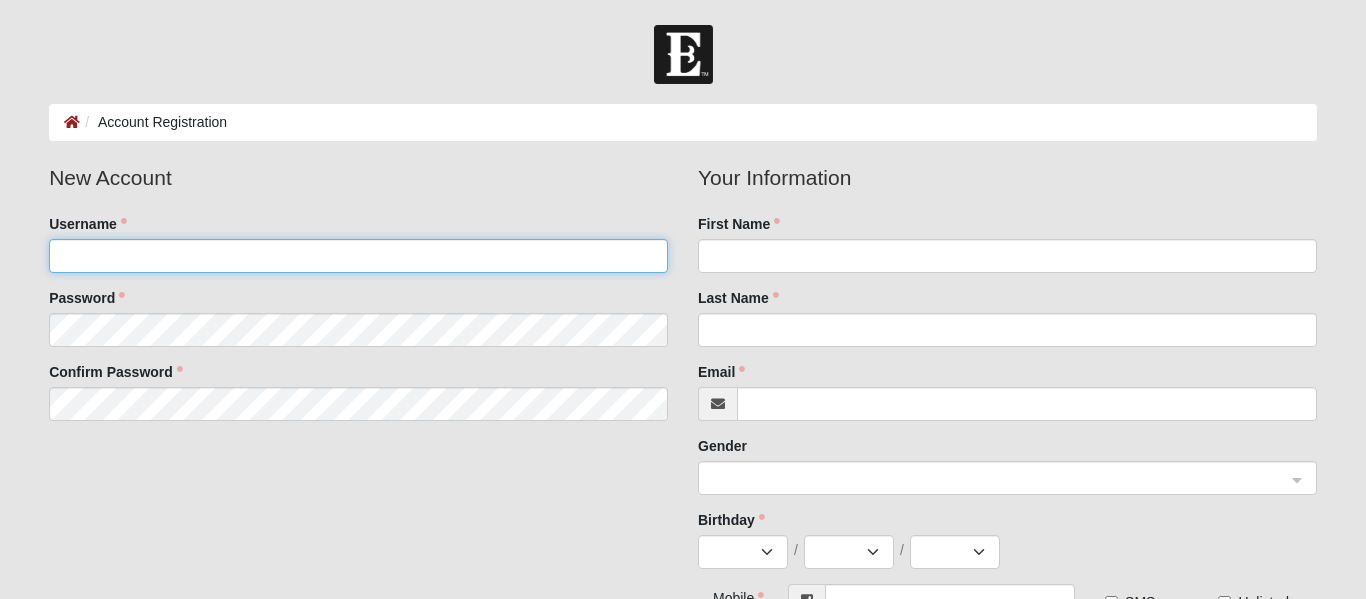click on "Username" 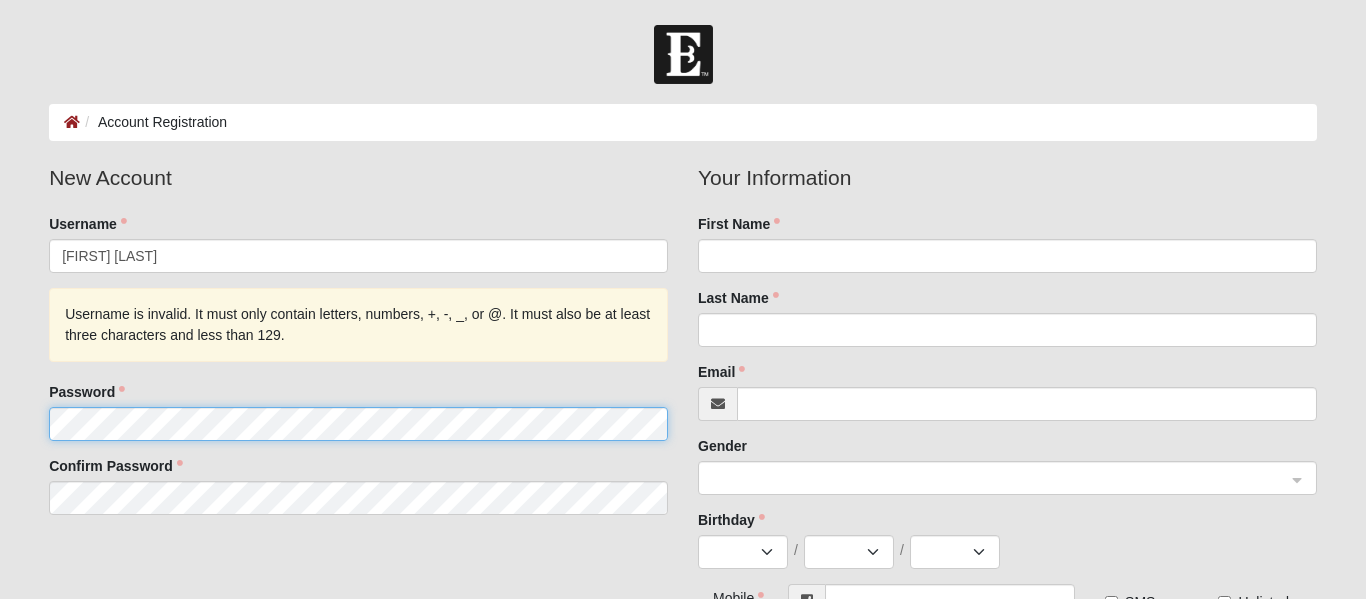 click on "First Name    [FIRST]     Last Name    [LAST]     Email    [USERNAME]@[DOMAIN]     Gender    Female 1 2   Male Female     Birthday    Jan Feb Mar Apr May Jun Jul Aug Sep Oct Nov Dec / 1 2 3 4 5 6 7 8 9 10 11 12 13 14 15 16 17 18 19 20 21 22 23 24 25 26 27 28 29 30 / 2025 2024 2023 2022 2021 2020 2019 2018 2017 2016 2015 2014 2013 2012 2011 2010 2009 2008 2007 2006 2005 2004 2003 2002 2001 2000 1999 1998 1997 1996 1995 1994 1993 1992 1991 1990 1989 1988 1987 1986 1985 1984 1983 1982 1981 1980 1979 1978 1977 1976 1975 1974 1973 1972 1971 1970 1969 1968 1967 1966 1965 1964 1963 1962 1961 1960 1959 1958 1957 1956 1955 1954 1953 1952 1951 1950 1949 1948 1947 1946 1945 1944 1943 1942 1941 1940 1939 1938 1937 1936 1935 1934 1933 1932 1931 1930 1929 1928 1927 1926 1925 1924 1923 1922 1921 1920" at bounding box center [358, 346] 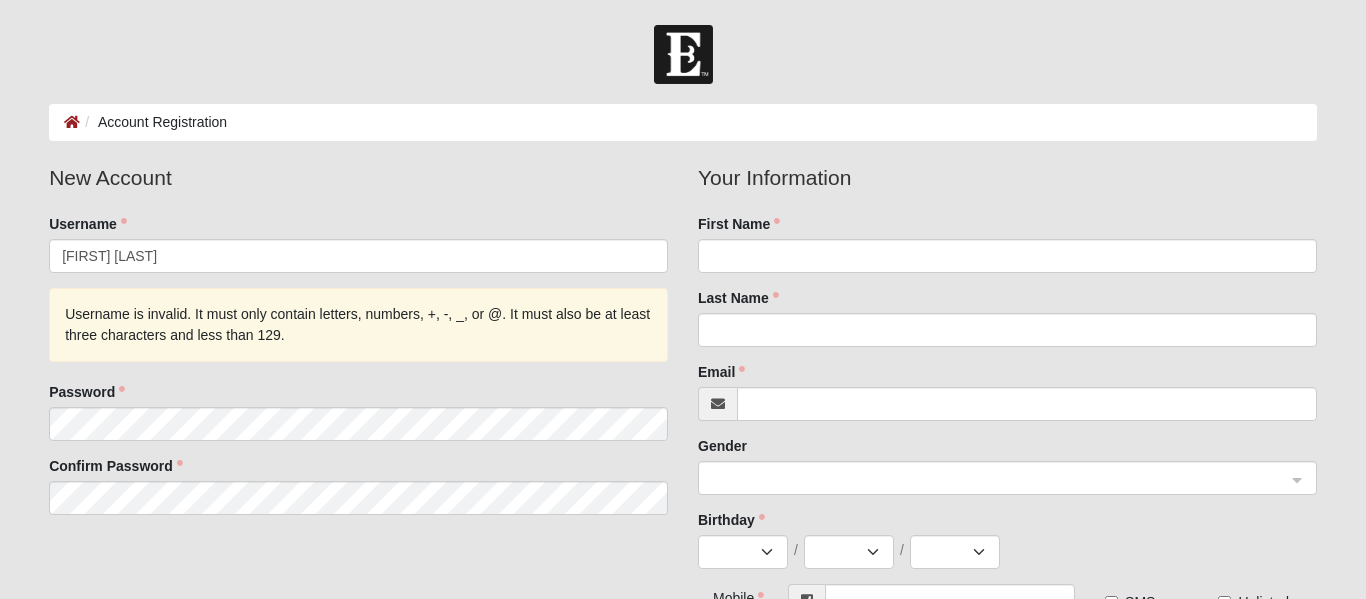click on "Password" at bounding box center [87, 392] 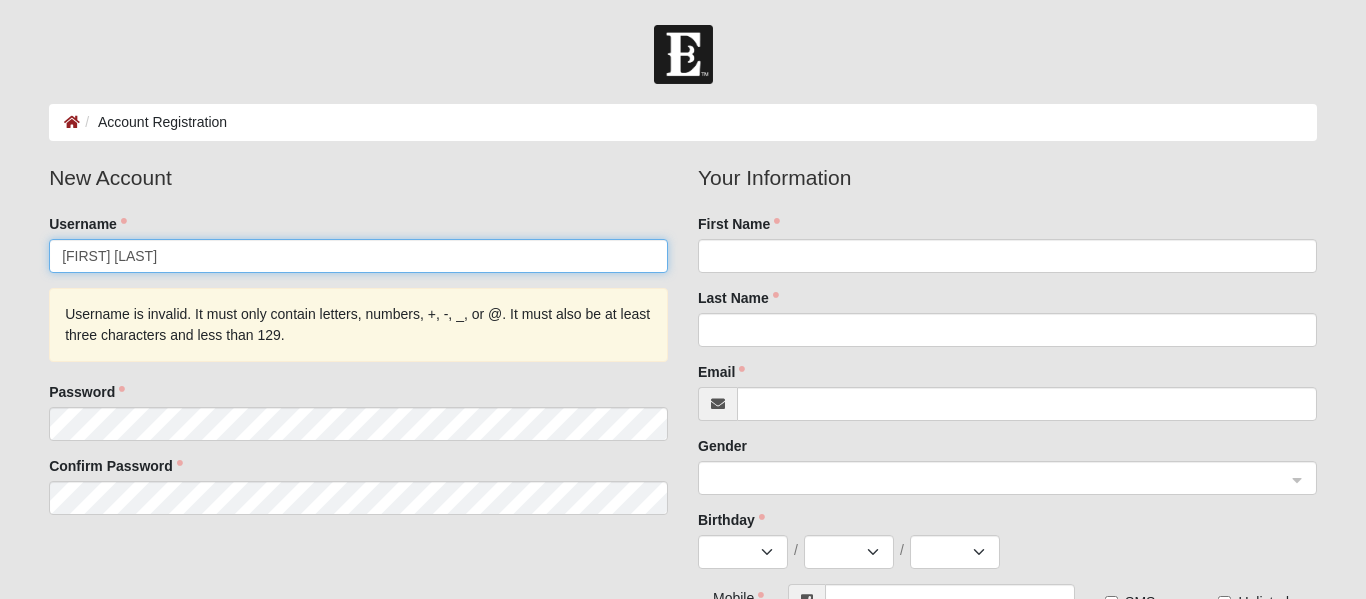 click on "[FIRST] [LAST]" 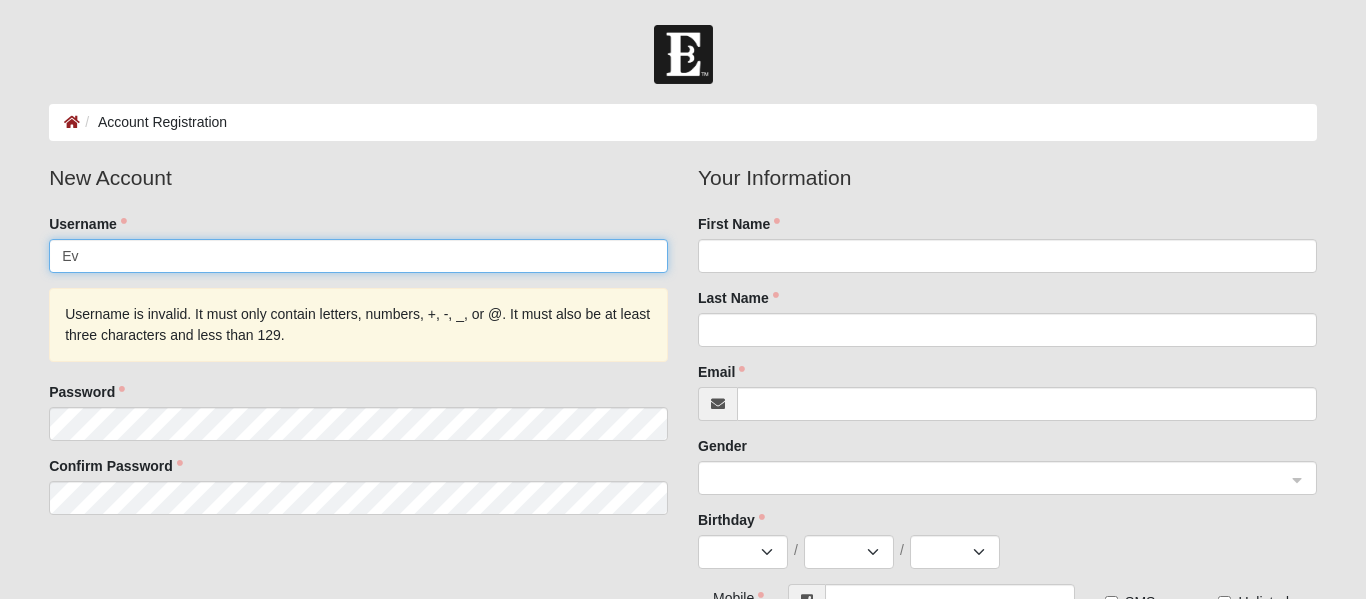 type on "E" 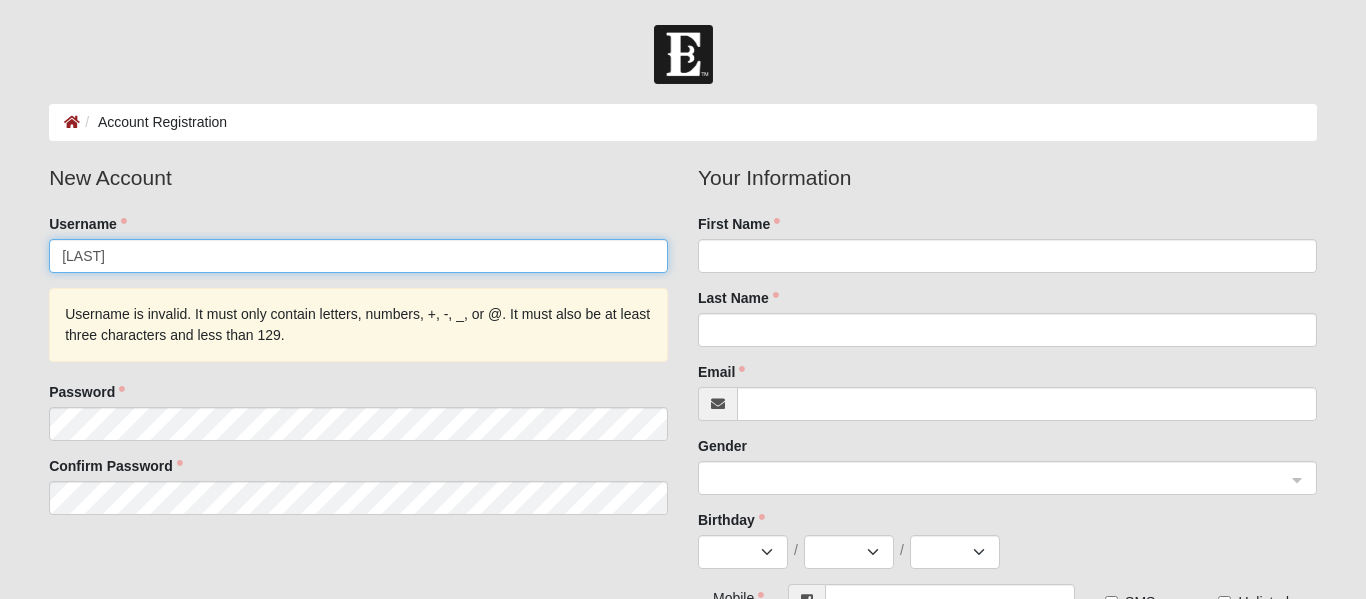 type on "[LAST]" 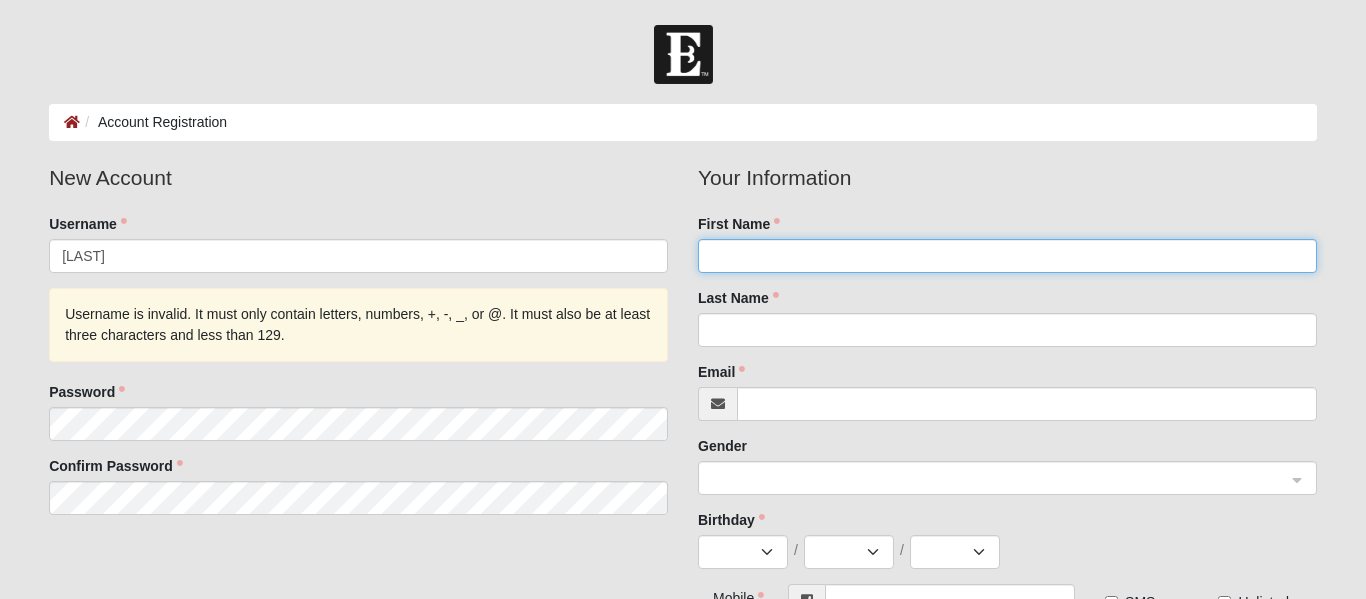 click on "First Name" 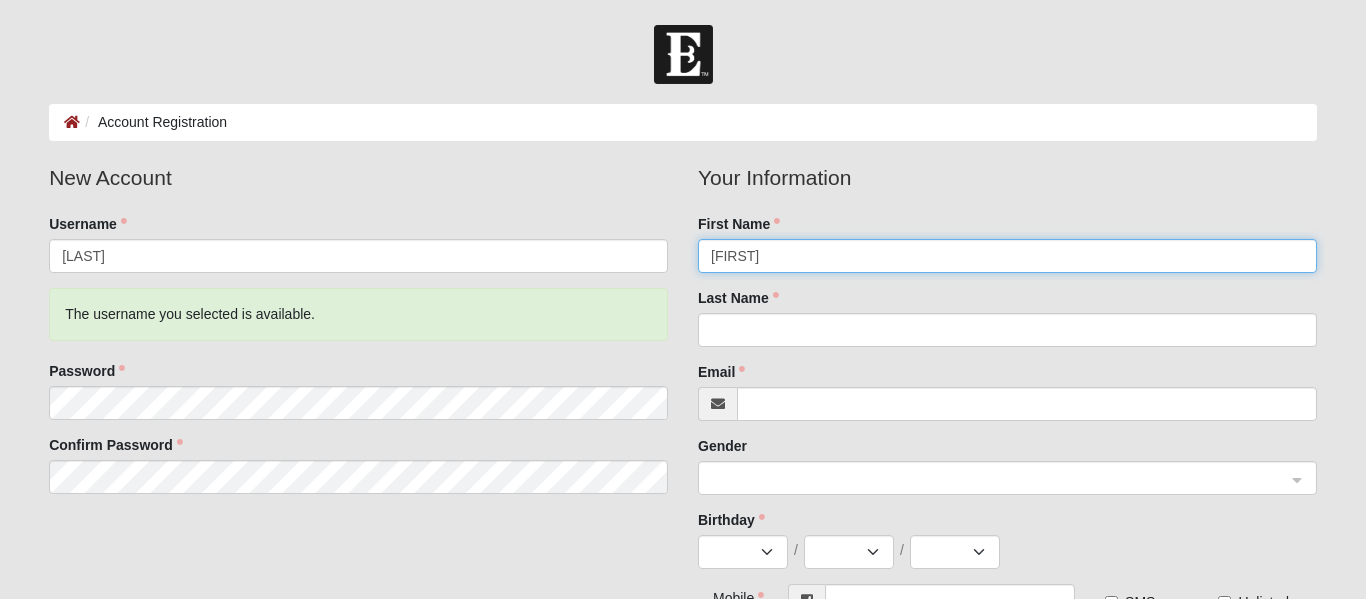 type on "[FIRST]" 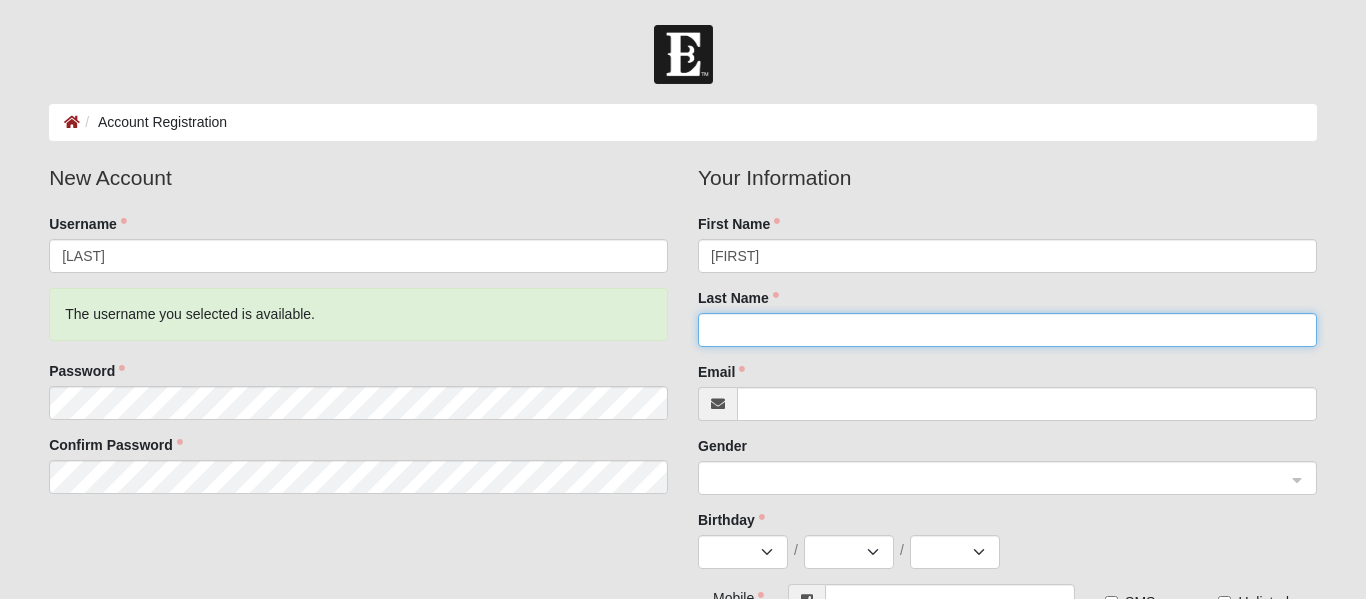 click on "Last Name" 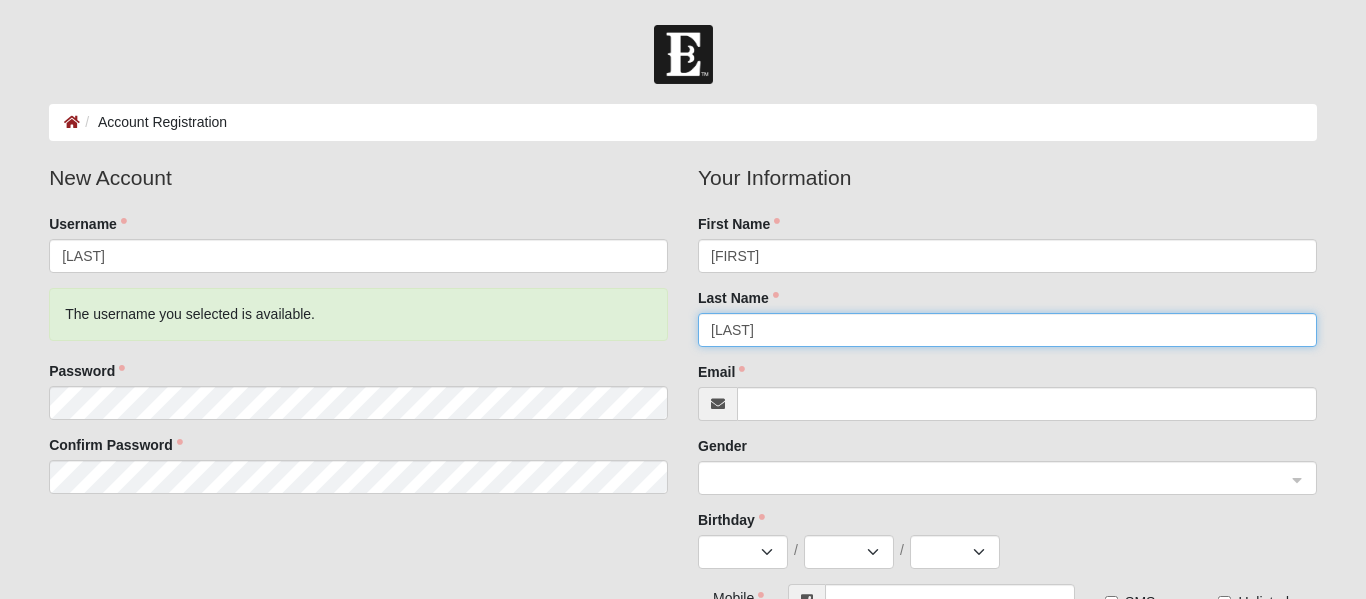 type on "[LAST]" 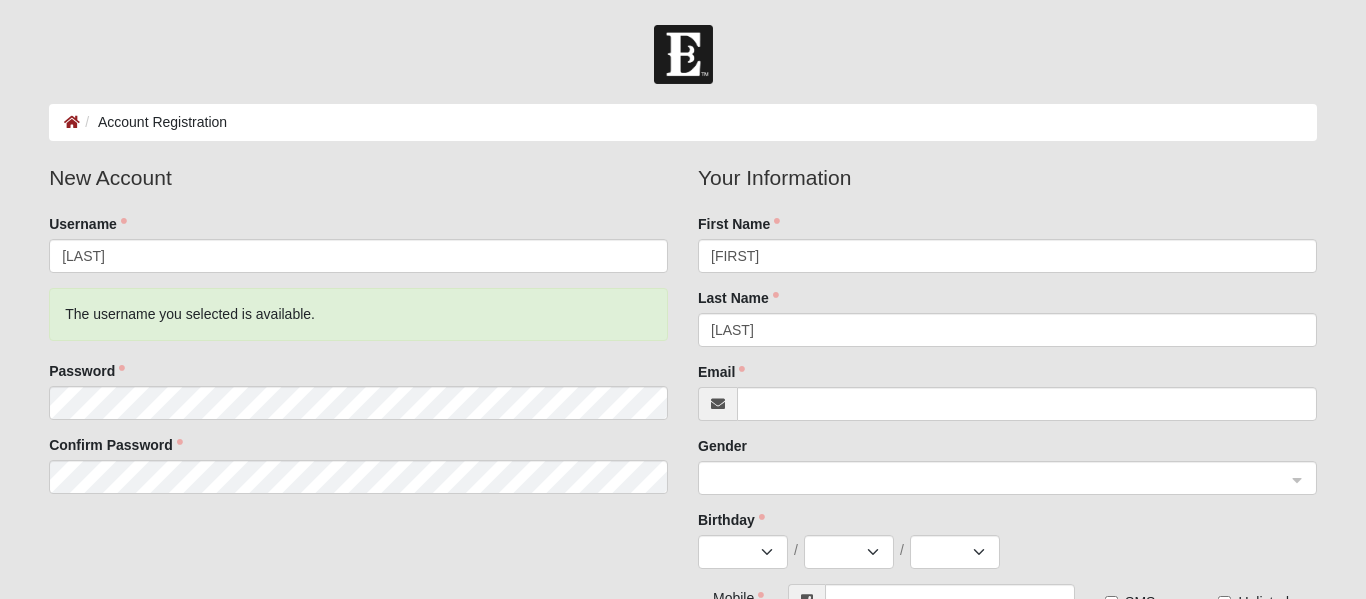 click on "[MONTH] [DAY] [YEAR]" at bounding box center [1007, 552] 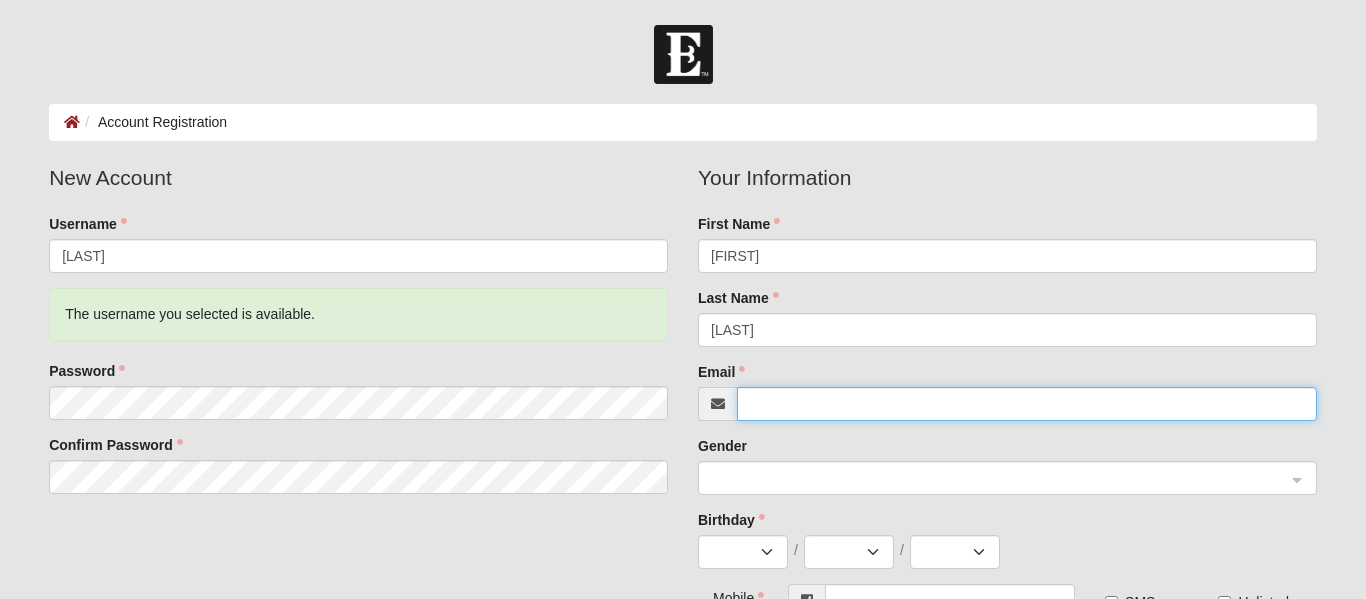 click on "Email" at bounding box center (1027, 404) 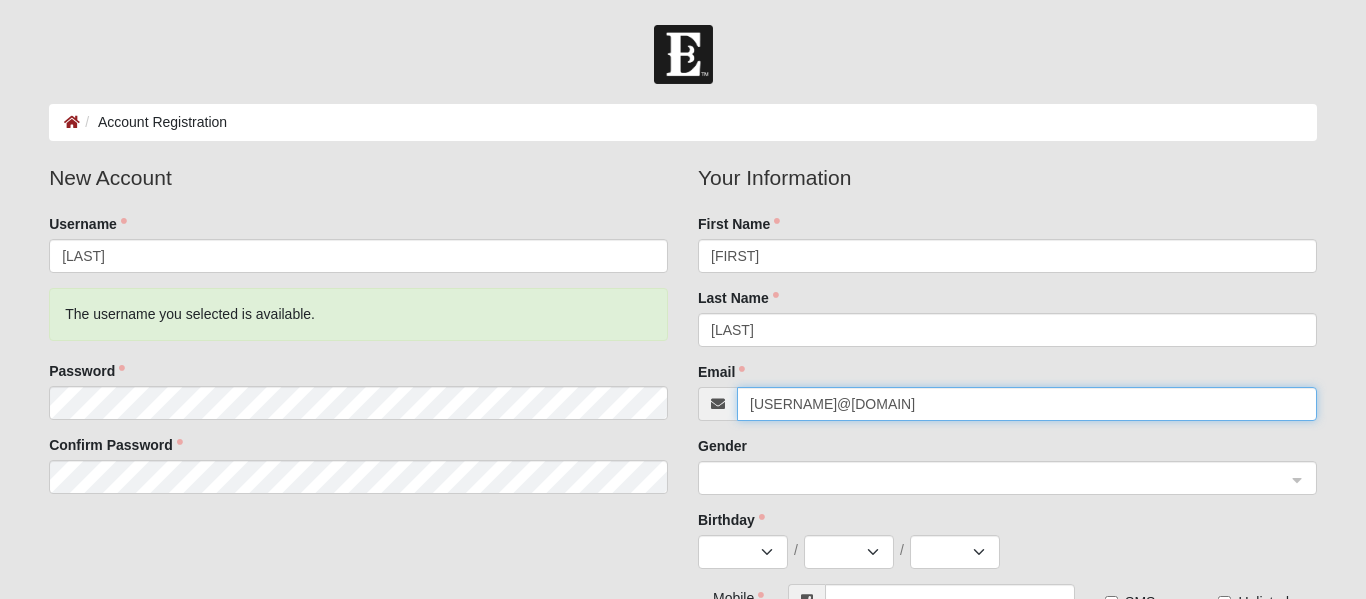 click 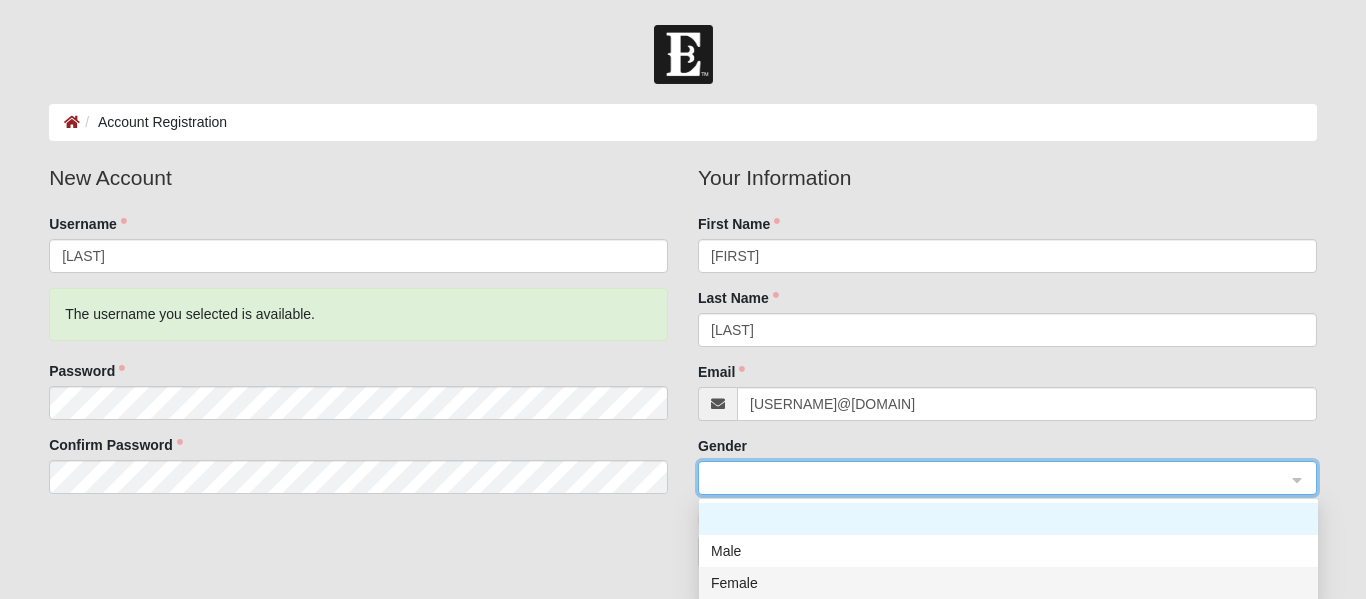 click on "Female" at bounding box center (1008, 583) 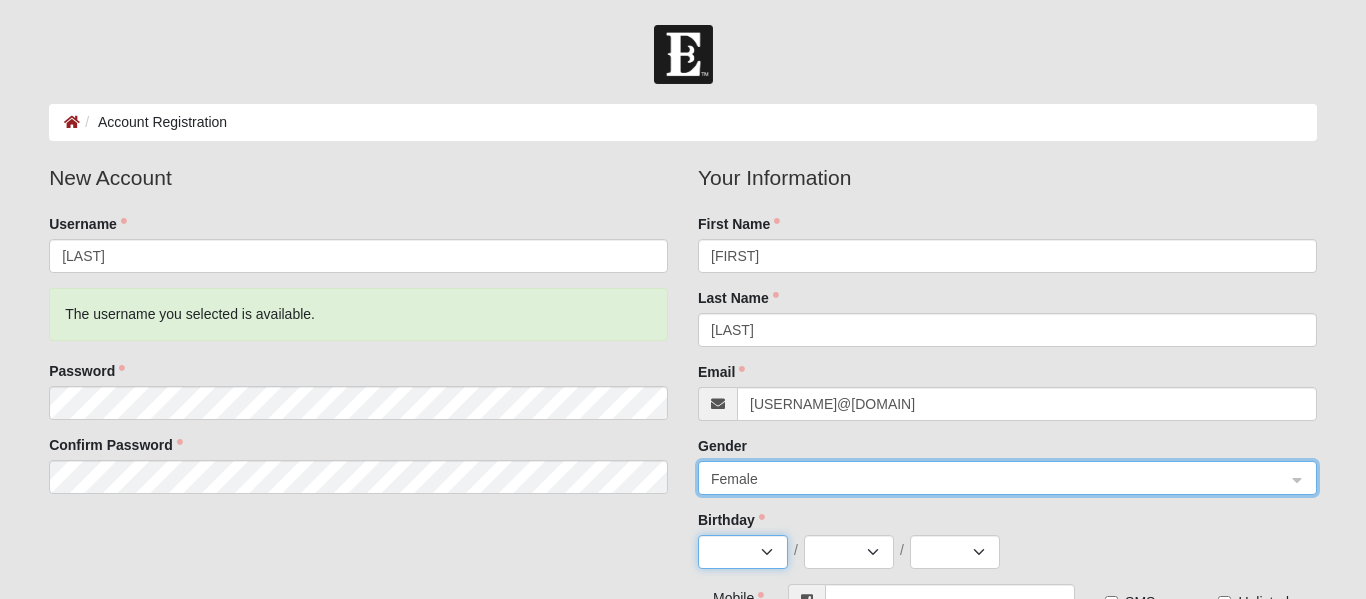 click on "Jan Feb Mar Apr May Jun Jul Aug Sep Oct Nov Dec" at bounding box center (743, 552) 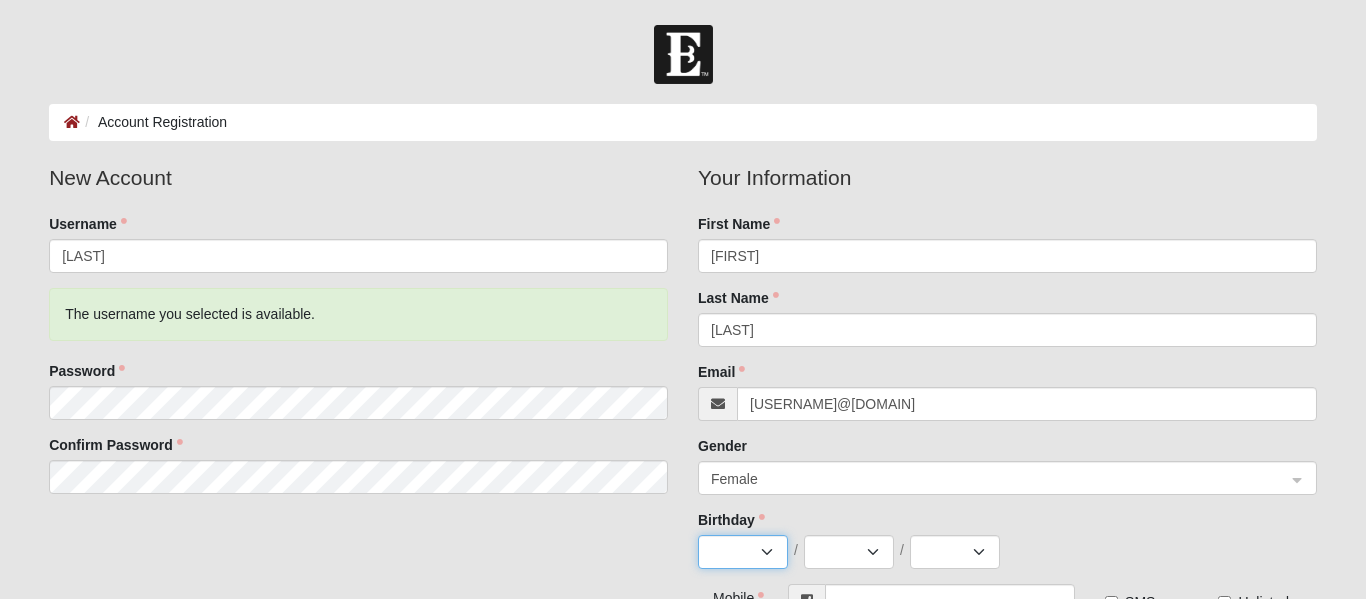 select on "6" 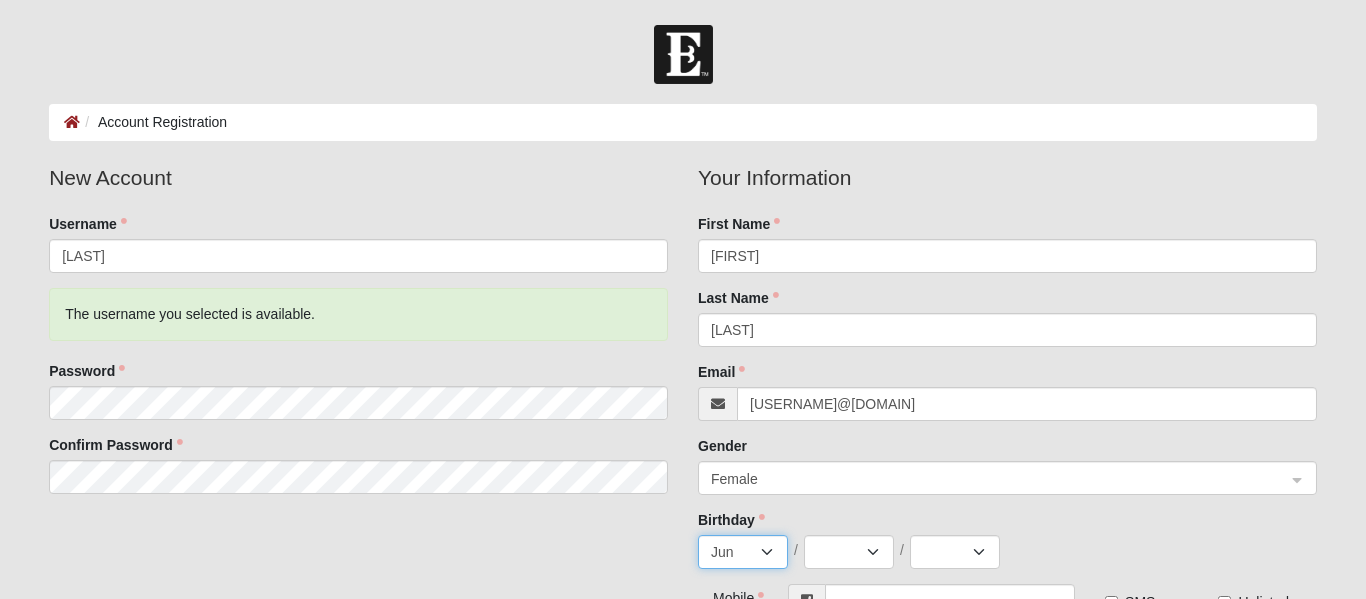 click on "Jan Feb Mar Apr May Jun Jul Aug Sep Oct Nov Dec" at bounding box center [743, 552] 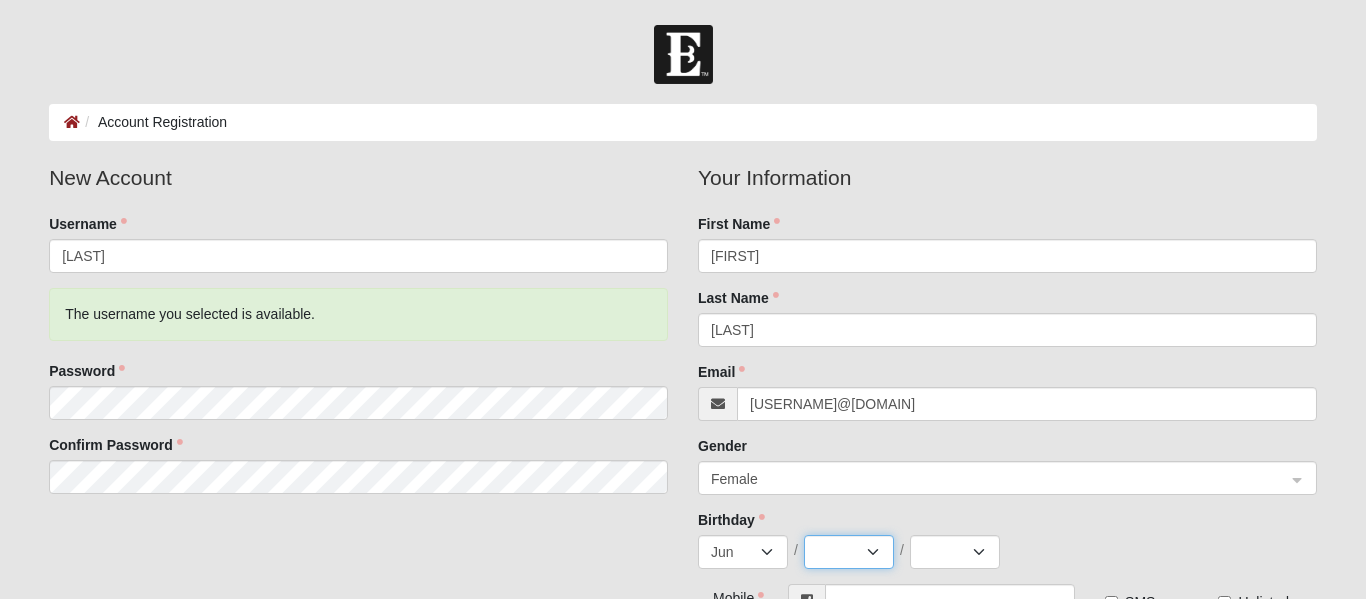 click on "1 2 3 4 5 6 7 8 9 10 11 12 13 14 15 16 17 18 19 20 21 22 23 24 25 26 27 28 29 30" at bounding box center [849, 552] 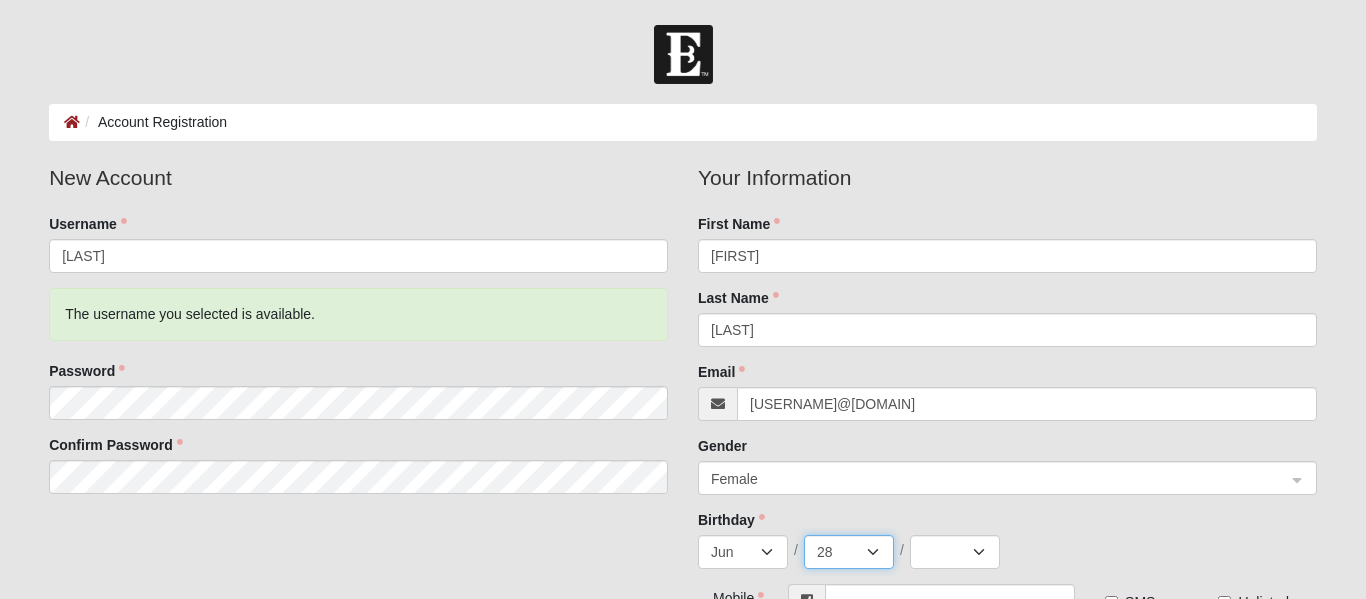 click on "1 2 3 4 5 6 7 8 9 10 11 12 13 14 15 16 17 18 19 20 21 22 23 24 25 26 27 28 29 30" at bounding box center [849, 552] 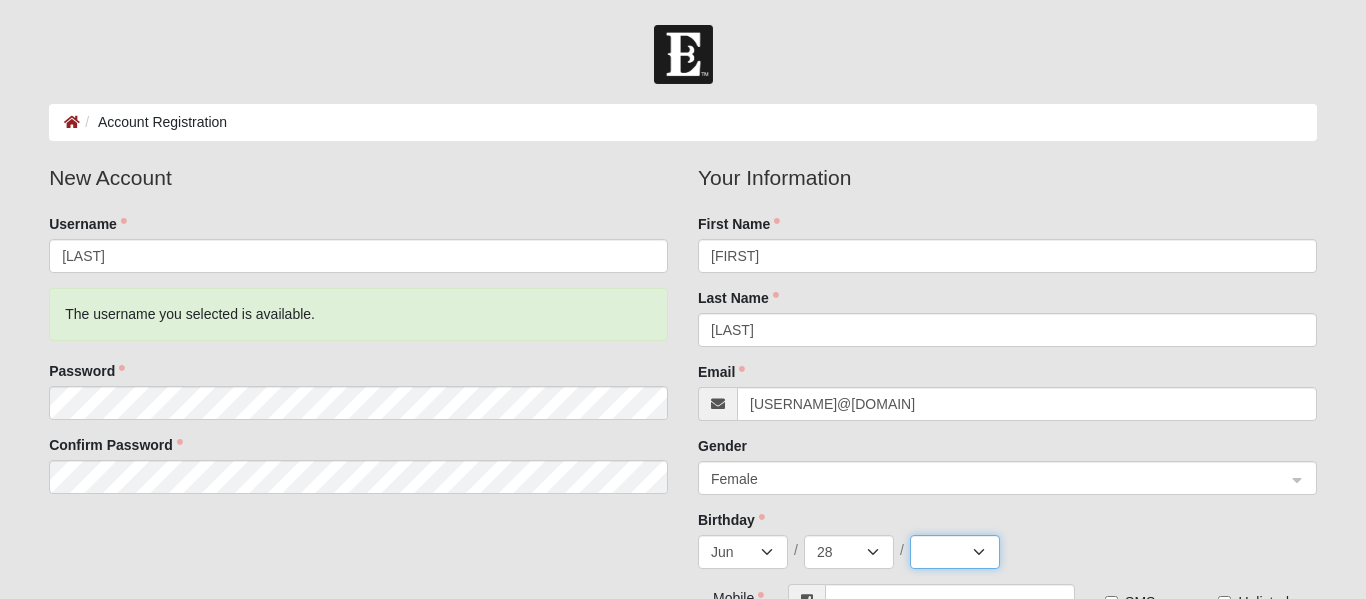 click on "2025 2024 2023 2022 2021 2020 2019 2018 2017 2016 2015 2014 2013 2012 2011 2010 2009 2008 2007 2006 2005 2004 2003 2002 2001 2000 1999 1998 1997 1996 1995 1994 1993 1992 1991 1990 1989 1988 1987 1986 1985 1984 1983 1982 1981 1980 1979 1978 1977 1976 1975 1974 1973 1972 1971 1970 1969 1968 1967 1966 1965 1964 1963 1962 1961 1960 1959 1958 1957 1956 1955 1954 1953 1952 1951 1950 1949 1948 1947 1946 1945 1944 1943 1942 1941 1940 1939 1938 1937 1936 1935 1934 1933 1932 1931 1930 1929 1928 1927 1926 1925 1924 1923 1922 1921 1920 1919 1918 1917 1916 1915 1914 1913 1912 1911 1910 1909 1908 1907 1906 1905 1904 1903 1902 1901 1900" at bounding box center (955, 552) 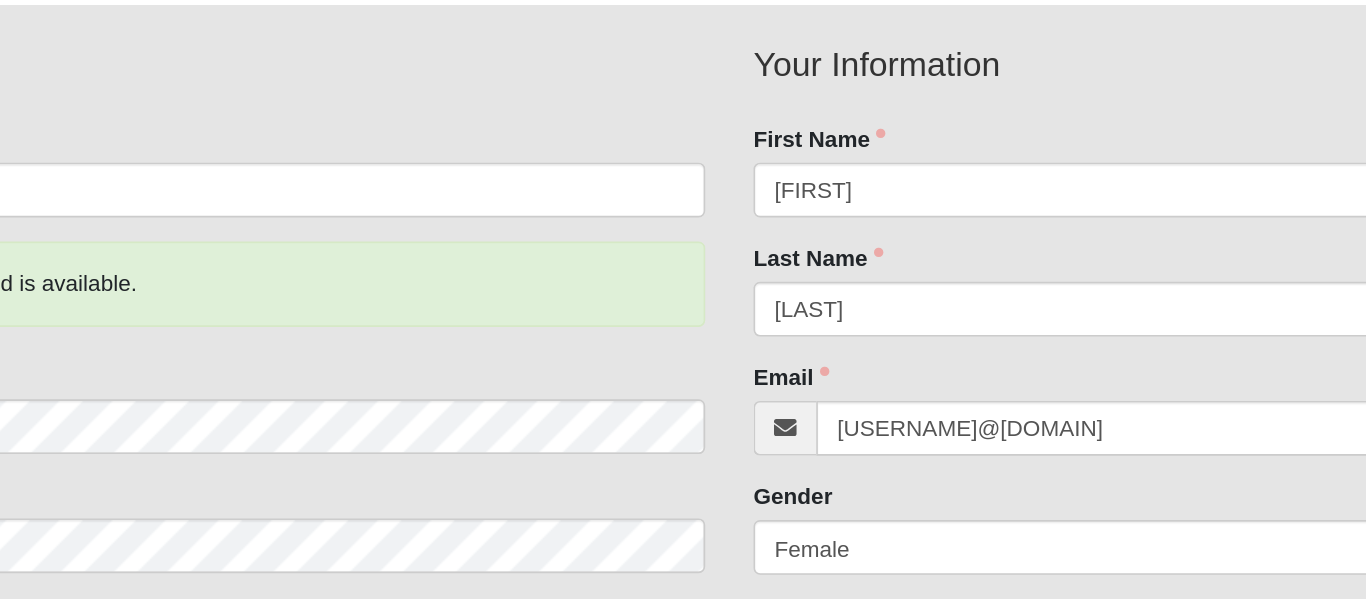 click on "Gender    Female 1 2   Male Female" 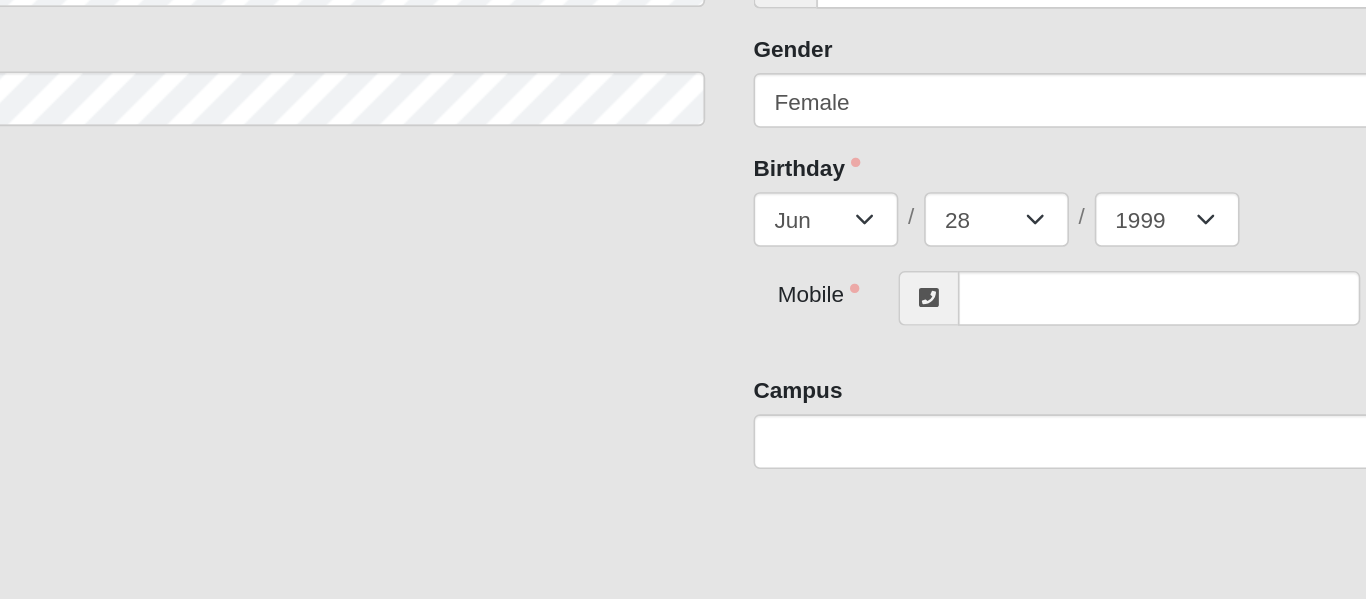 scroll, scrollTop: 191, scrollLeft: 0, axis: vertical 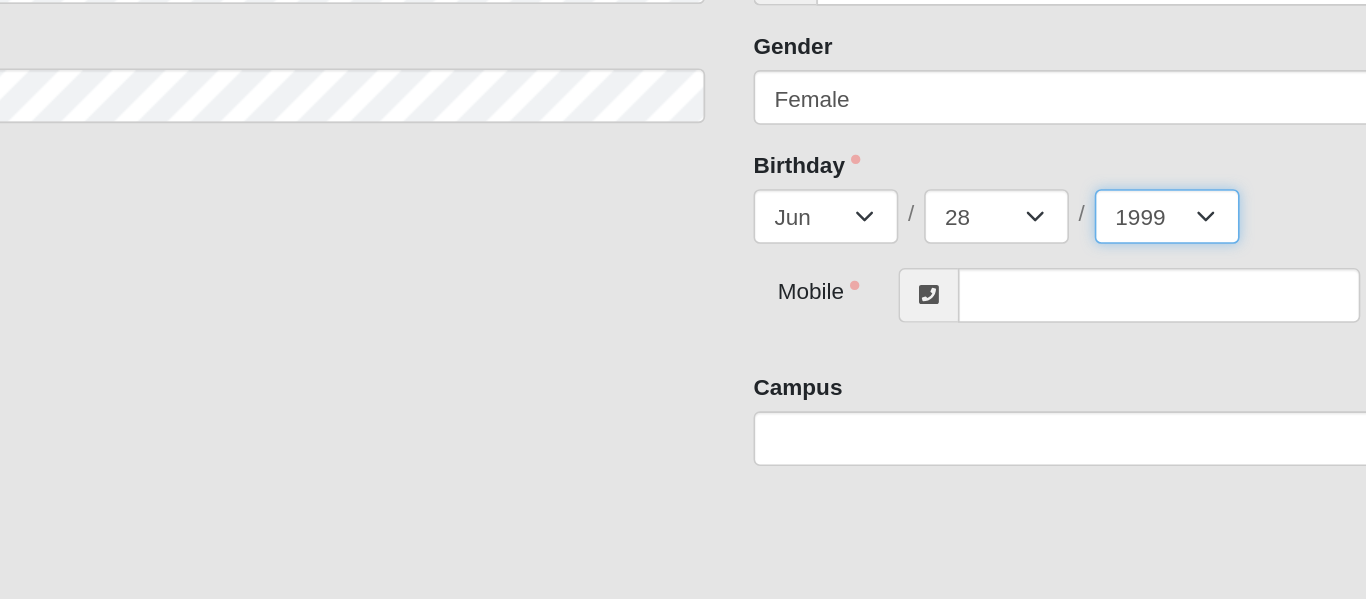 click on "2025 2024 2023 2022 2021 2020 2019 2018 2017 2016 2015 2014 2013 2012 2011 2010 2009 2008 2007 2006 2005 2004 2003 2002 2001 2000 1999 1998 1997 1996 1995 1994 1993 1992 1991 1990 1989 1988 1987 1986 1985 1984 1983 1982 1981 1980 1979 1978 1977 1976 1975 1974 1973 1972 1971 1970 1969 1968 1967 1966 1965 1964 1963 1962 1961 1960 1959 1958 1957 1956 1955 1954 1953 1952 1951 1950 1949 1948 1947 1946 1945 1944 1943 1942 1941 1940 1939 1938 1937 1936 1935 1934 1933 1932 1931 1930 1929 1928 1927 1926 1925 1924 1923 1922 1921 1920 1919 1918 1917 1916 1915 1914 1913 1912 1911 1910 1909 1908 1907 1906 1905 1904 1903 1902 1901 1900" at bounding box center [955, 361] 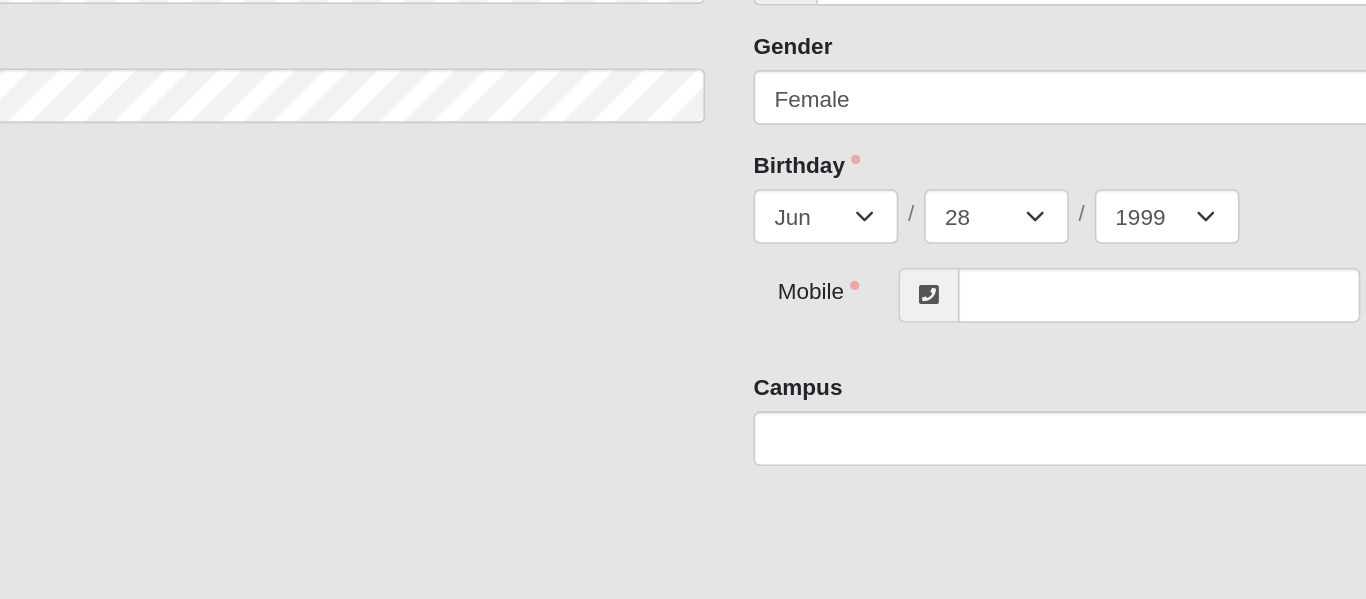 click on "First Name" at bounding box center (683, 323) 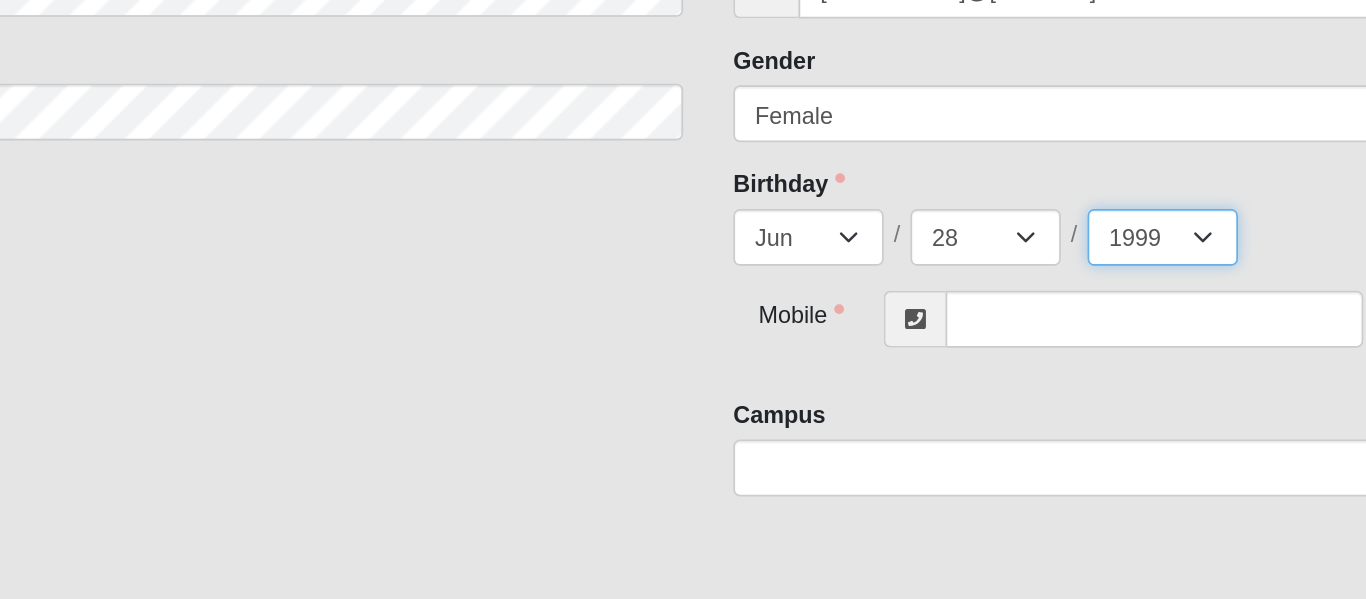 click on "2025 2024 2023 2022 2021 2020 2019 2018 2017 2016 2015 2014 2013 2012 2011 2010 2009 2008 2007 2006 2005 2004 2003 2002 2001 2000 1999 1998 1997 1996 1995 1994 1993 1992 1991 1990 1989 1988 1987 1986 1985 1984 1983 1982 1981 1980 1979 1978 1977 1976 1975 1974 1973 1972 1971 1970 1969 1968 1967 1966 1965 1964 1963 1962 1961 1960 1959 1958 1957 1956 1955 1954 1953 1952 1951 1950 1949 1948 1947 1946 1945 1944 1943 1942 1941 1940 1939 1938 1937 1936 1935 1934 1933 1932 1931 1930 1929 1928 1927 1926 1925 1924 1923 1922 1921 1920 1919 1918 1917 1916 1915 1914 1913 1912 1911 1910 1909 1908 1907 1906 1905 1904 1903 1902 1901 1900" at bounding box center [955, 363] 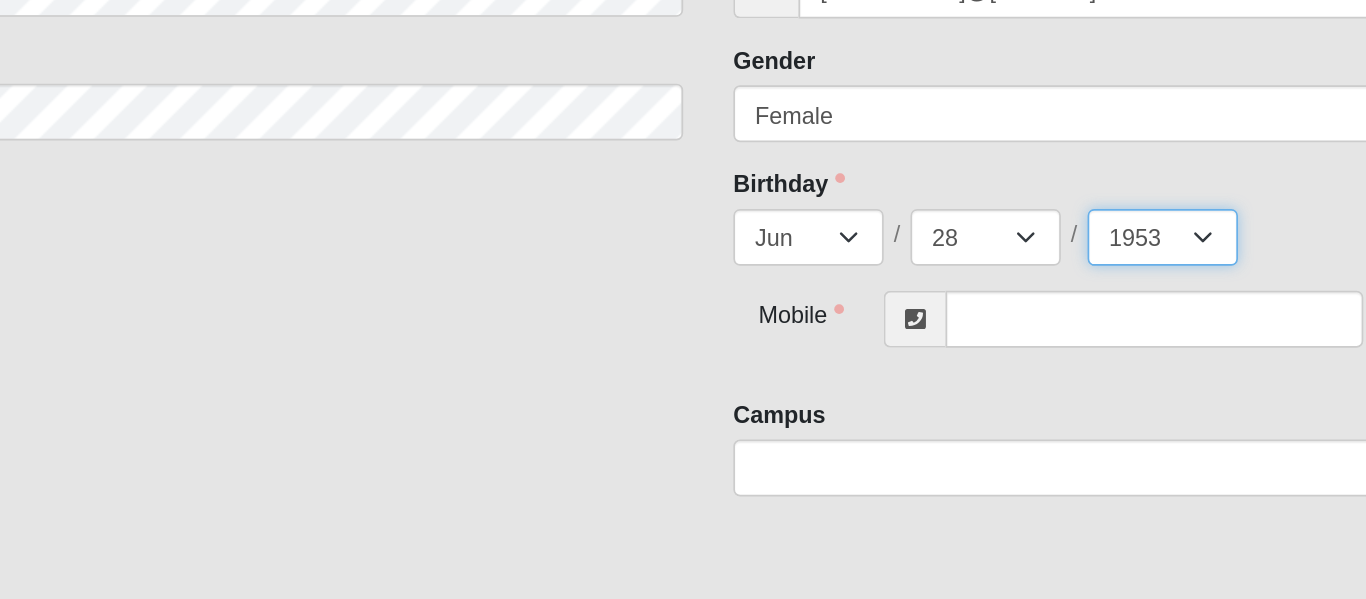 click on "2025 2024 2023 2022 2021 2020 2019 2018 2017 2016 2015 2014 2013 2012 2011 2010 2009 2008 2007 2006 2005 2004 2003 2002 2001 2000 1999 1998 1997 1996 1995 1994 1993 1992 1991 1990 1989 1988 1987 1986 1985 1984 1983 1982 1981 1980 1979 1978 1977 1976 1975 1974 1973 1972 1971 1970 1969 1968 1967 1966 1965 1964 1963 1962 1961 1960 1959 1958 1957 1956 1955 1954 1953 1952 1951 1950 1949 1948 1947 1946 1945 1944 1943 1942 1941 1940 1939 1938 1937 1936 1935 1934 1933 1932 1931 1930 1929 1928 1927 1926 1925 1924 1923 1922 1921 1920 1919 1918 1917 1916 1915 1914 1913 1912 1911 1910 1909 1908 1907 1906 1905 1904 1903 1902 1901 1900" at bounding box center [955, 363] 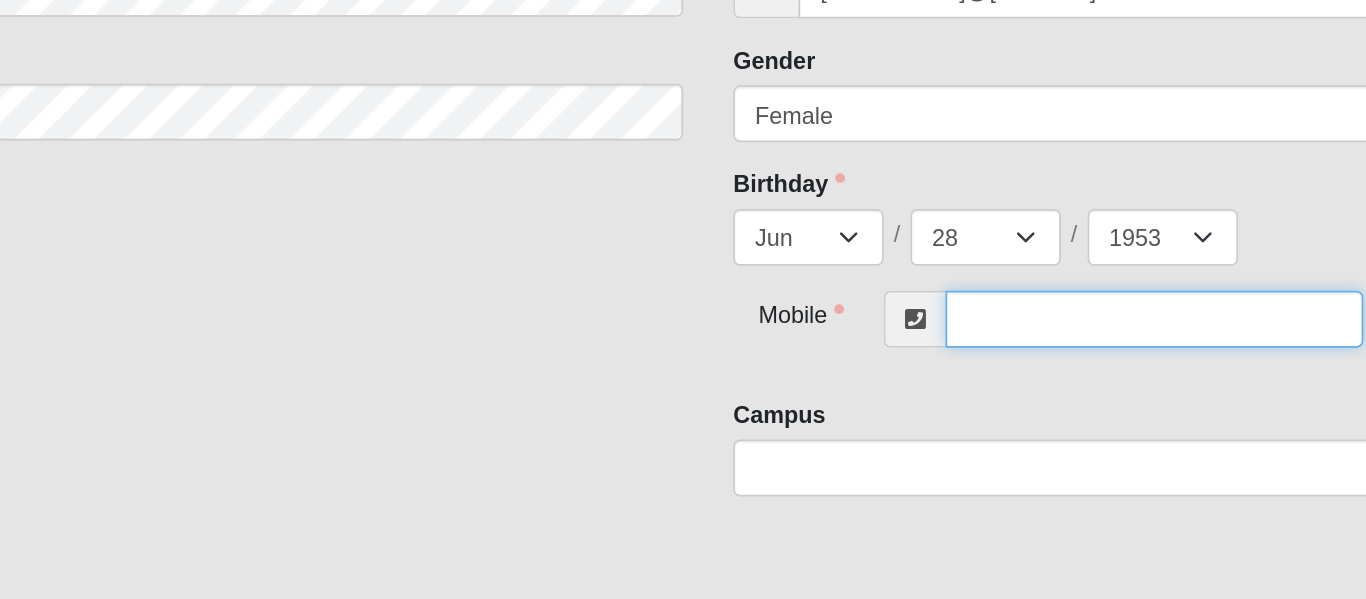 click at bounding box center (950, 412) 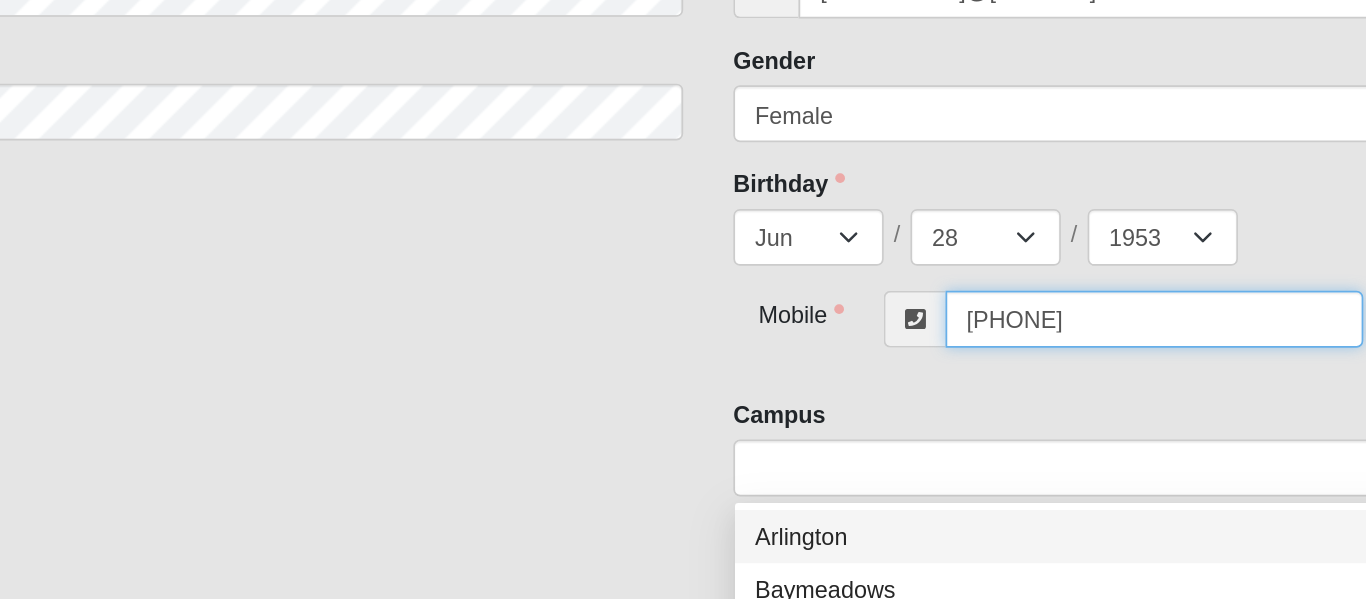 click 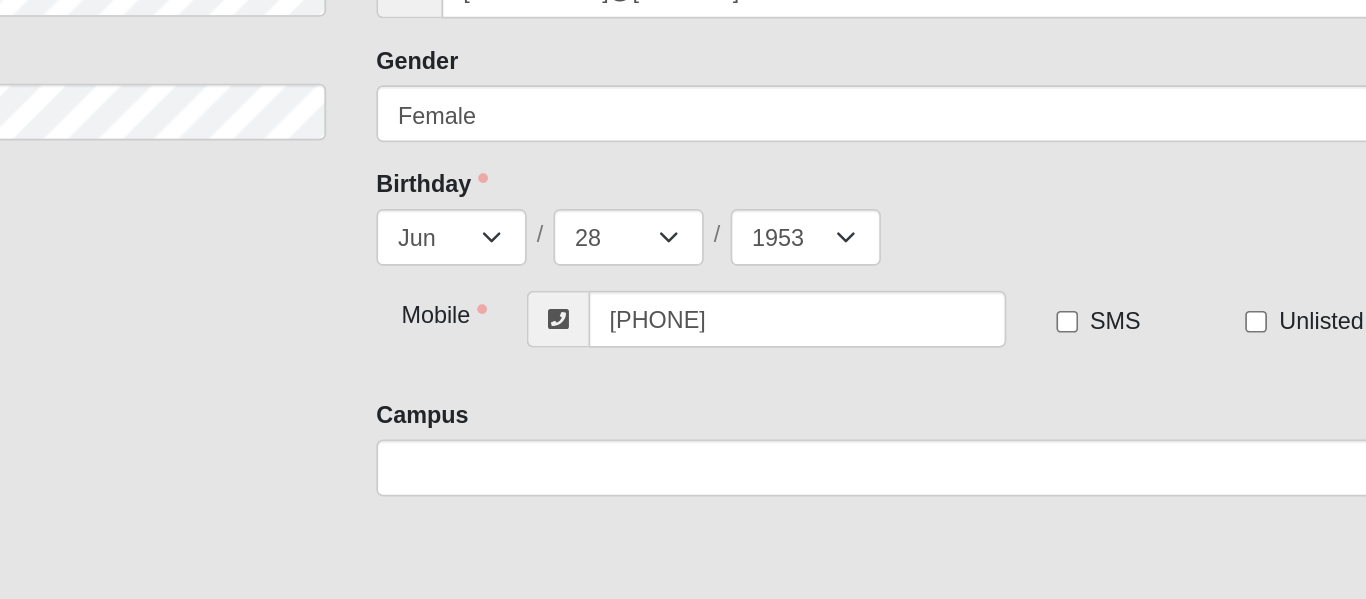 click on "New Account   Username    revieref   The username you selected is available.   Password        Confirm Password      Your Information   First Name    Evangelist Frankie     Last Name    Reviere     Email    revieref@gmail.com     Gender    Female 1 2   Male Female     Birthday    Jan Feb Mar Apr May Jun Jul Aug Sep Oct Nov Dec / 1 2 3 4 5 6 7 8 9 10 11 12 13 14 15 16 17 18 19 20 21 22 23 24 25 26 27 28 29 30 / 2025 2024 2023 2022 2021 2020 2019 2018 2017 2016 2015 2014 2013 2012 2011 2010 2009 2008 2007 2006 2005 2004 2003 2002 2001 2000 1999 1998 1997 1996 1995 1994 1993 1992 1991 1990 1989 1988 1987 1986 1985 1984 1983 1982 1981 1980 1979 1978 1977 1976 1975 1974 1973 1972 1971 1970 1969 1968 1967 1966 1965 1964 1963 1962 1961 1960 1959 1958 1957 1956 1955 1954 1953 1952 1951 1950 1949 1948 1947 1946 1945 1944 1943 1942 1941 1940 1939 1938 1937 1936 1935 1934 1933 1932 1931 1930 1929 1928 1927 1926 1925 1924 1923 1922 1921 1920 1919 1918 1917 1916 1915 1914 1913 1912 1911 1910 1909 1908 1907 1906 1905 1904" 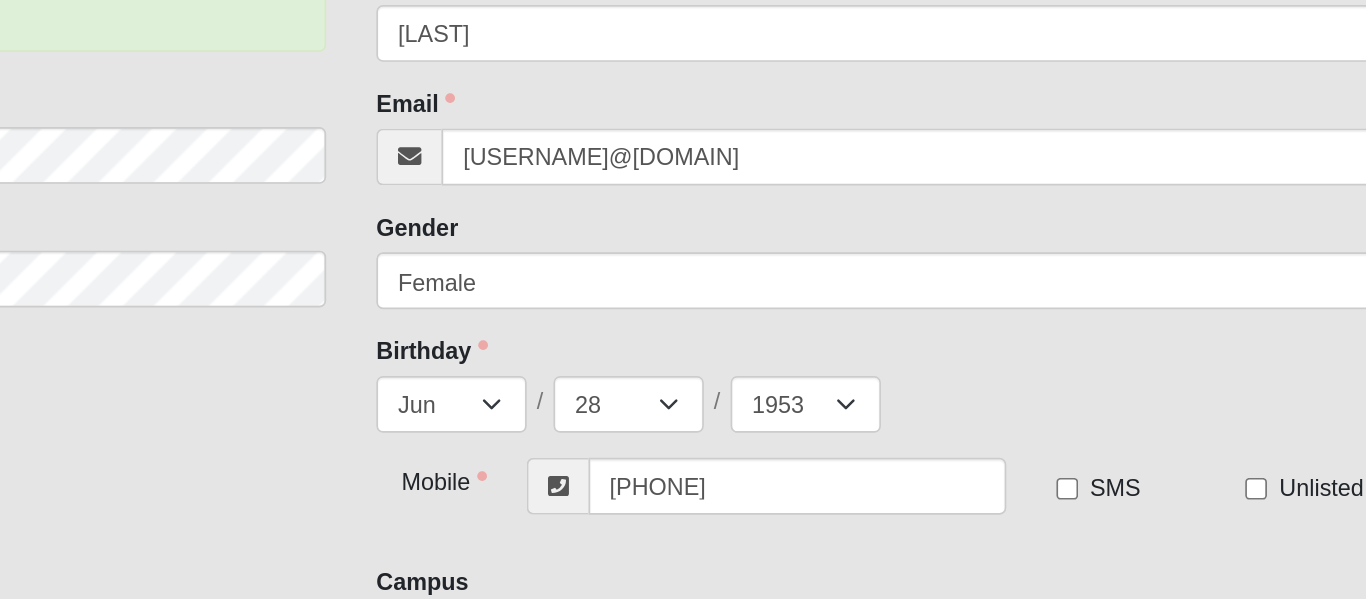 scroll, scrollTop: 270, scrollLeft: 0, axis: vertical 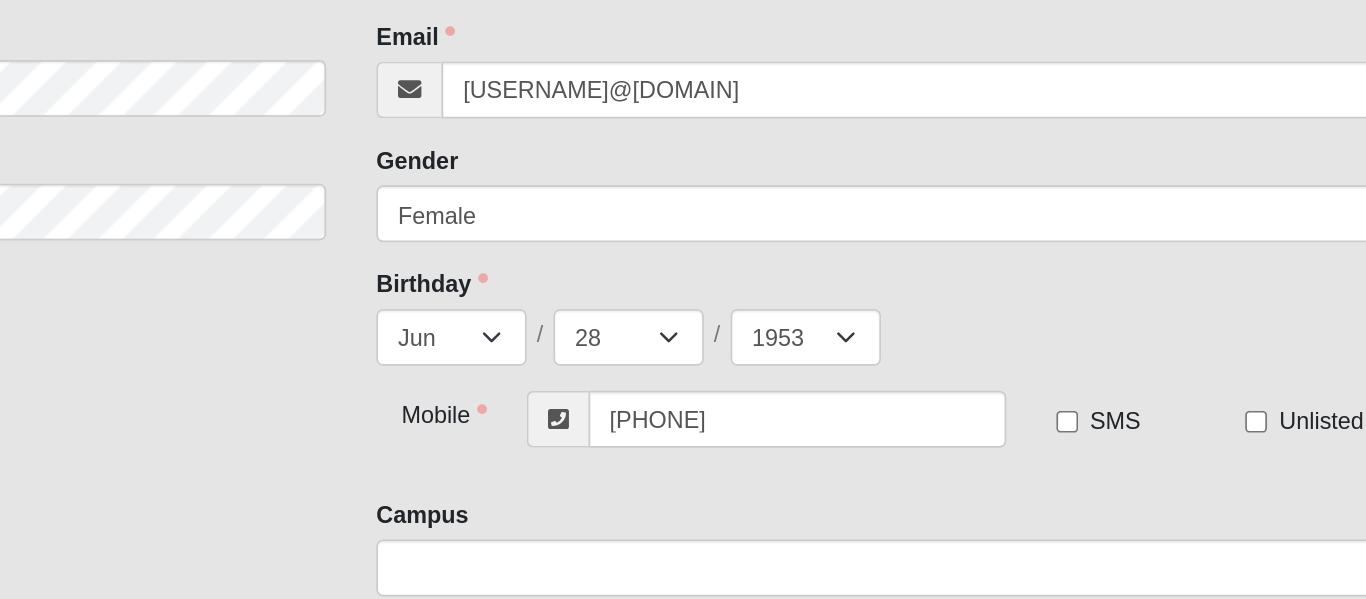 click on "Password" 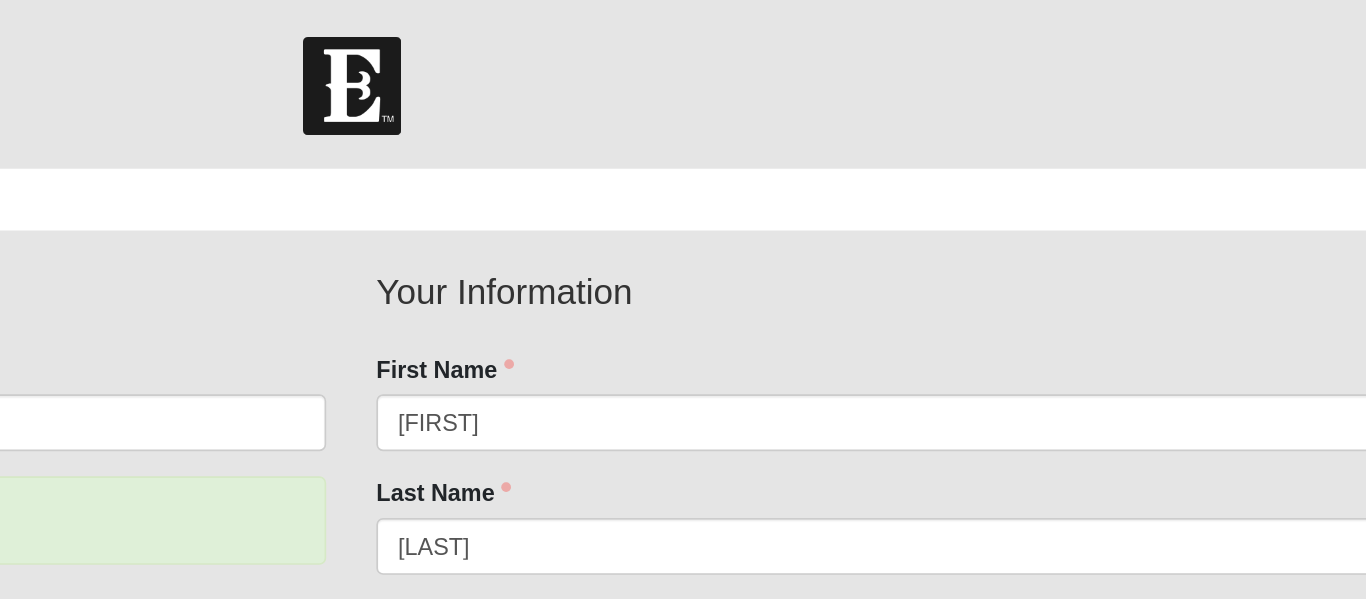 scroll, scrollTop: 0, scrollLeft: 0, axis: both 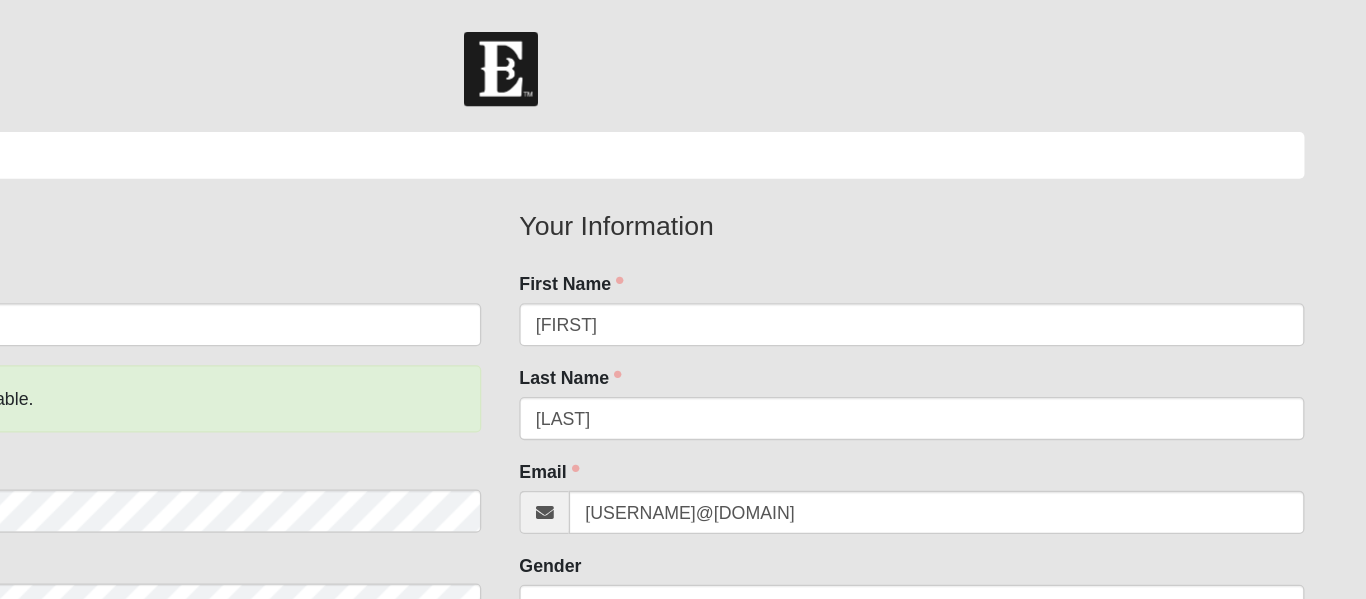 click at bounding box center (683, 54) 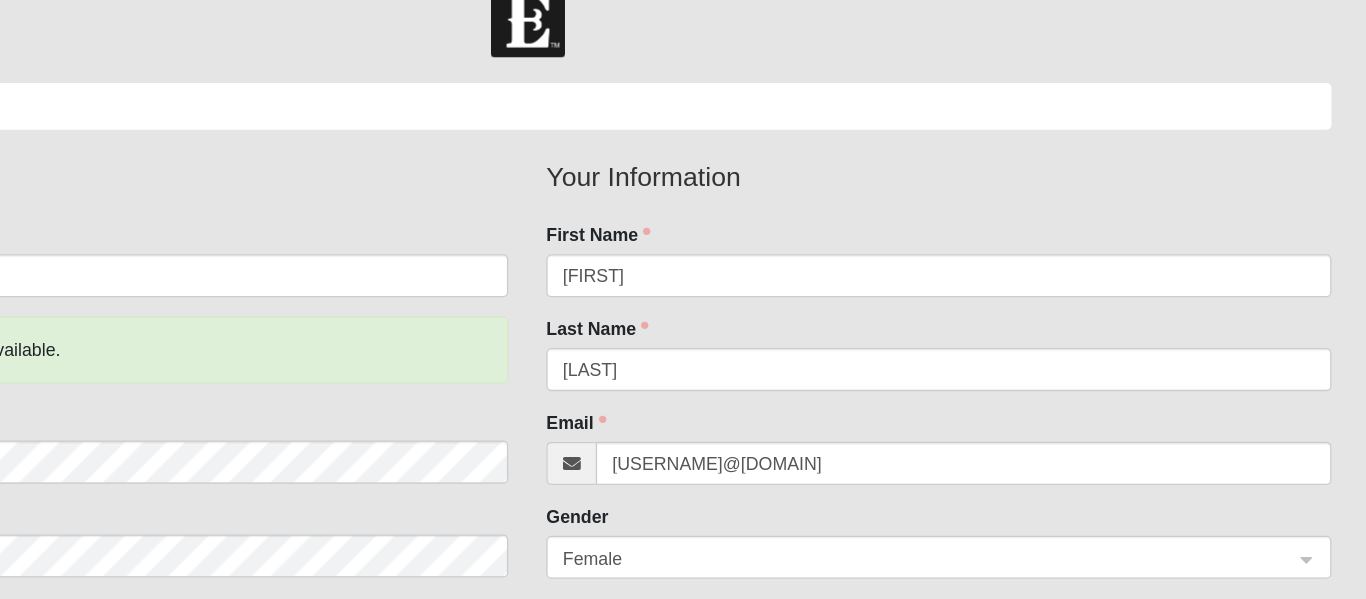 scroll, scrollTop: 0, scrollLeft: 0, axis: both 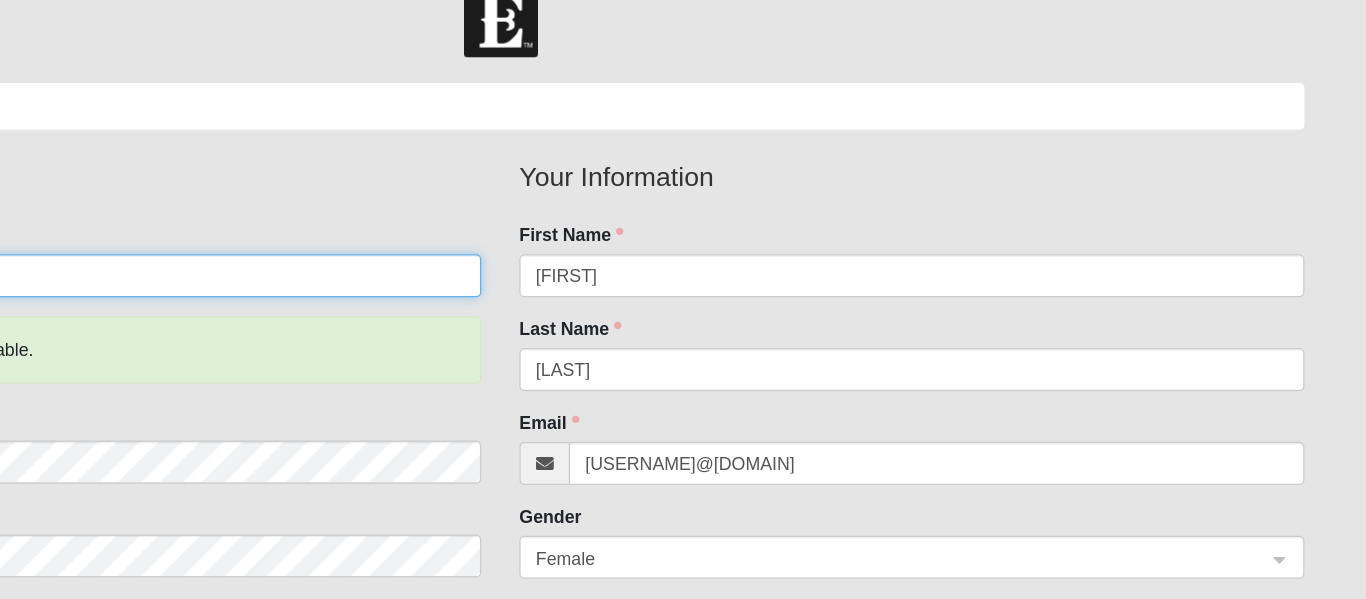 drag, startPoint x: 496, startPoint y: 254, endPoint x: 650, endPoint y: 248, distance: 154.11684 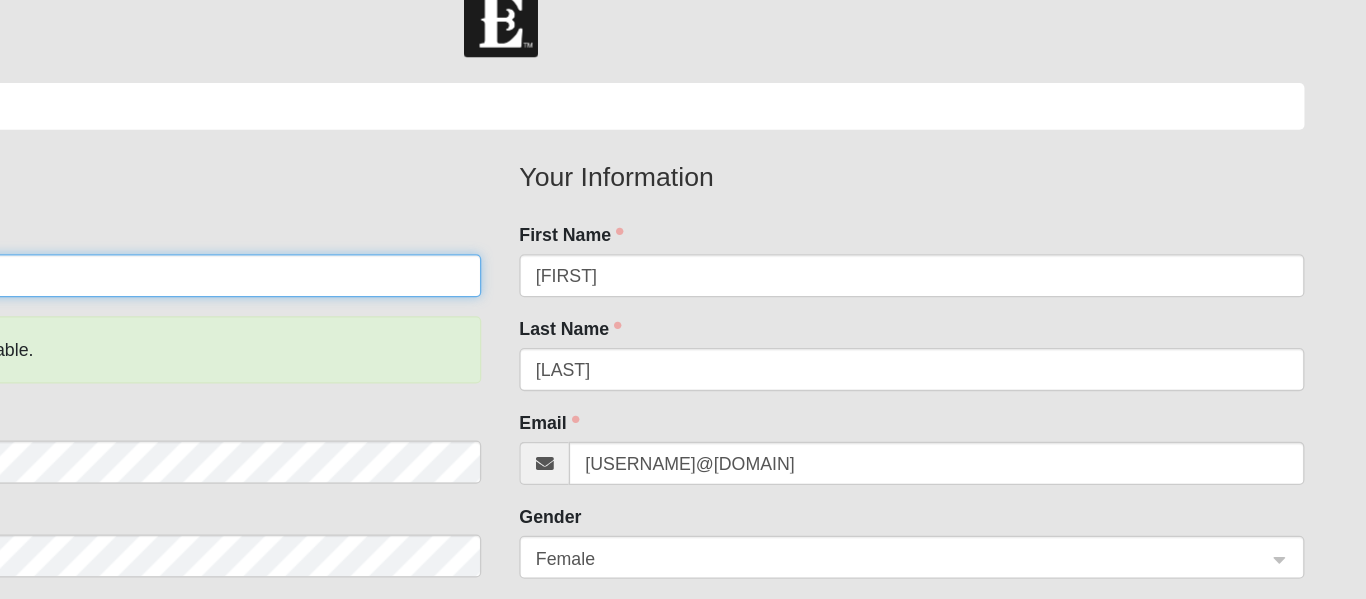 click on "revieref" 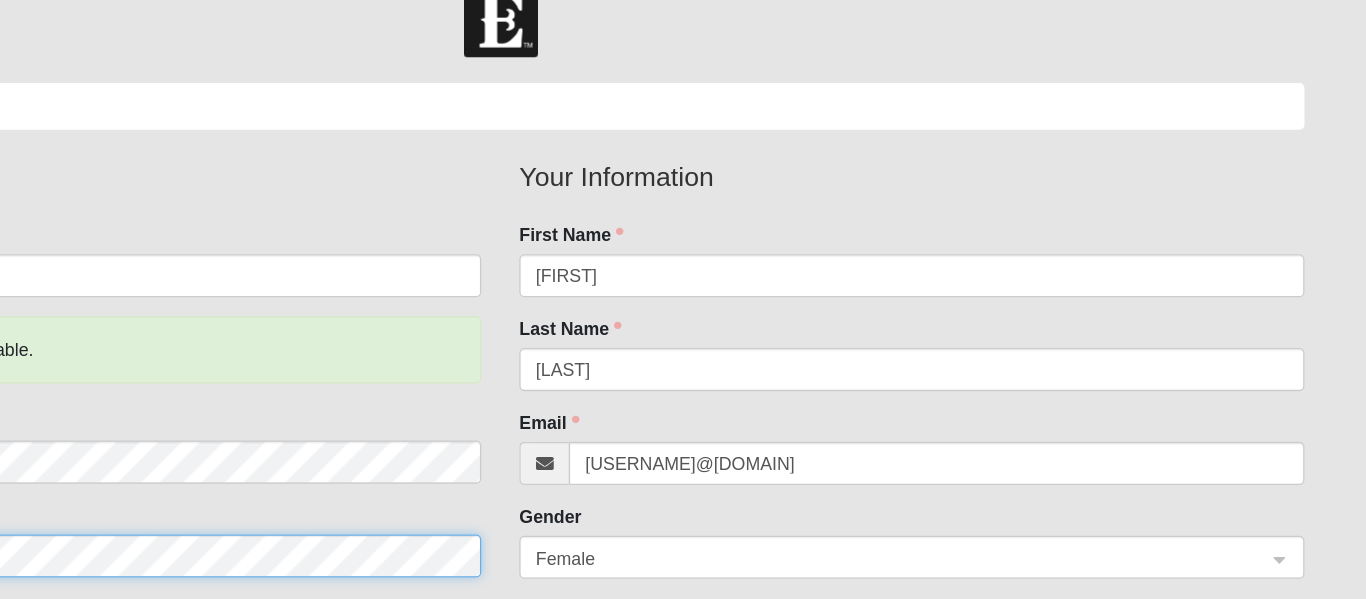 click on "New Account   Username    revieref   The username you selected is available.   Password        Confirm Password      Your Information   First Name    Evangelist Frankie     Last Name    Reviere     Email    revieref@gmail.com     Gender    Female 1 2   Male Female     Birthday    Jan Feb Mar Apr May Jun Jul Aug Sep Oct Nov Dec / 1 2 3 4 5 6 7 8 9 10 11 12 13 14 15 16 17 18 19 20 21 22 23 24 25 26 27 28 29 30 / 2025 2024 2023 2022 2021 2020 2019 2018 2017 2016 2015 2014 2013 2012 2011 2010 2009 2008 2007 2006 2005 2004 2003 2002 2001 2000 1999 1998 1997 1996 1995 1994 1993 1992 1991 1990 1989 1988 1987 1986 1985 1984 1983 1982 1981 1980 1979 1978 1977 1976 1975 1974 1973 1972 1971 1970 1969 1968 1967 1966 1965 1964 1963 1962 1961 1960 1959 1958 1957 1956 1955 1954 1953 1952 1951 1950 1949 1948 1947 1946 1945 1944 1943 1942 1941 1940 1939 1938 1937 1936 1935 1934 1933 1932 1931 1930 1929 1928 1927 1926 1925 1924 1923 1922 1921 1920 1919 1918 1917 1916 1915 1914 1913 1912 1911 1910 1909 1908 1907 1906 1905 1904" 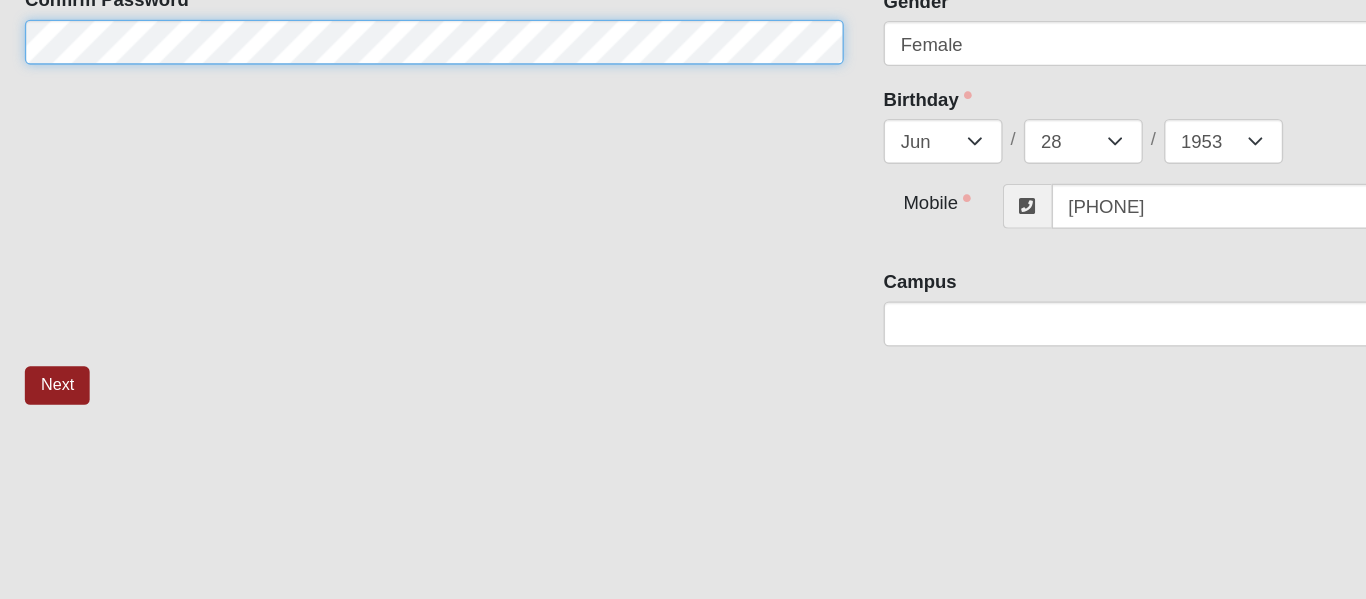 scroll, scrollTop: 298, scrollLeft: 0, axis: vertical 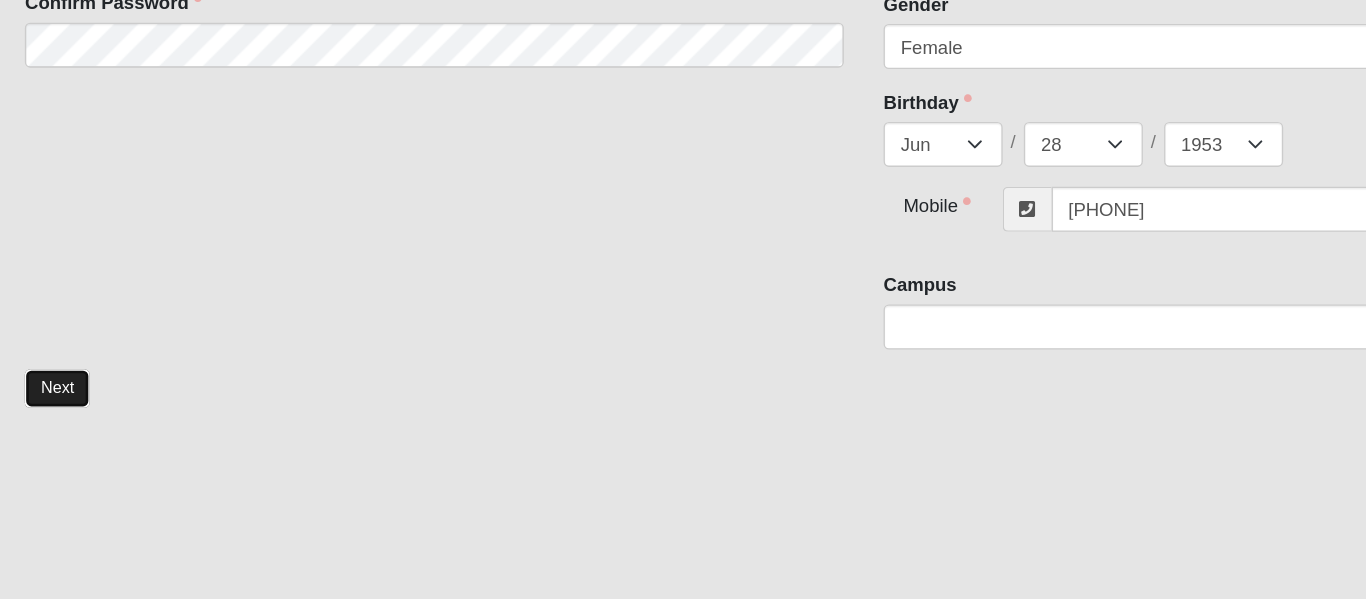 click on "Next" at bounding box center (73, 438) 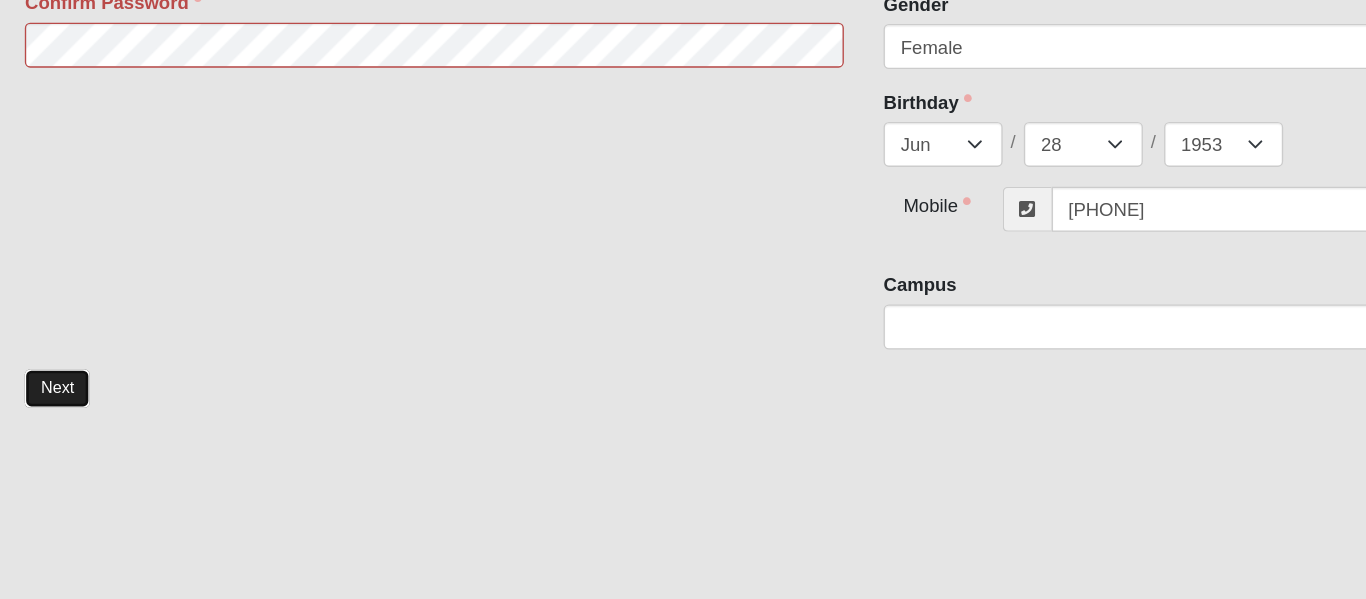 click on "Next" at bounding box center (73, 438) 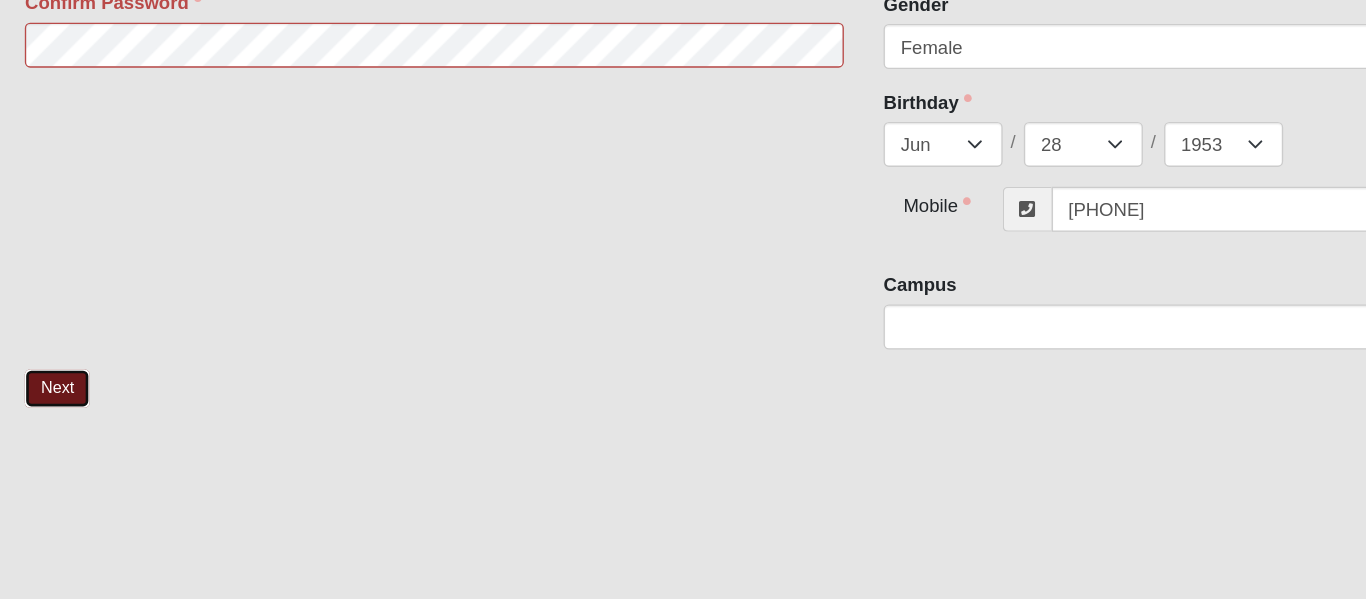 type 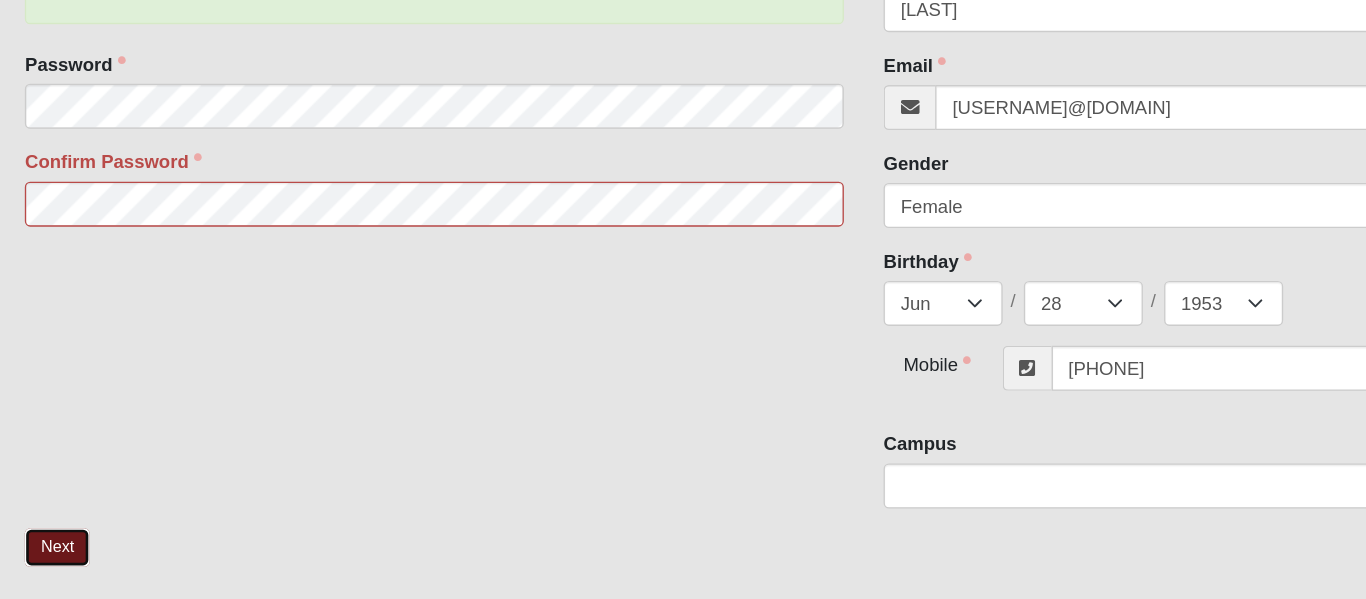 scroll, scrollTop: 382, scrollLeft: 0, axis: vertical 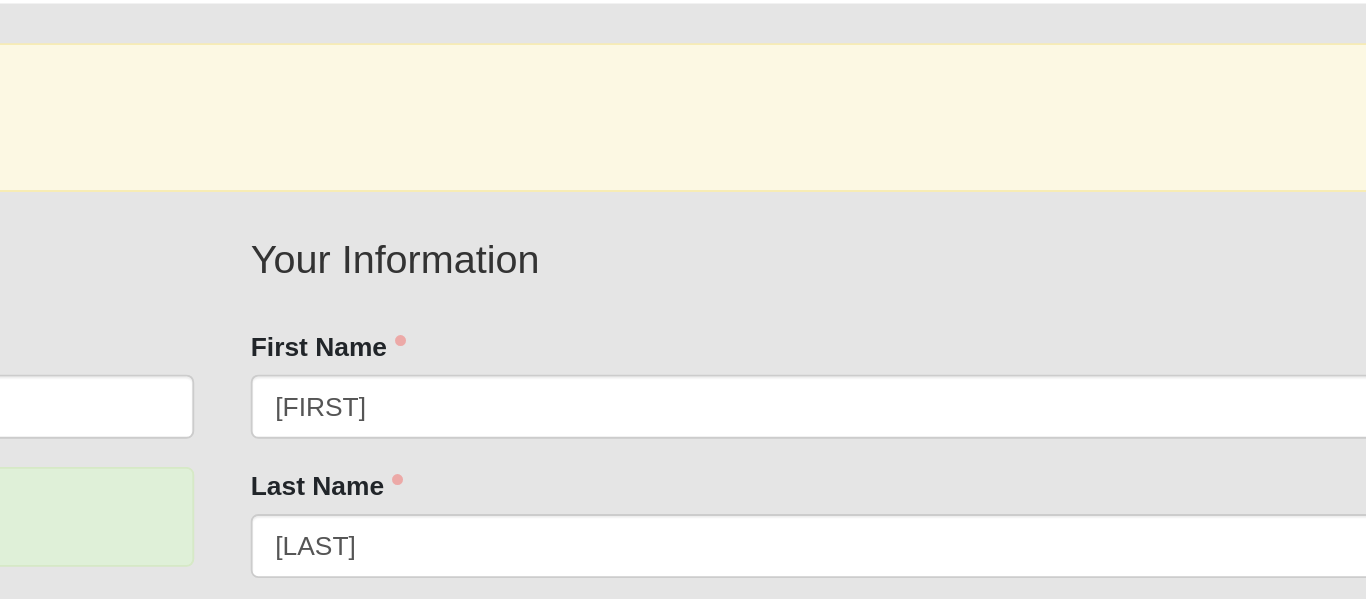 drag, startPoint x: 1034, startPoint y: 149, endPoint x: 1019, endPoint y: 149, distance: 15 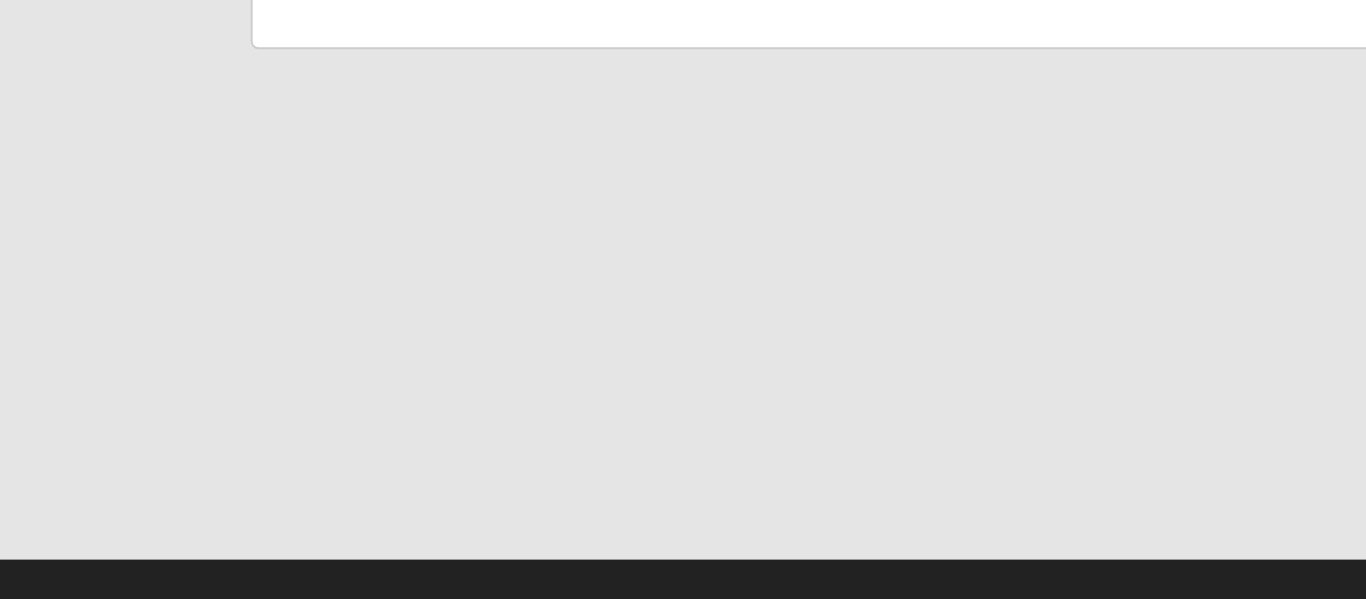 scroll, scrollTop: 529, scrollLeft: 0, axis: vertical 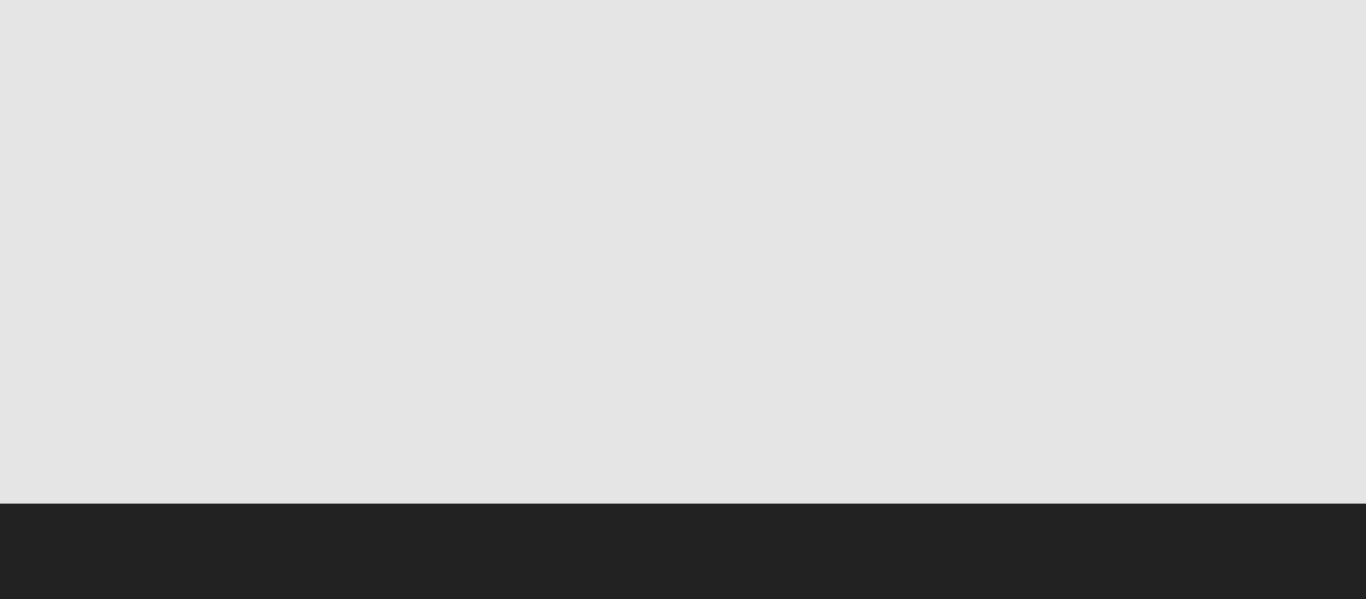 drag, startPoint x: 856, startPoint y: 345, endPoint x: 1140, endPoint y: 346, distance: 284.00177 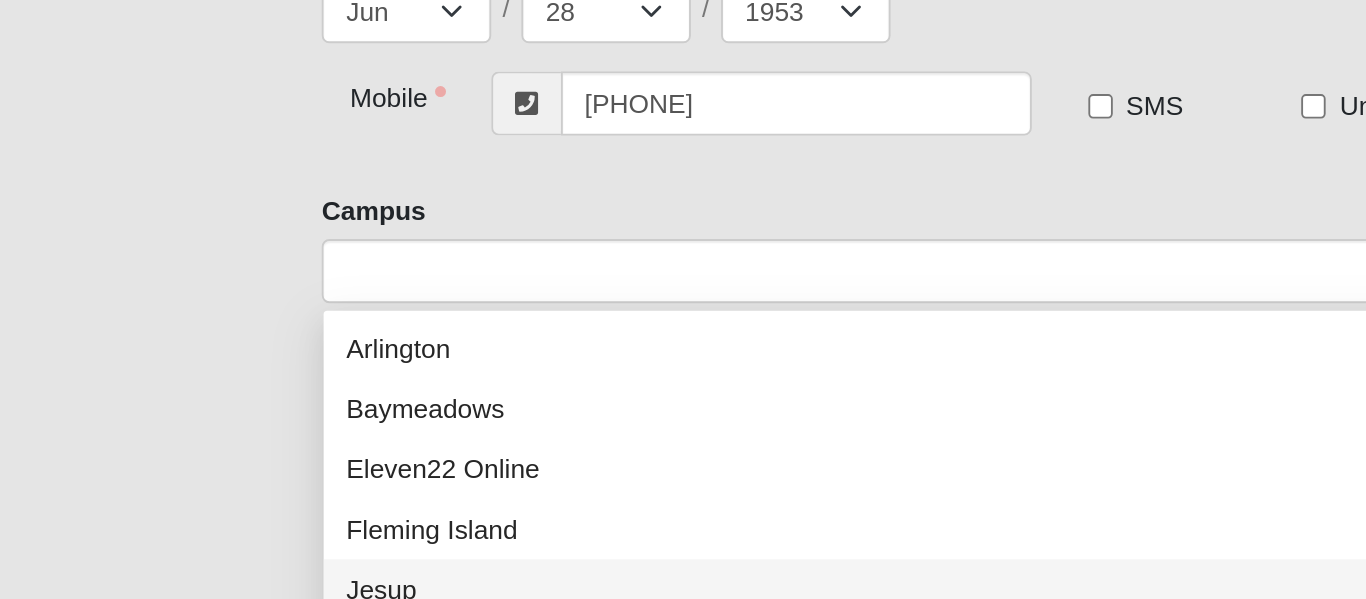 drag, startPoint x: 750, startPoint y: 264, endPoint x: 830, endPoint y: 256, distance: 80.399 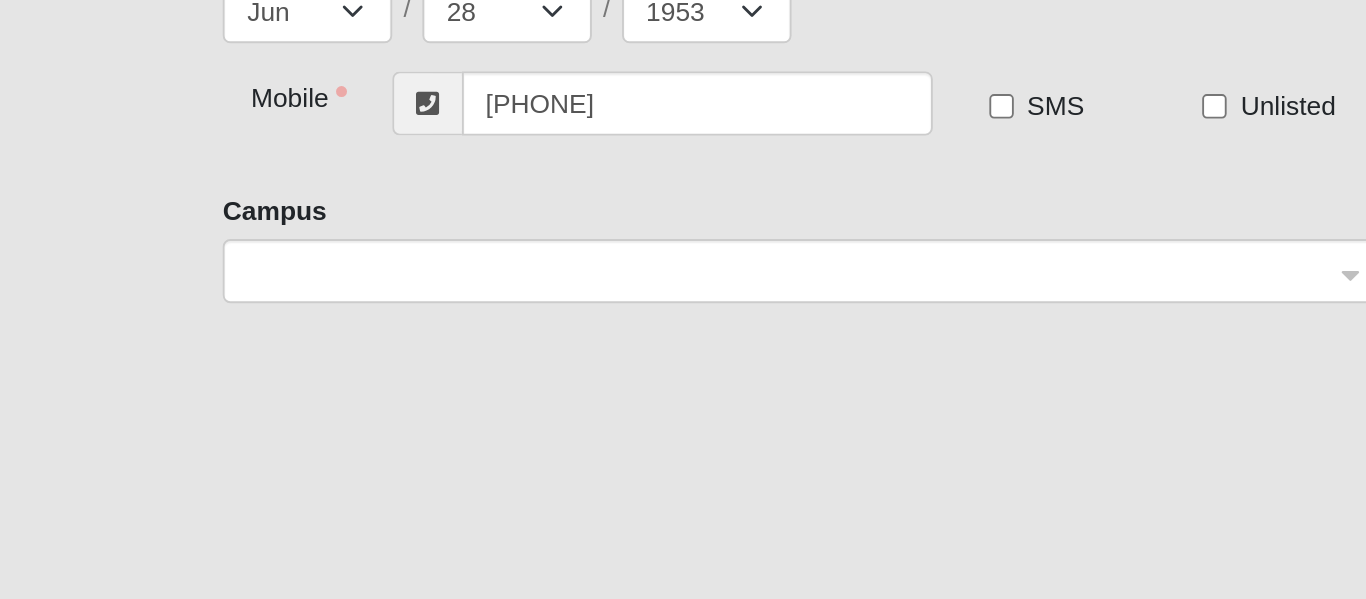 drag, startPoint x: 918, startPoint y: 251, endPoint x: 667, endPoint y: 378, distance: 281.30054 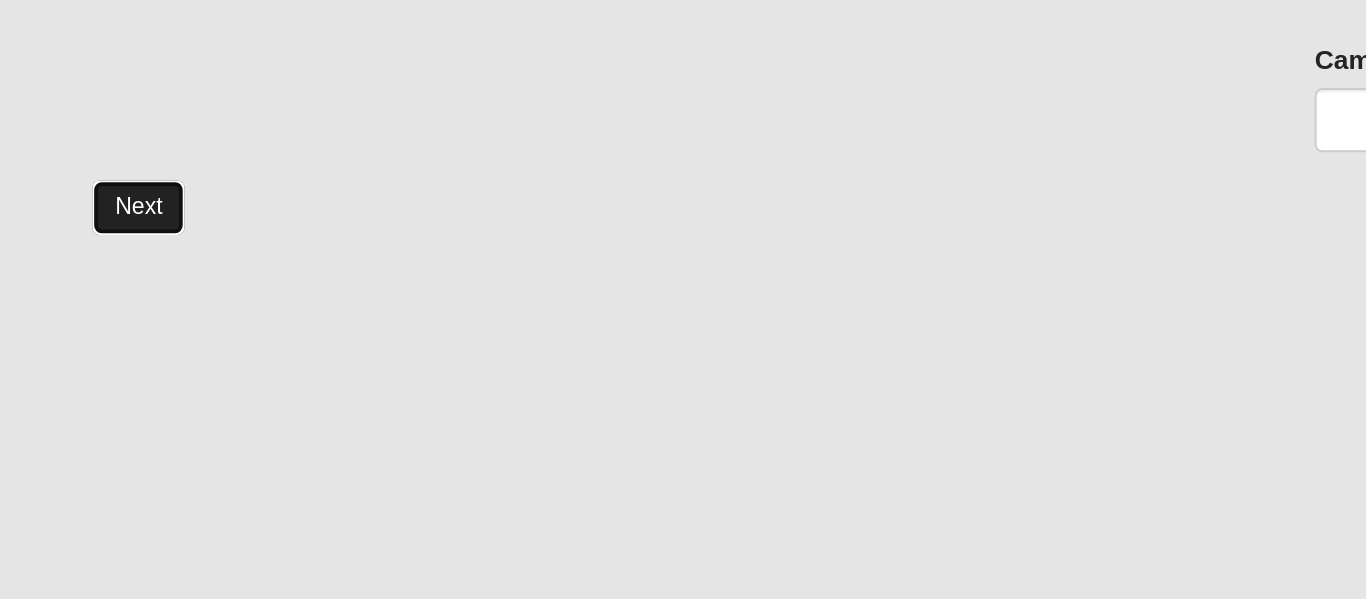 click on "Next" at bounding box center [73, 307] 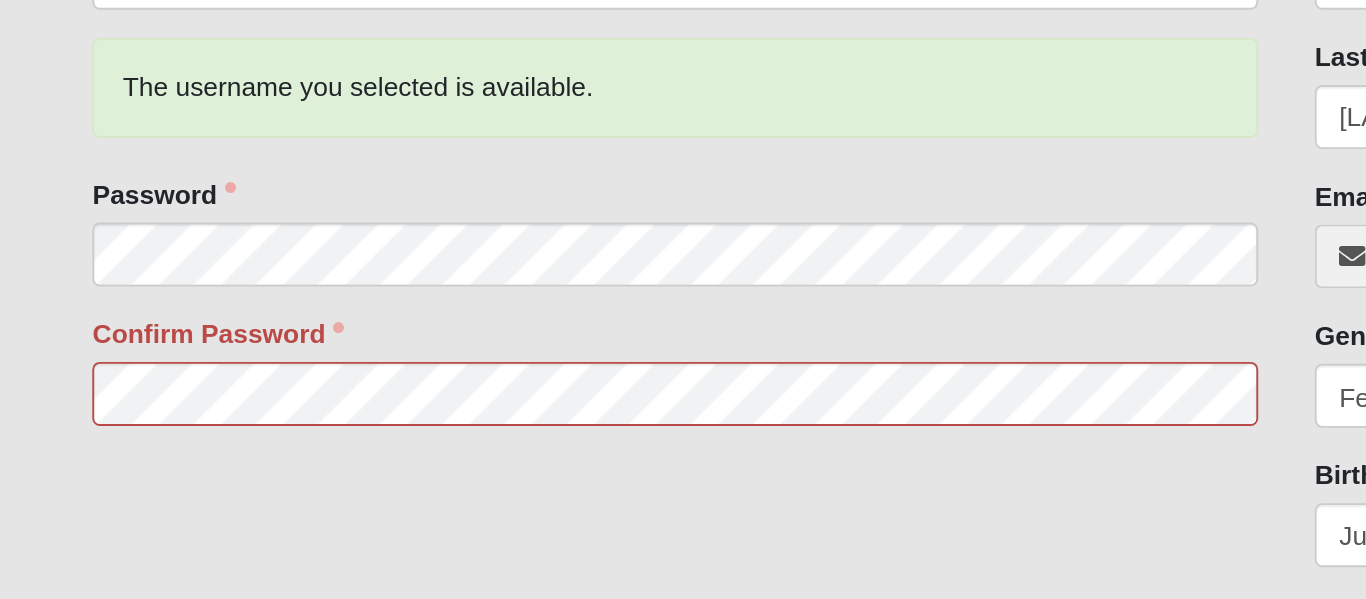 scroll, scrollTop: 285, scrollLeft: 0, axis: vertical 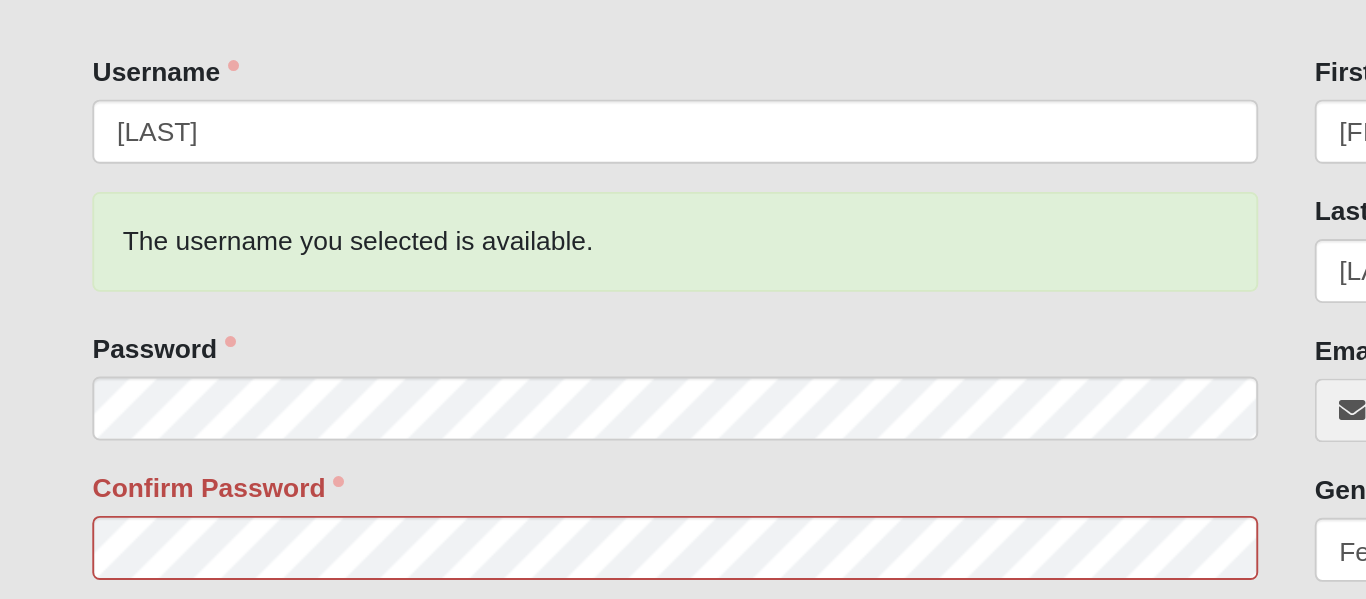 click on "Confirm Password" at bounding box center (116, 259) 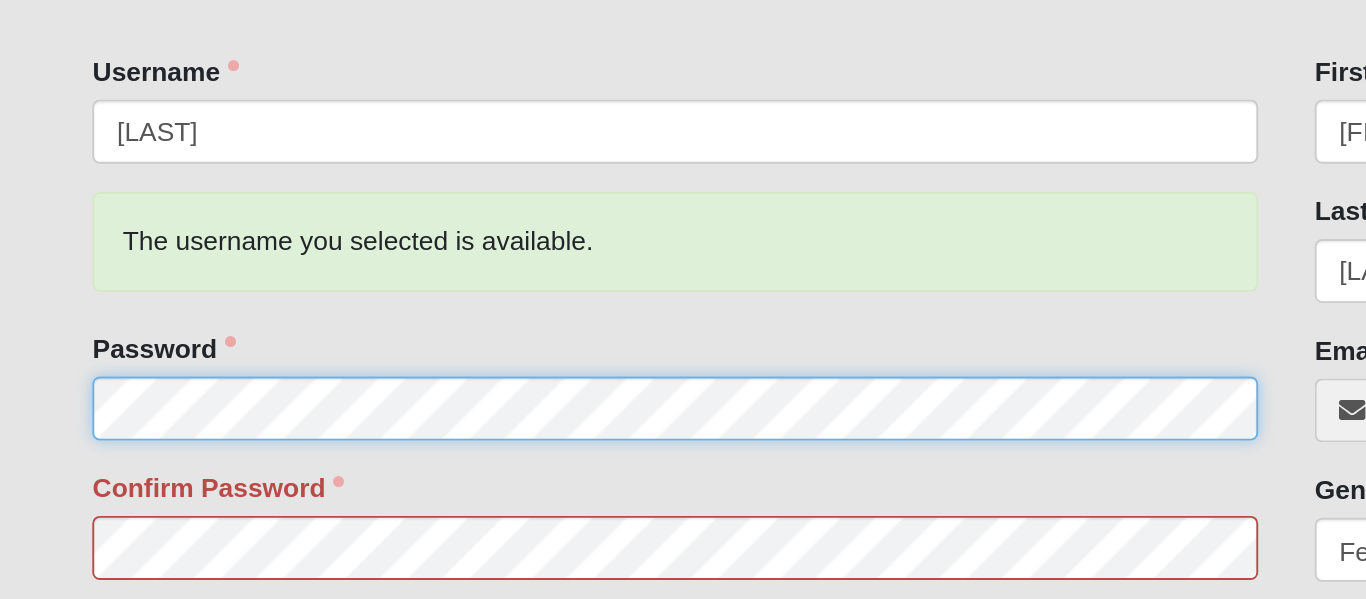 click on "Next" at bounding box center [73, 550] 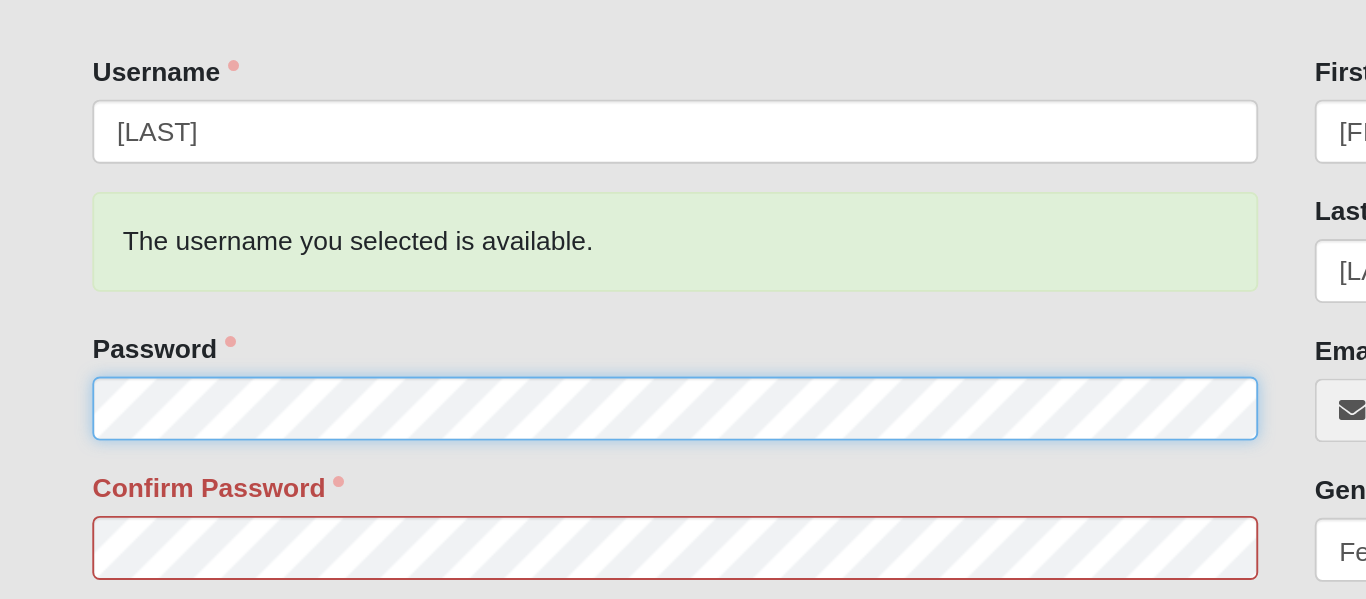 click on "Next" at bounding box center (73, 550) 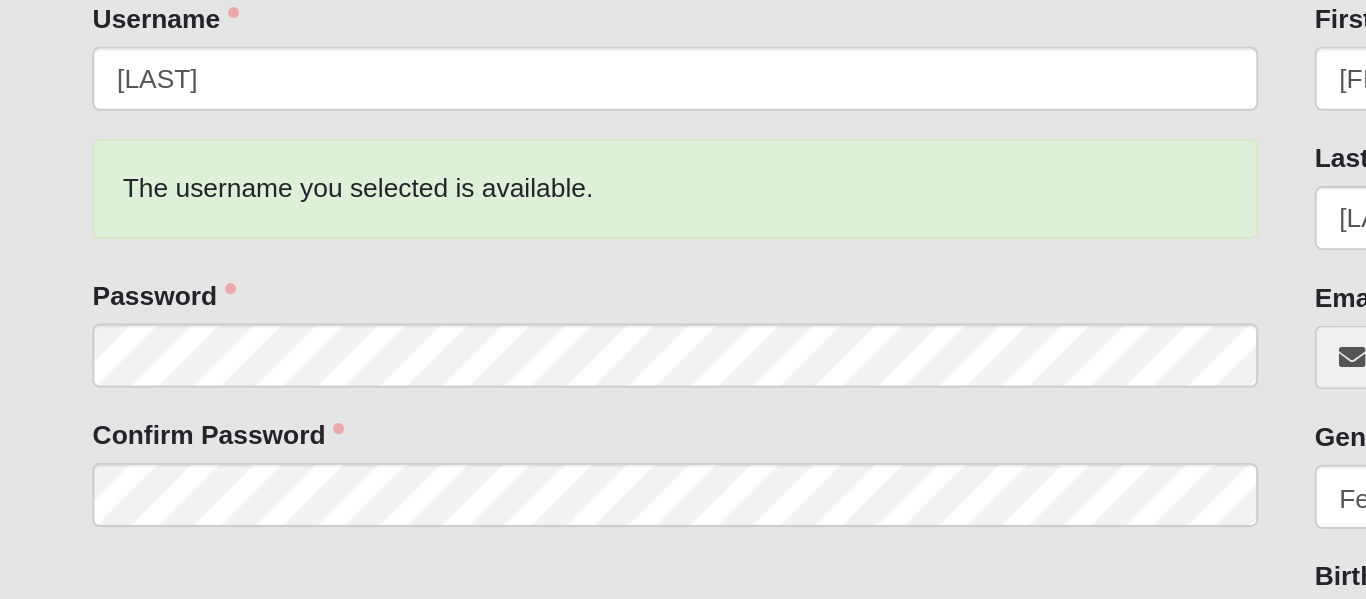 click on "New Account   Username    revieref   The username you selected is available.   Password        Confirm Password" at bounding box center [358, 149] 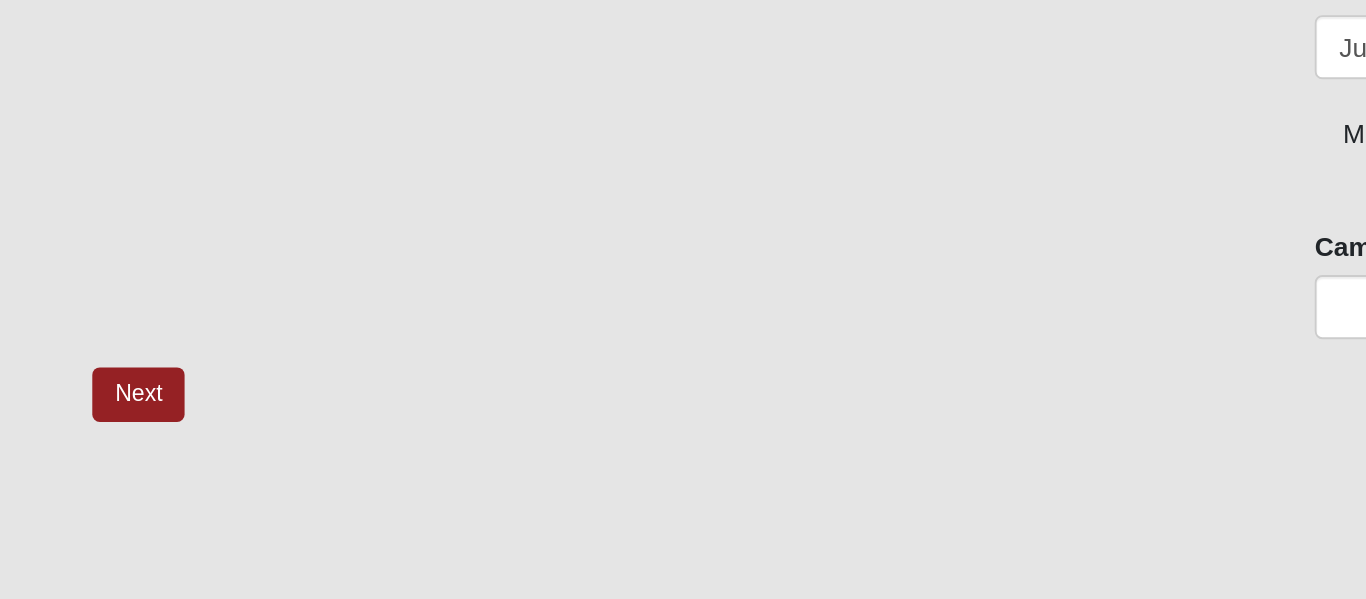 scroll, scrollTop: 386, scrollLeft: 0, axis: vertical 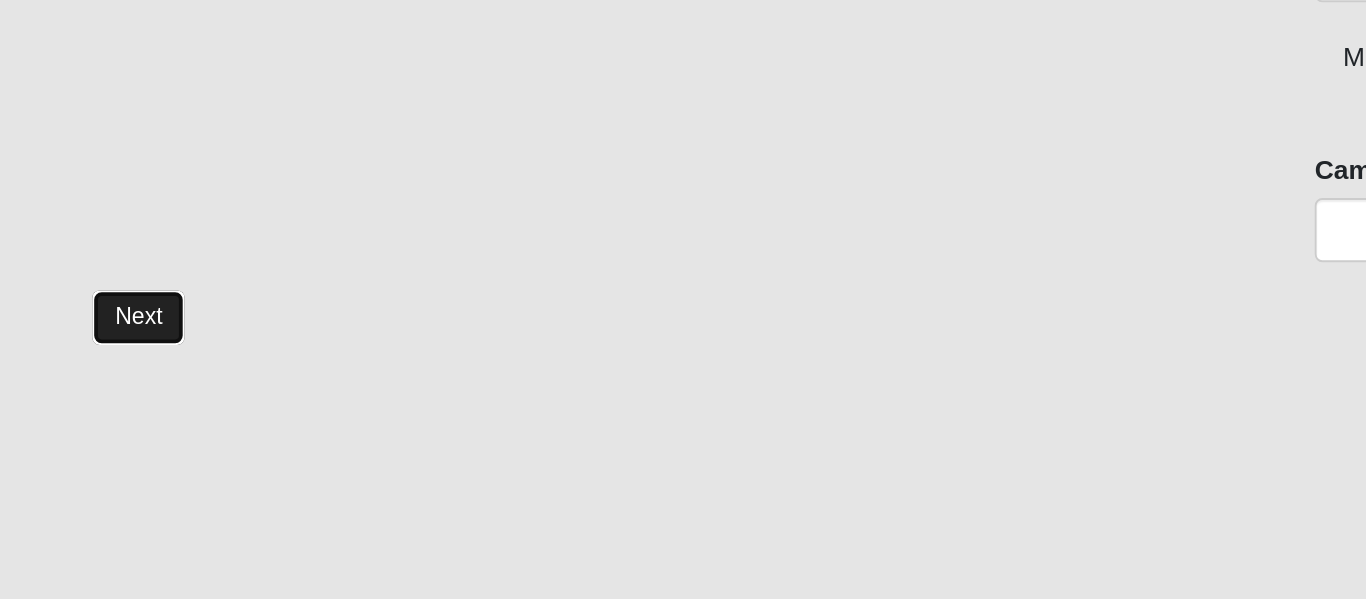 click on "Next" at bounding box center (73, 449) 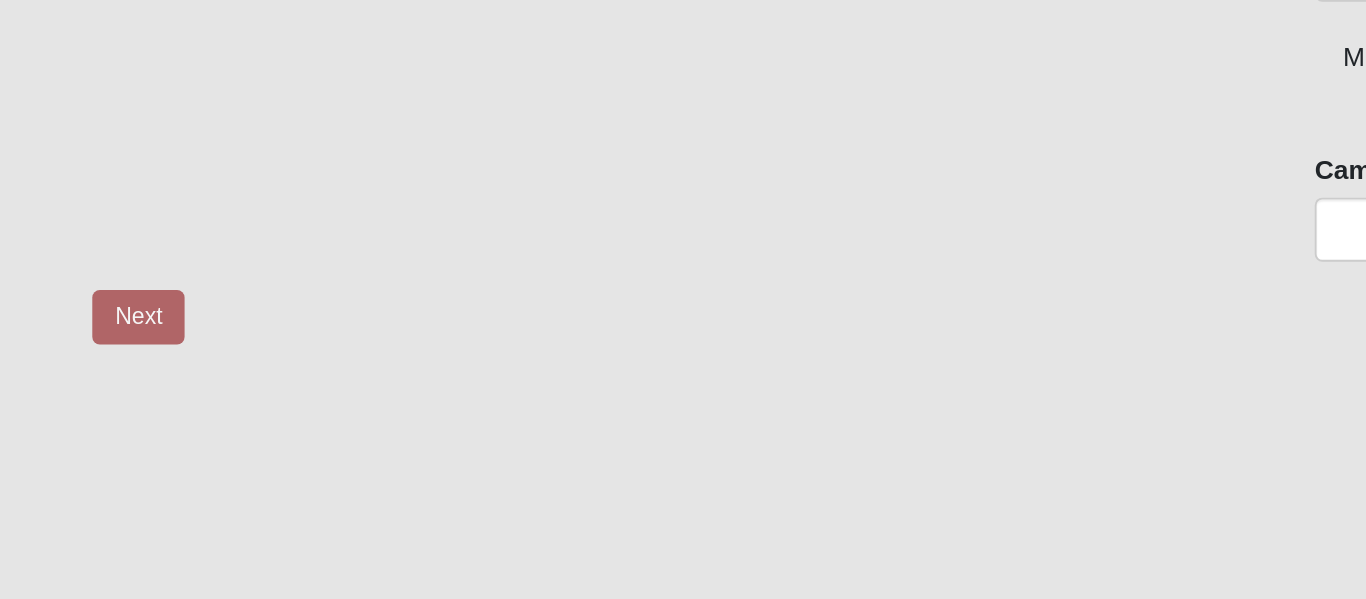 scroll, scrollTop: 0, scrollLeft: 0, axis: both 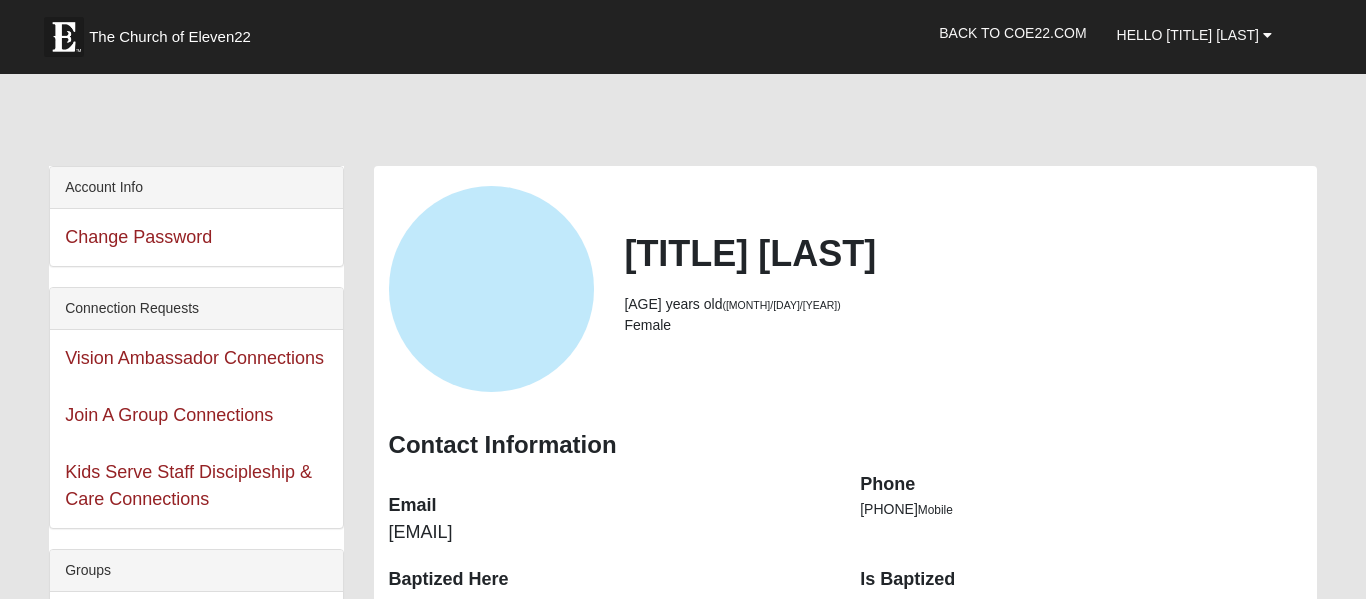 click at bounding box center (683, 124) 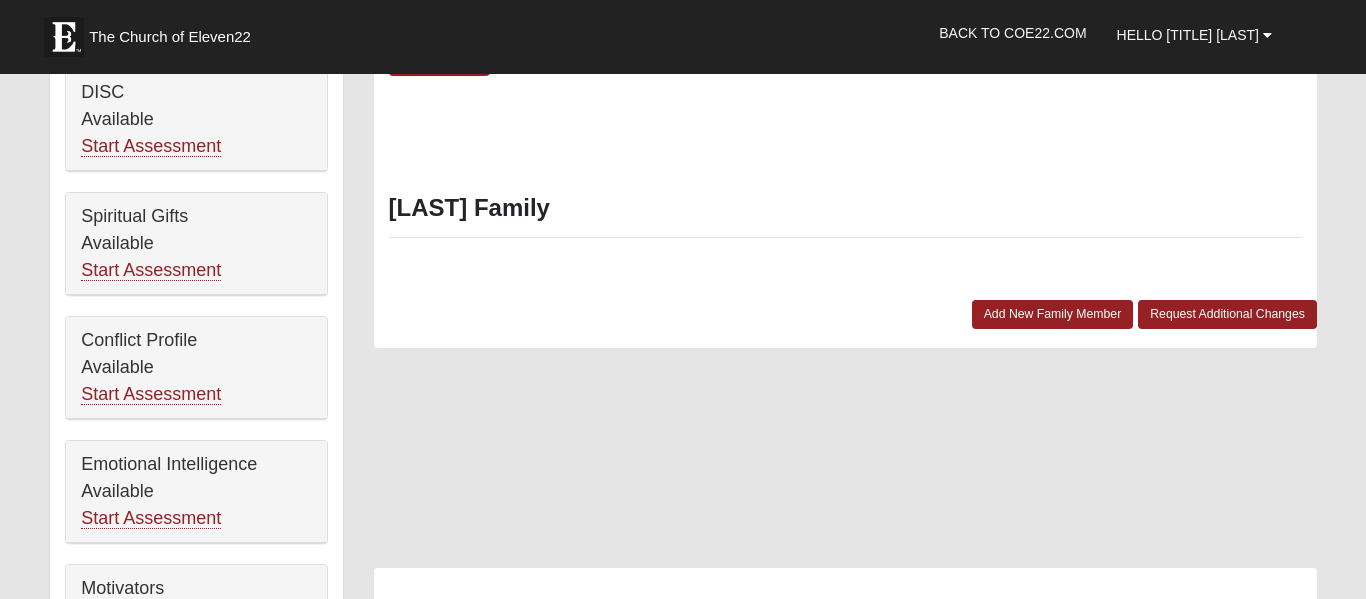 scroll, scrollTop: 804, scrollLeft: 0, axis: vertical 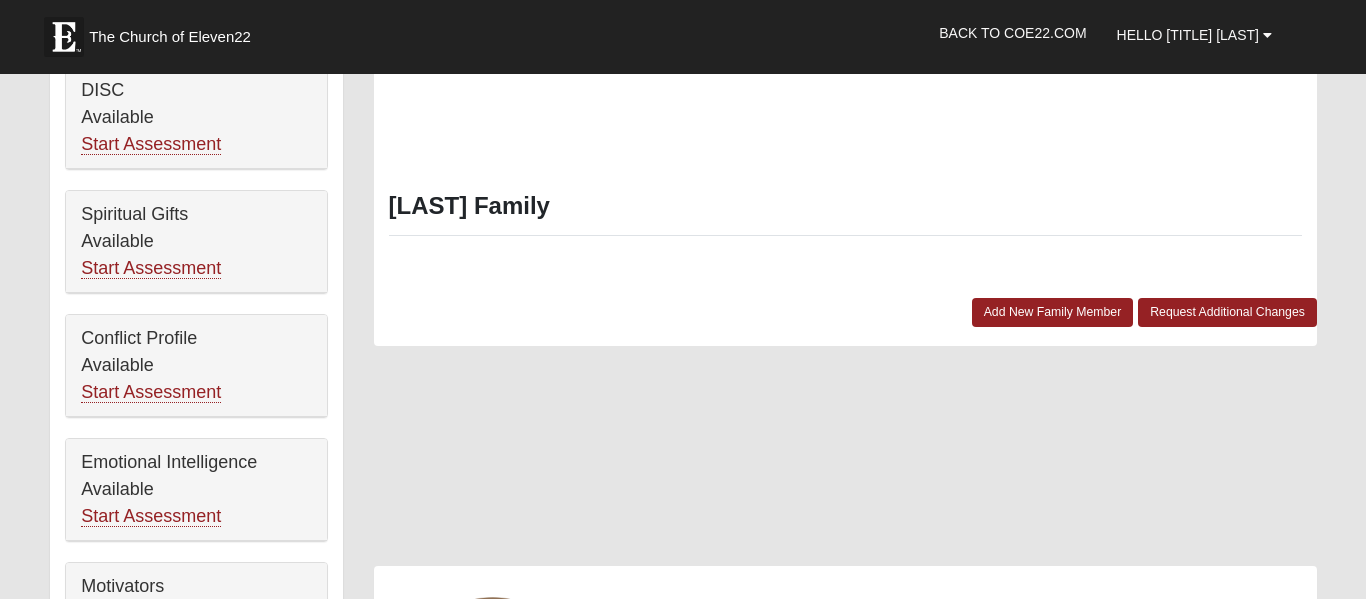 click on "Motivators
Available
Start Assessment" at bounding box center [196, 614] 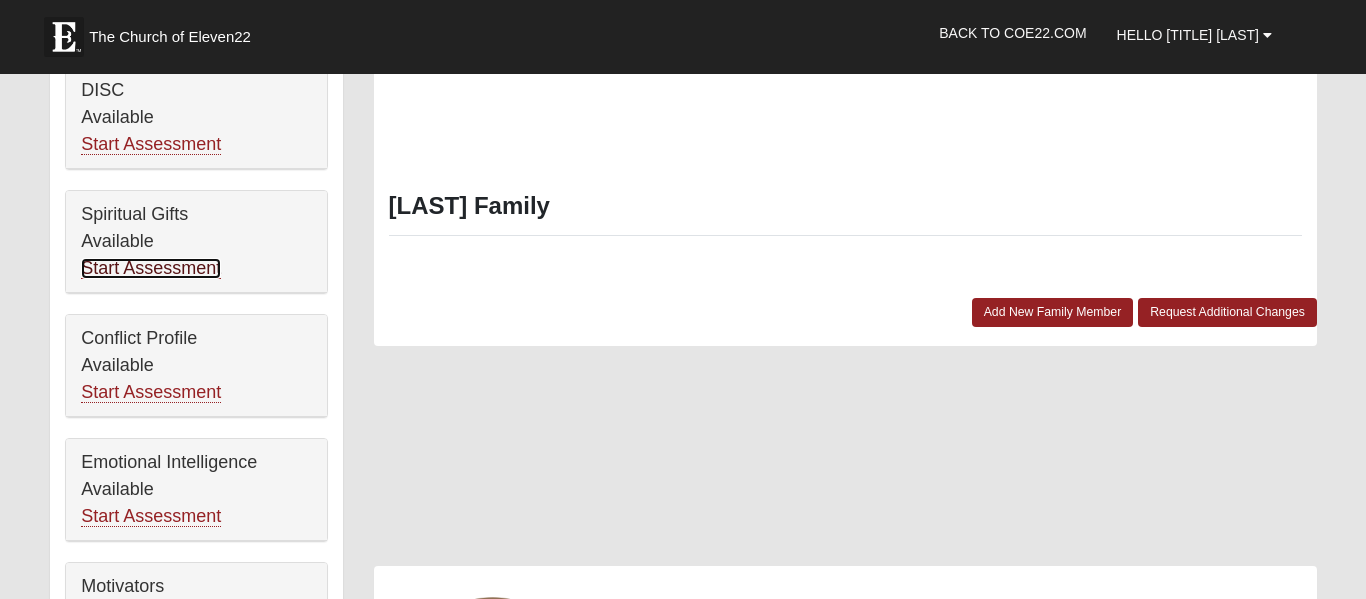 click on "Start Assessment" at bounding box center [151, 268] 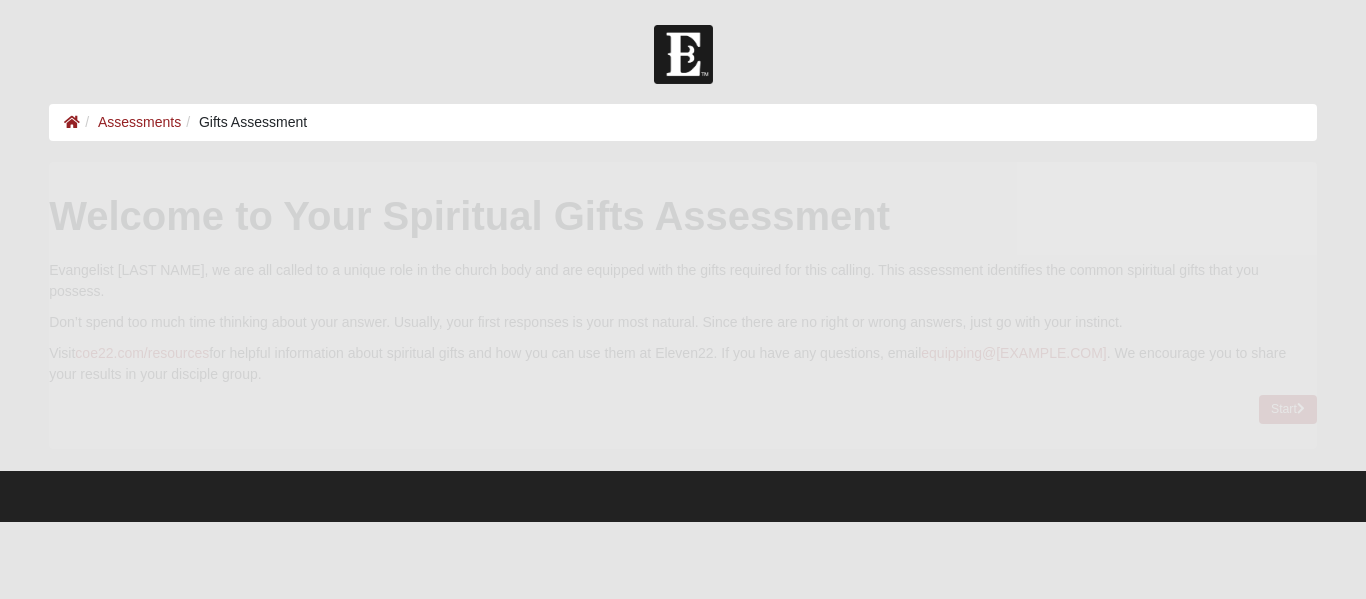 scroll, scrollTop: 0, scrollLeft: 0, axis: both 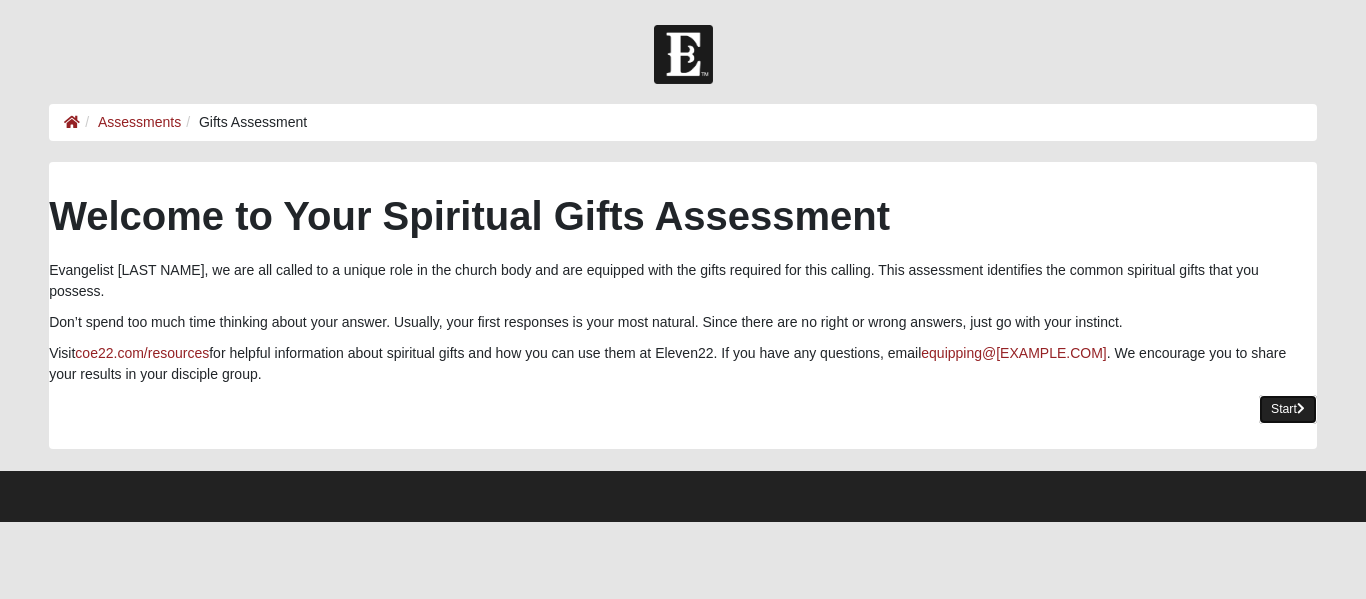 click on "Start" at bounding box center [1288, 409] 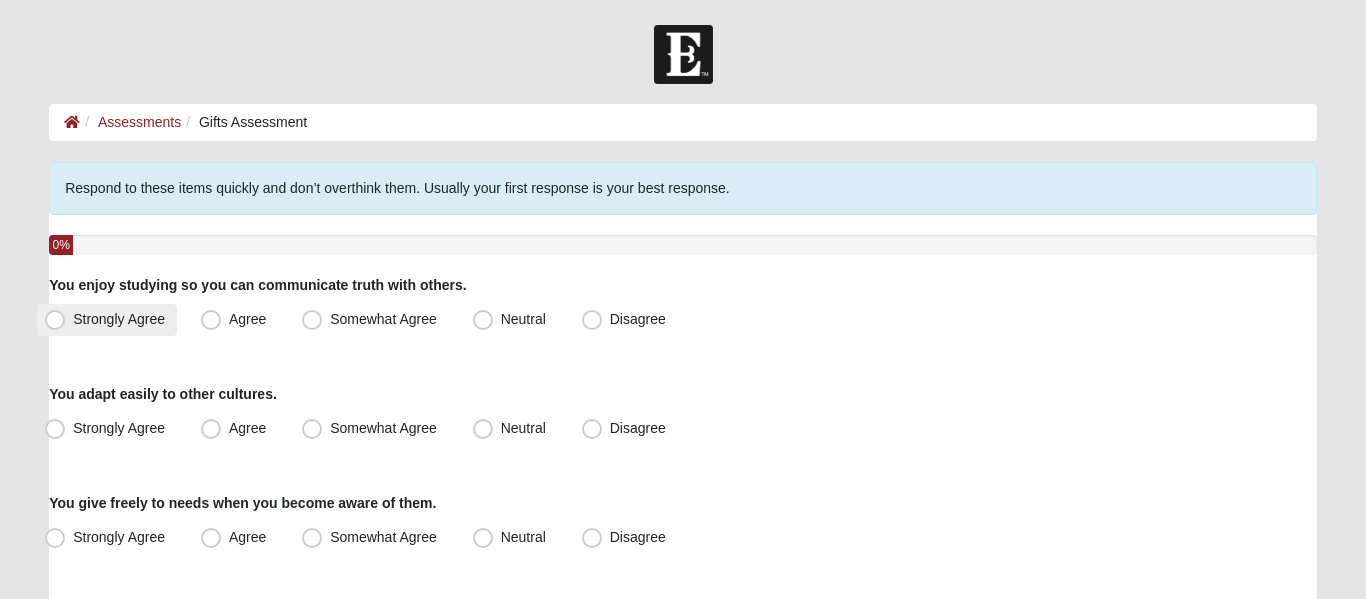click on "Strongly Agree" at bounding box center [119, 319] 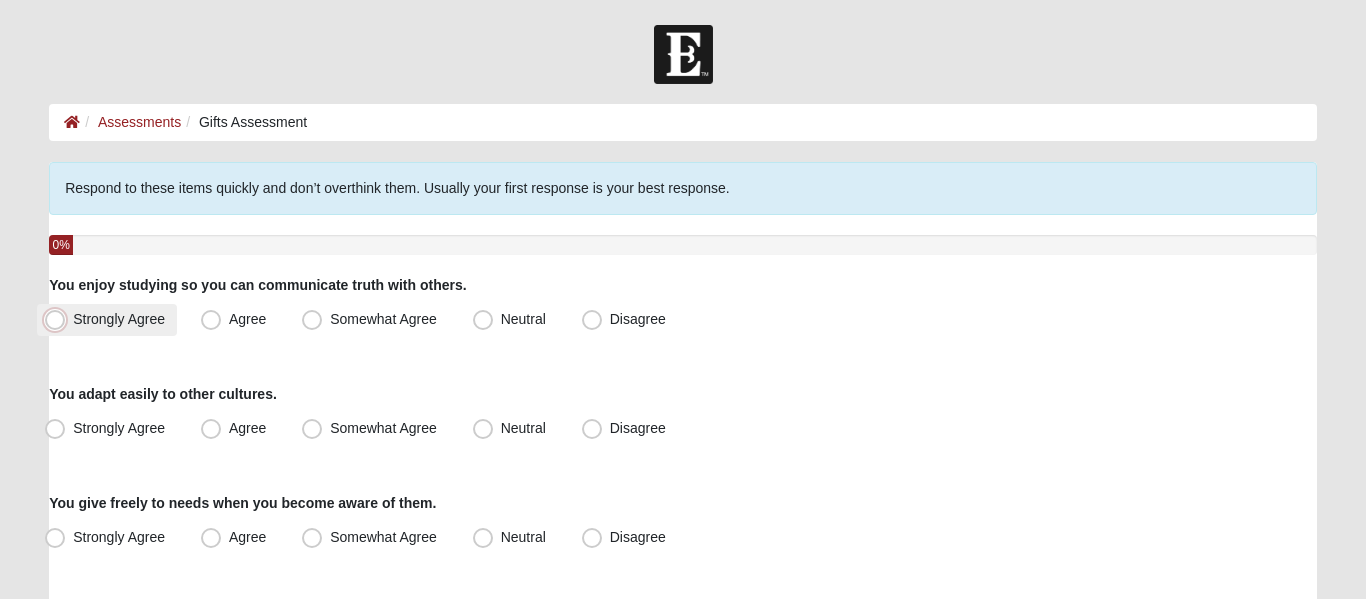click on "Strongly Agree" at bounding box center (59, 319) 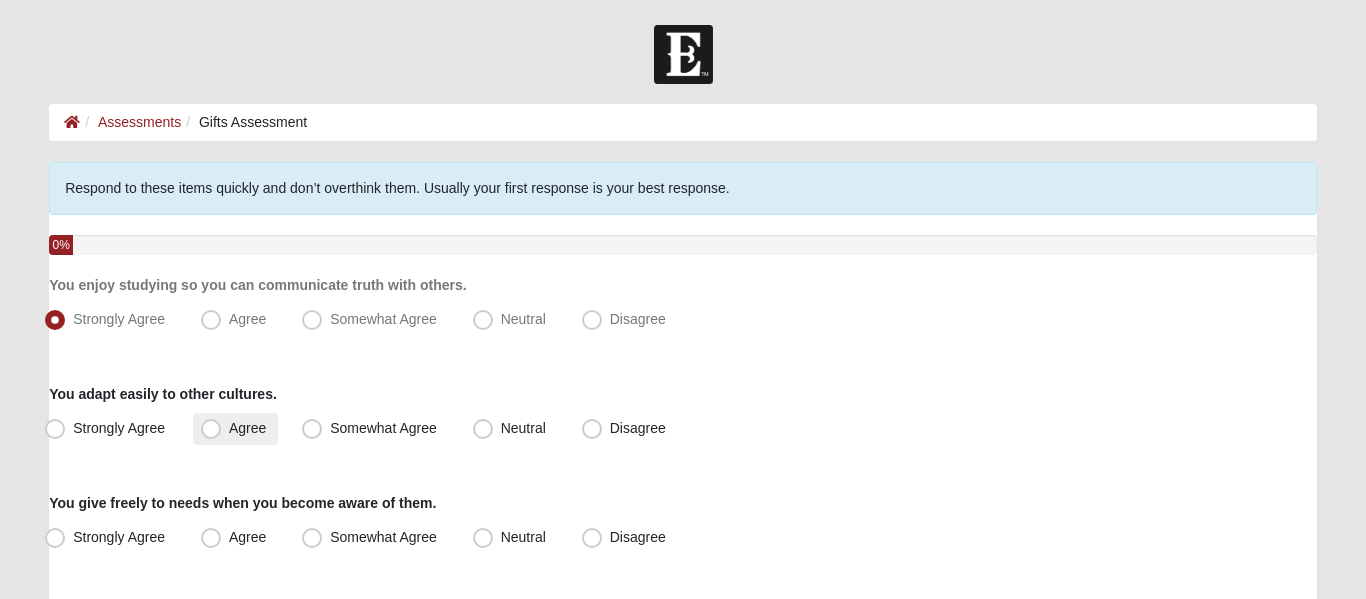 click on "Agree" at bounding box center (247, 428) 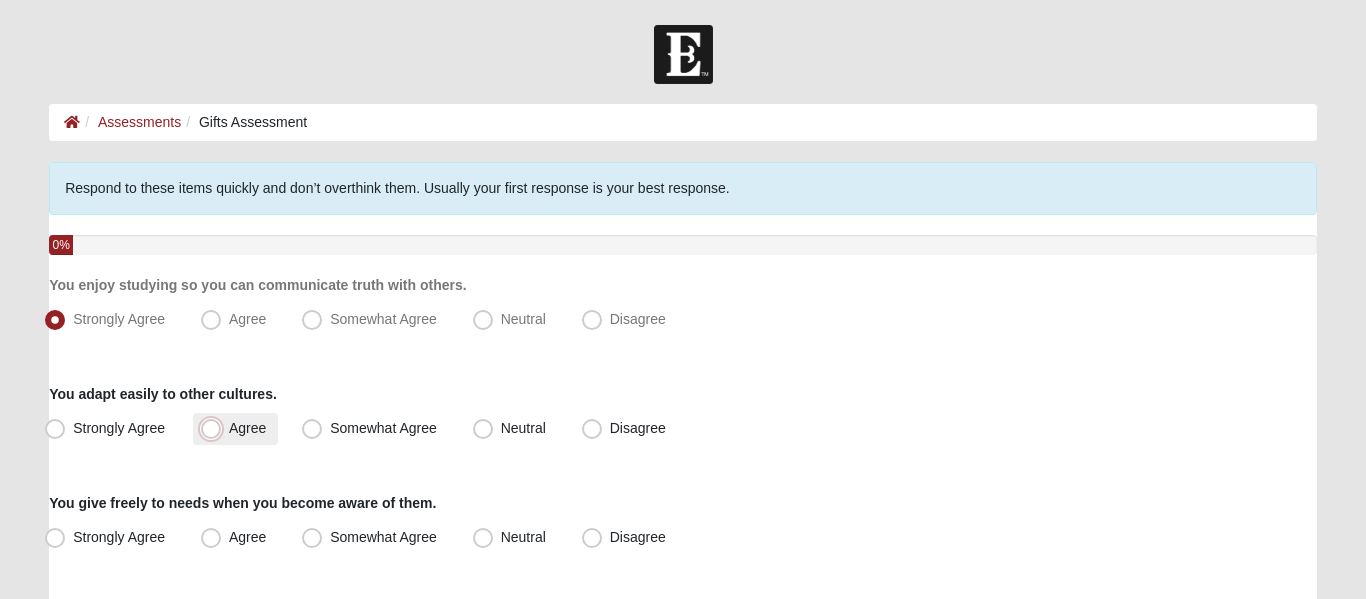 click on "Agree" at bounding box center (215, 428) 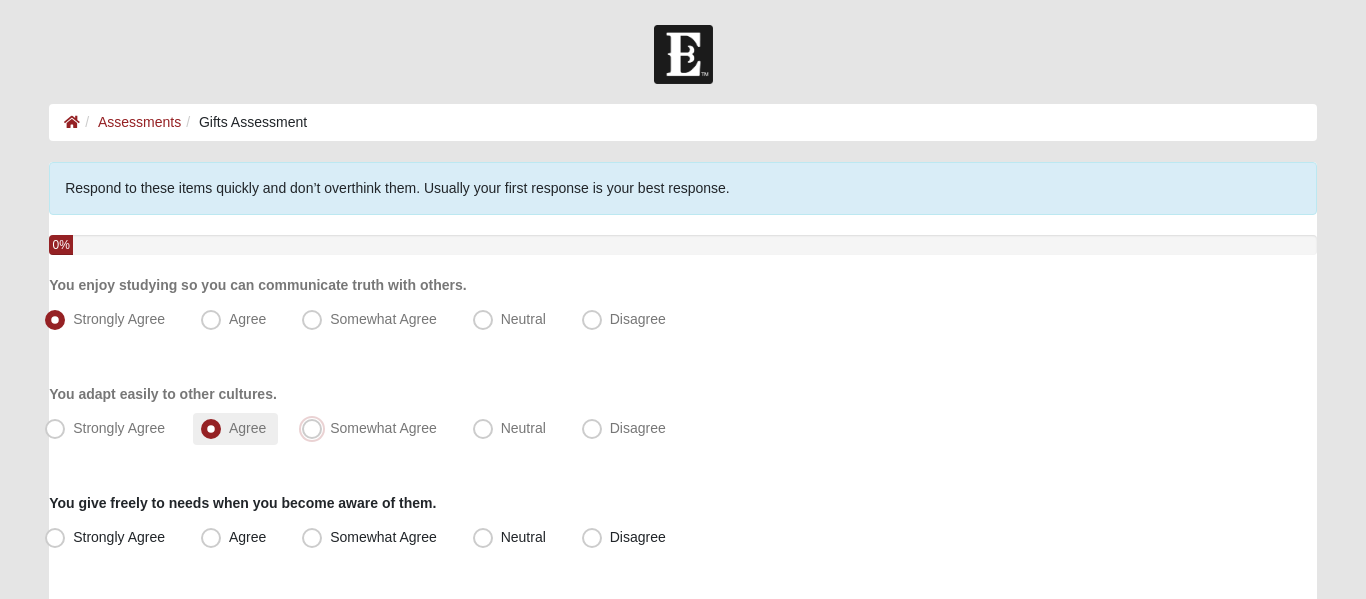 click on "Somewhat Agree" at bounding box center [316, 428] 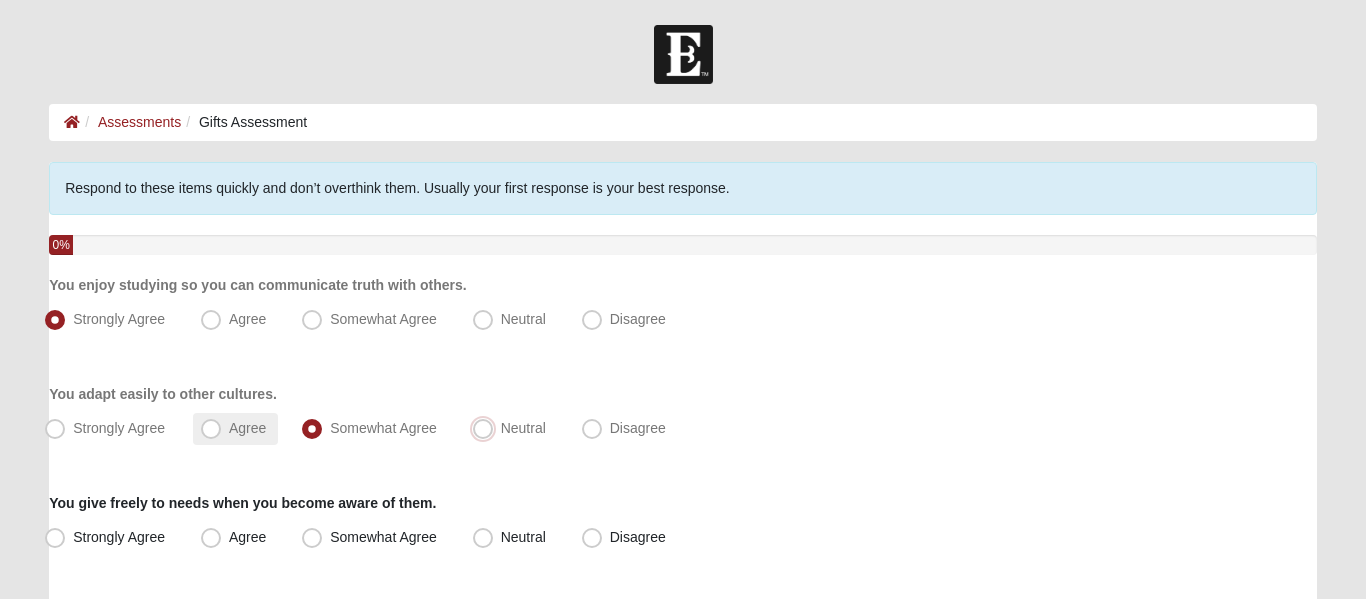 click on "Neutral" at bounding box center [487, 428] 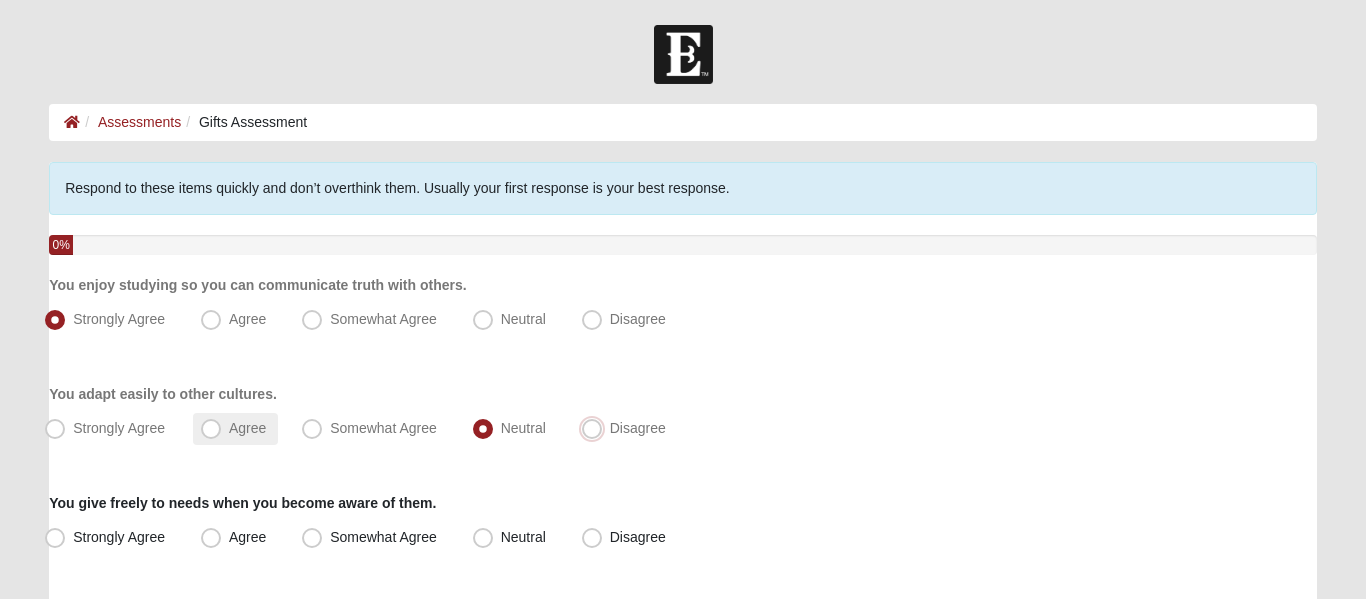 click on "Disagree" at bounding box center (596, 428) 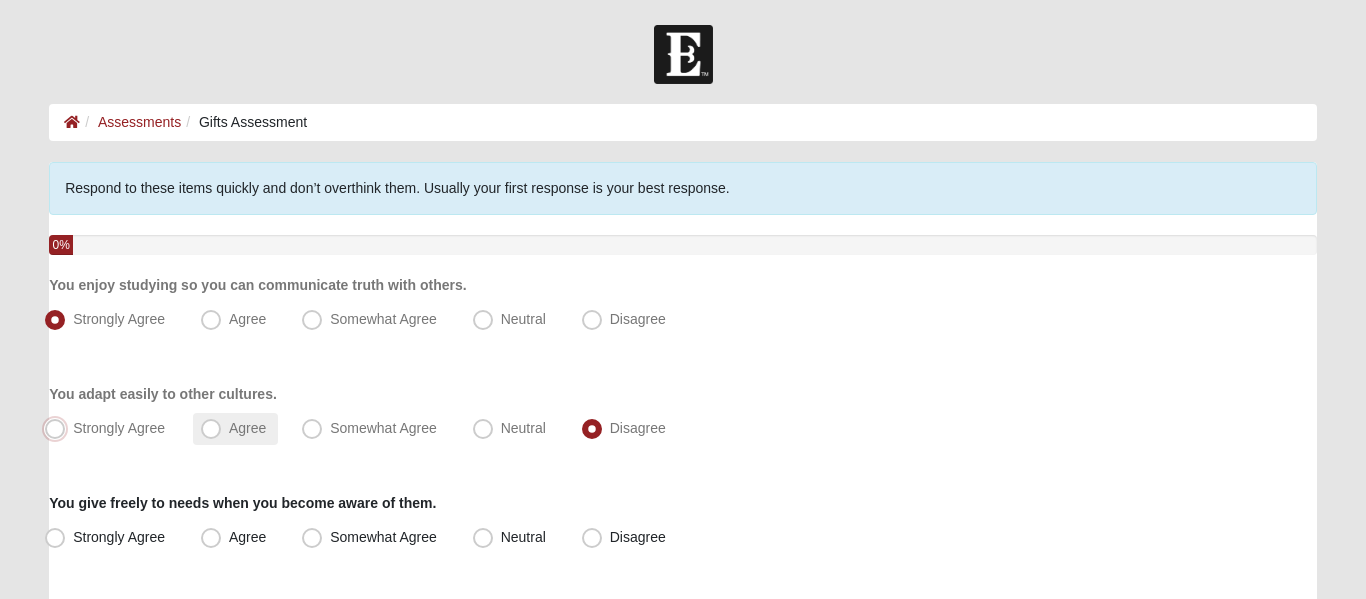 click on "Strongly Agree" at bounding box center [59, 428] 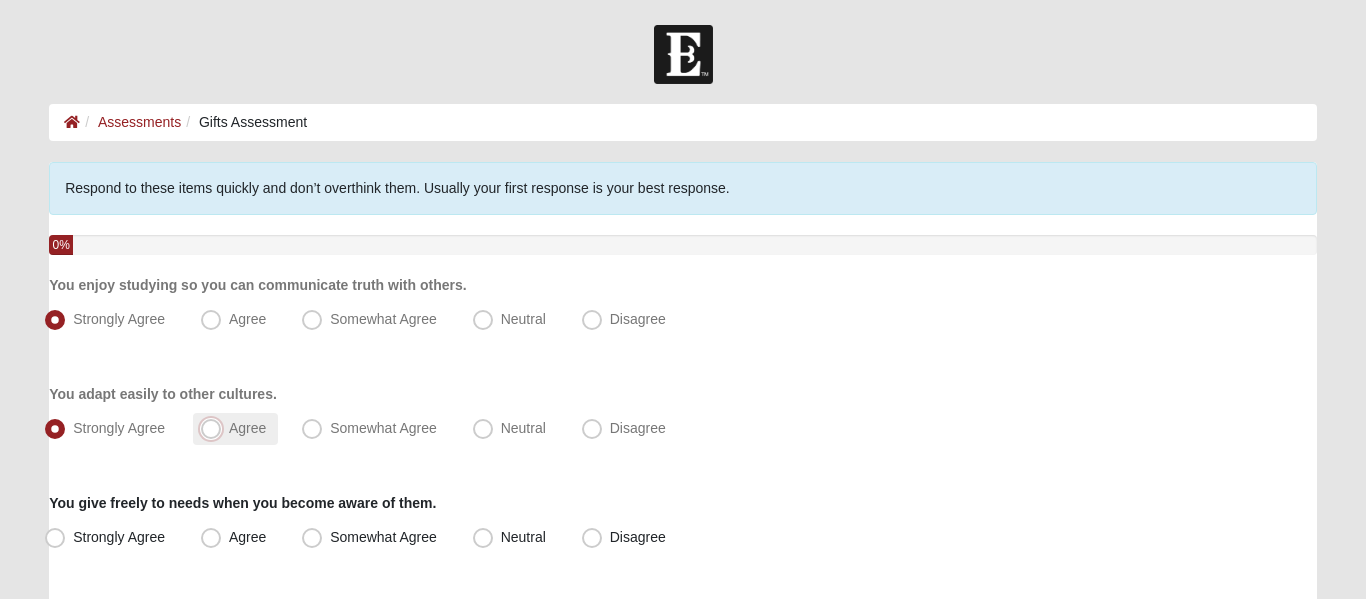 click on "Agree" at bounding box center (215, 428) 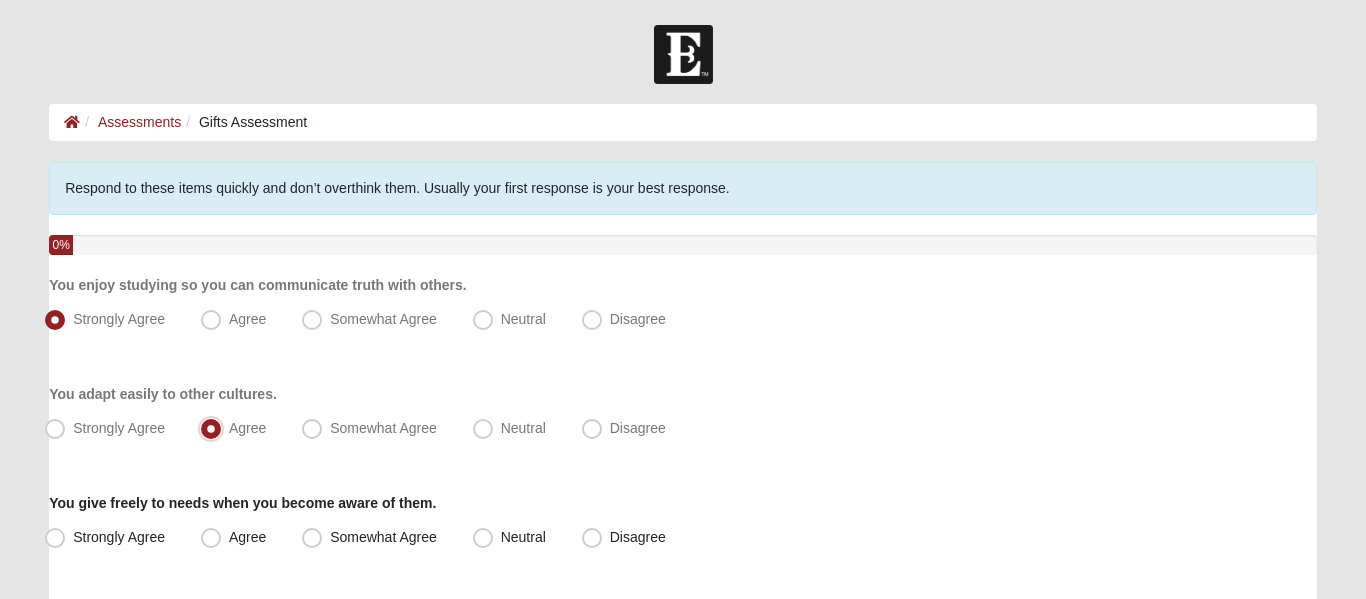 scroll, scrollTop: 1, scrollLeft: 0, axis: vertical 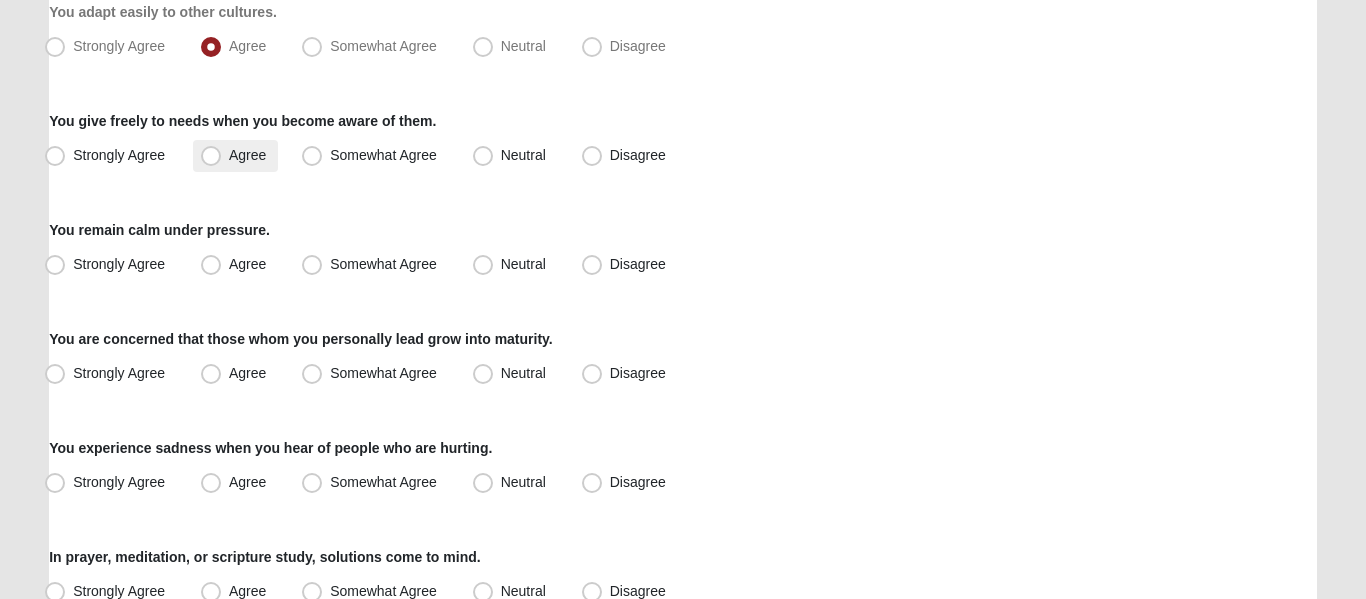 click on "Agree" at bounding box center [247, 155] 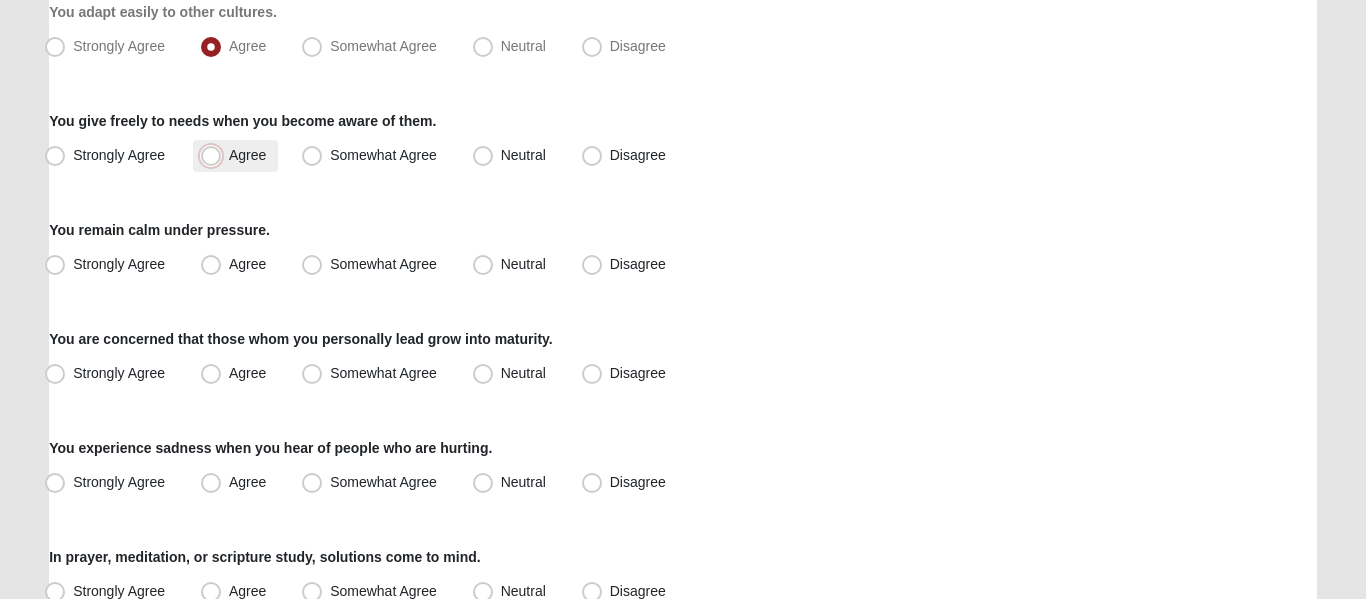 click on "Agree" at bounding box center [215, 155] 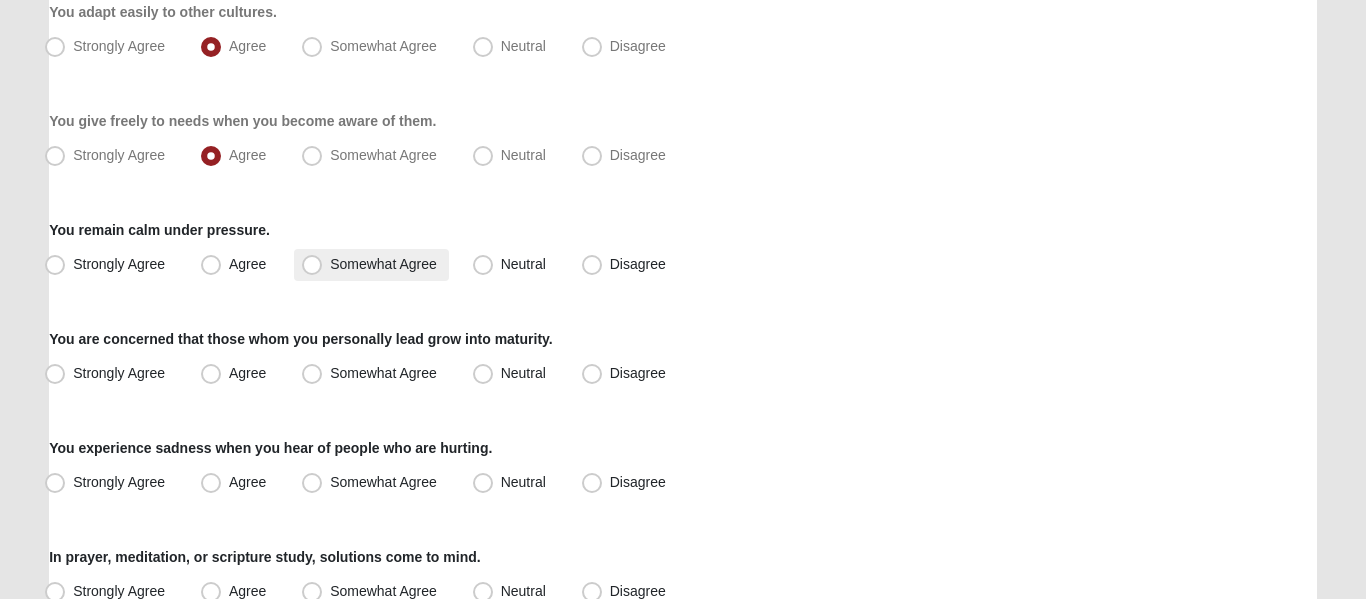 click on "Somewhat Agree" at bounding box center (383, 264) 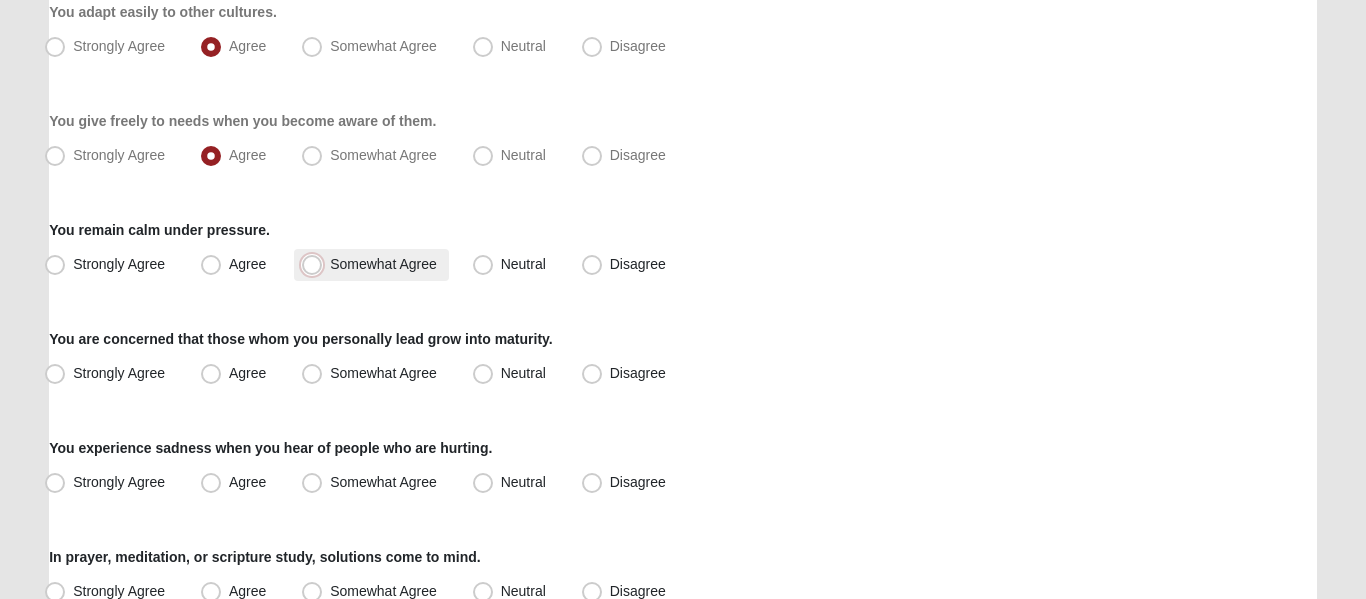 click on "Somewhat Agree" at bounding box center [316, 264] 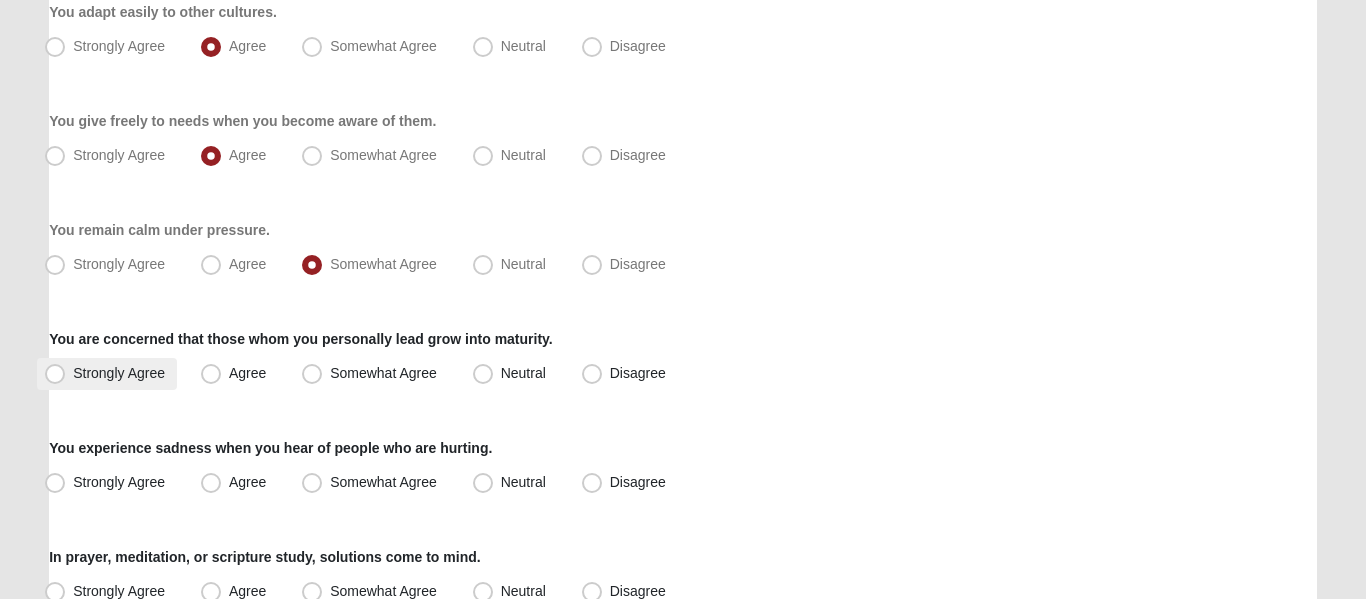 click on "Strongly Agree" at bounding box center [119, 373] 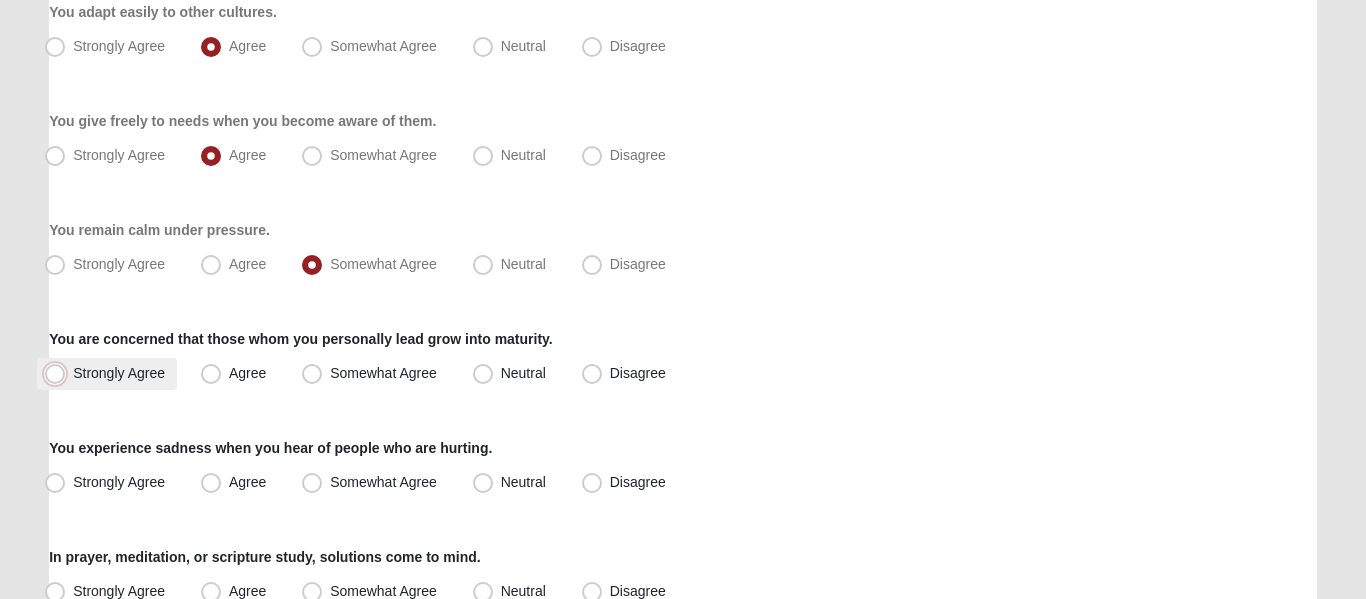 click on "Strongly Agree" at bounding box center [59, 373] 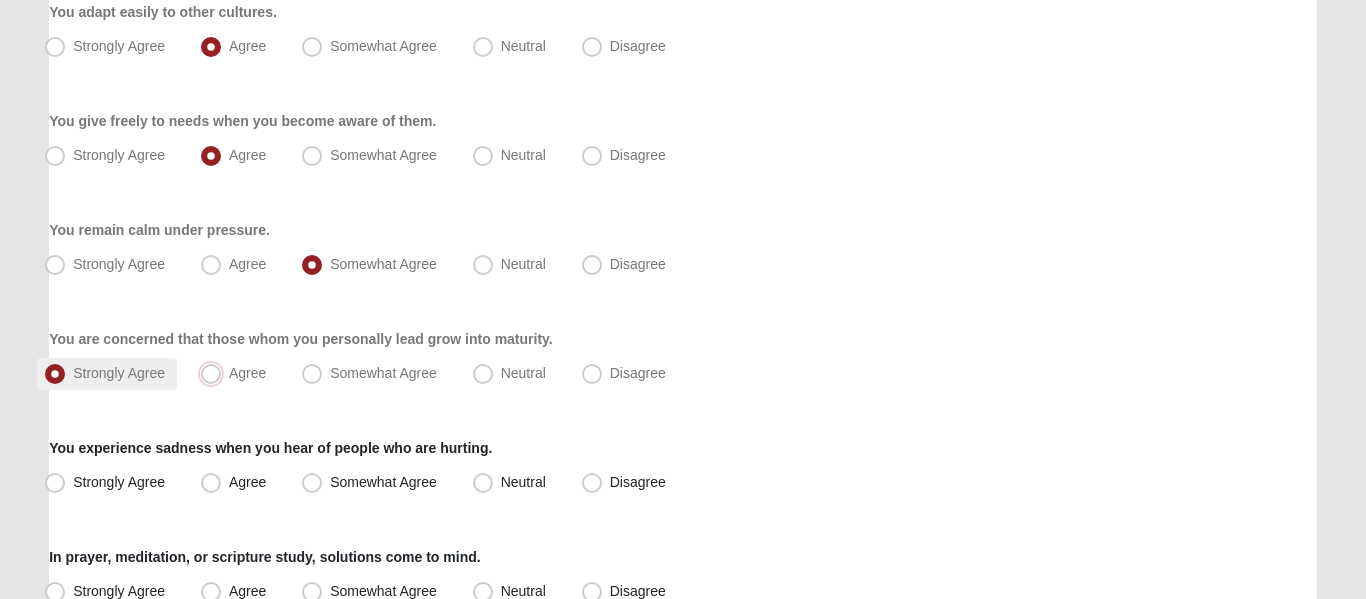 click on "Agree" at bounding box center [215, 373] 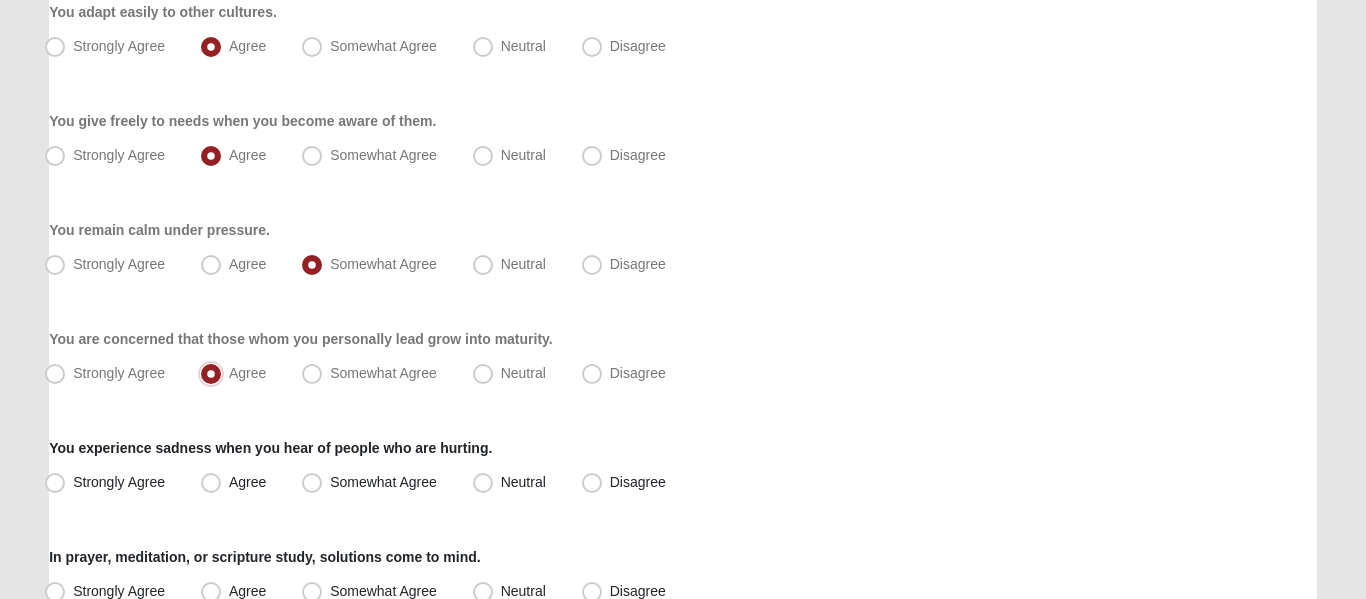 drag, startPoint x: 1363, startPoint y: 172, endPoint x: 1365, endPoint y: 131, distance: 41.04875 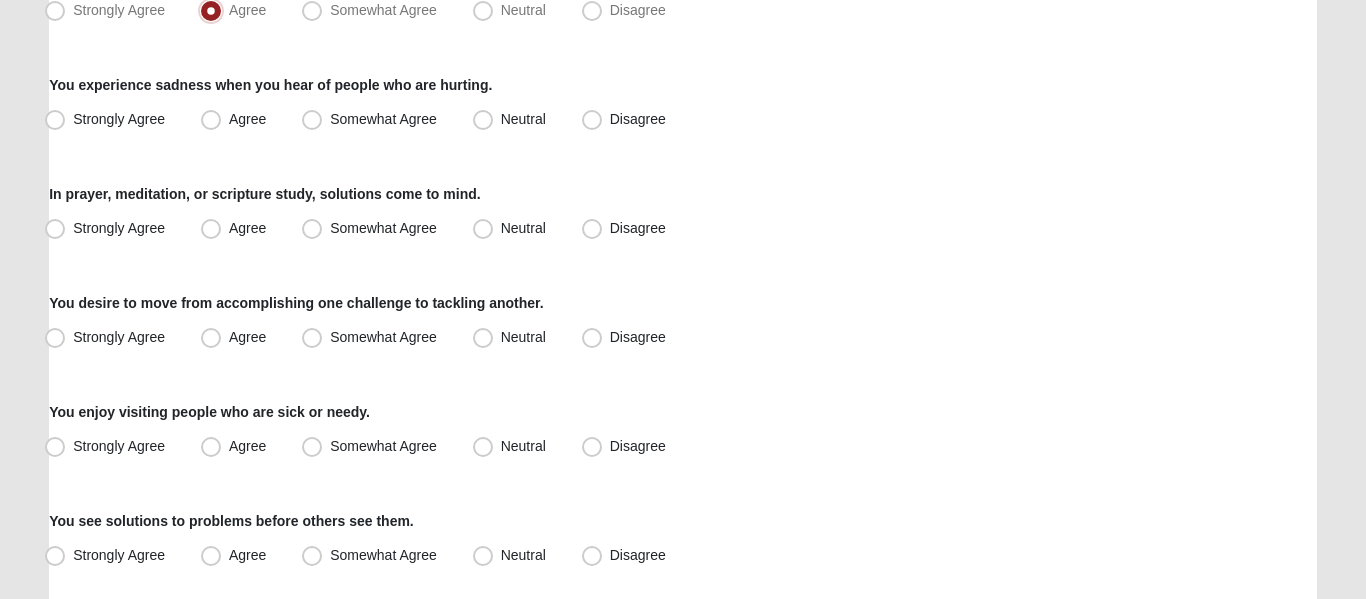 scroll, scrollTop: 753, scrollLeft: 0, axis: vertical 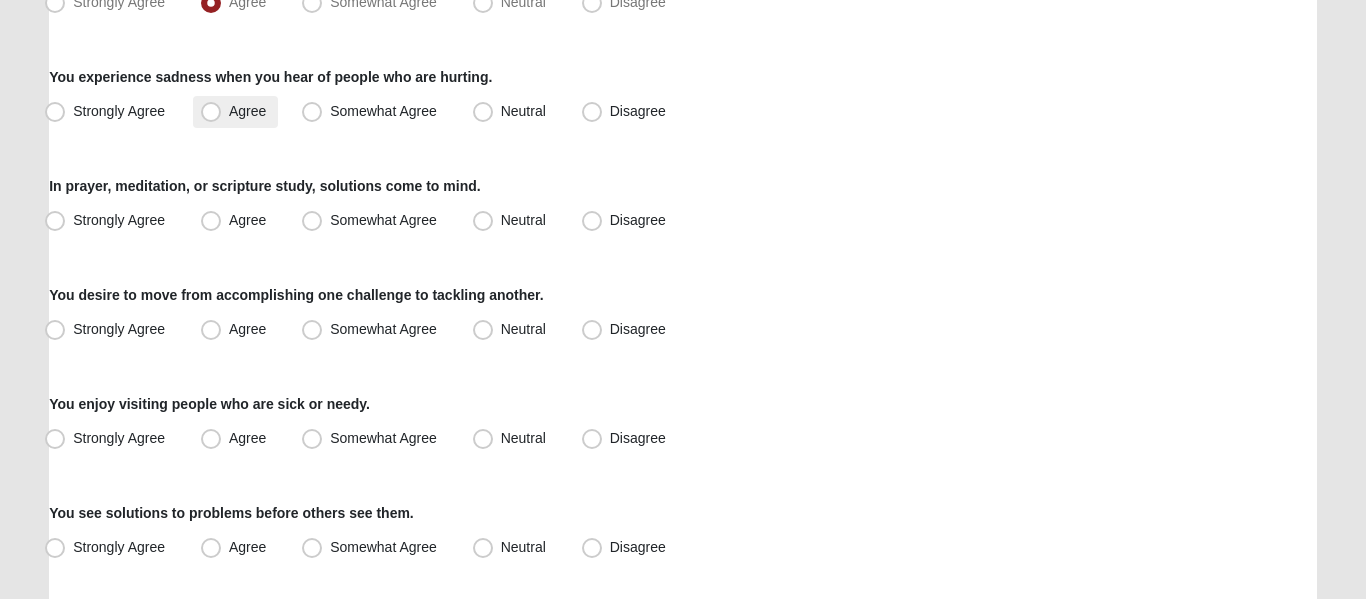 click on "Agree" at bounding box center (247, 111) 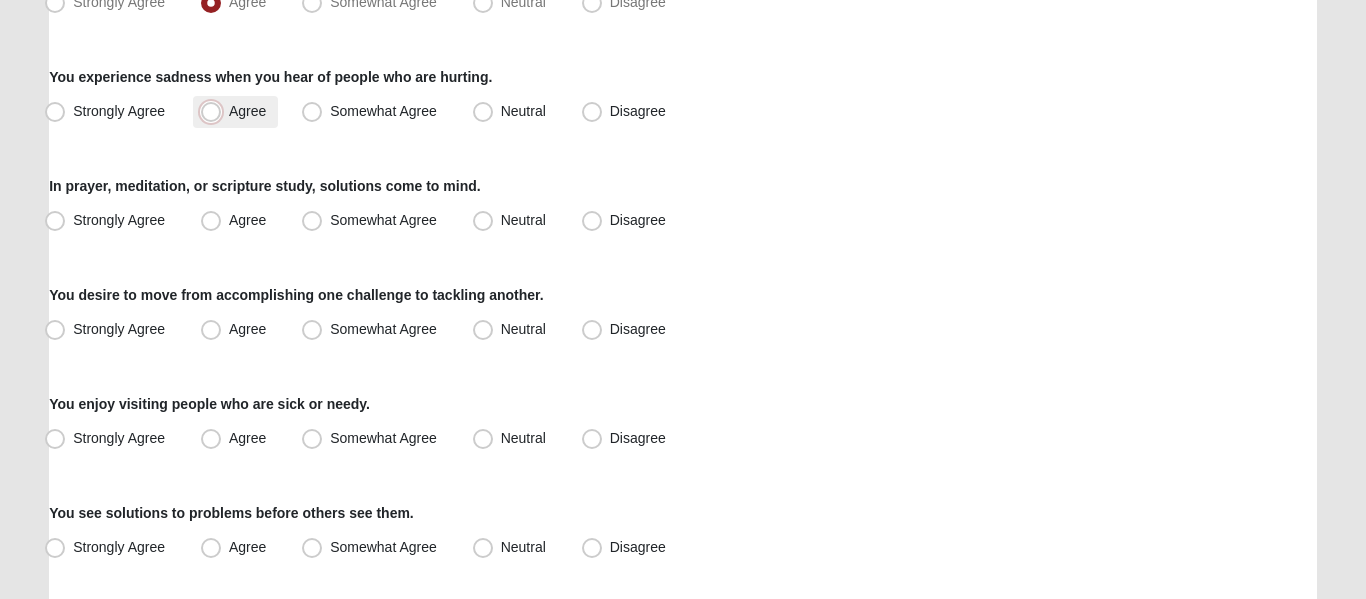 click on "Agree" at bounding box center (215, 111) 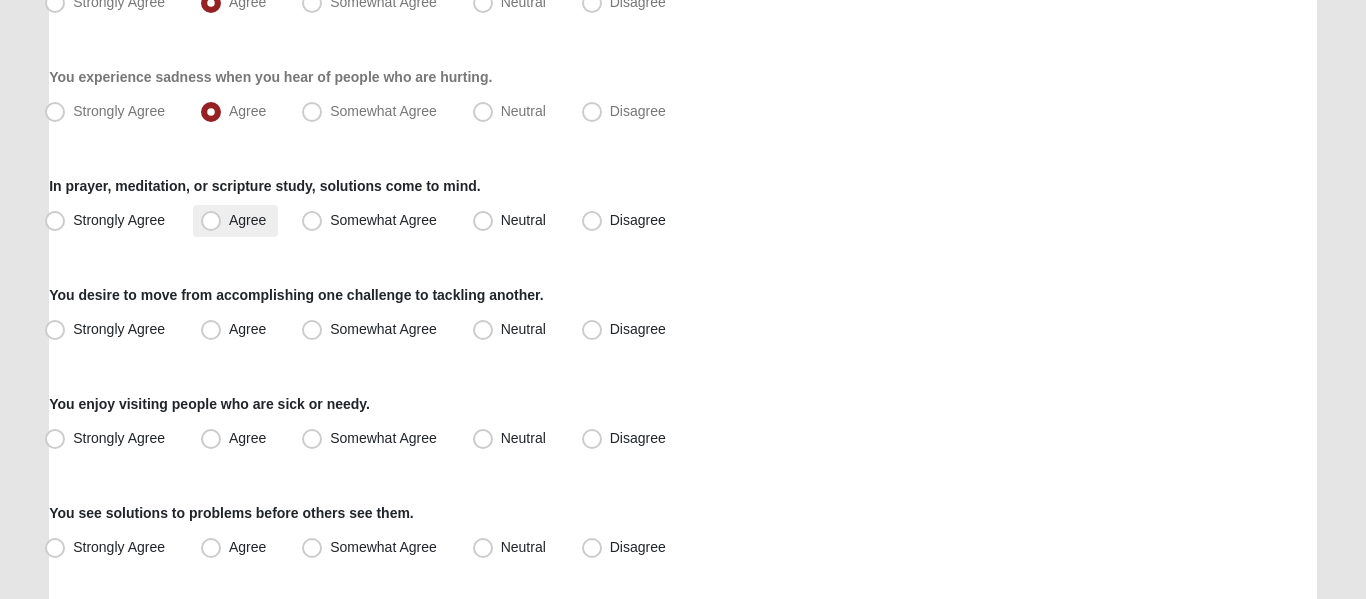 click on "Agree" at bounding box center (247, 220) 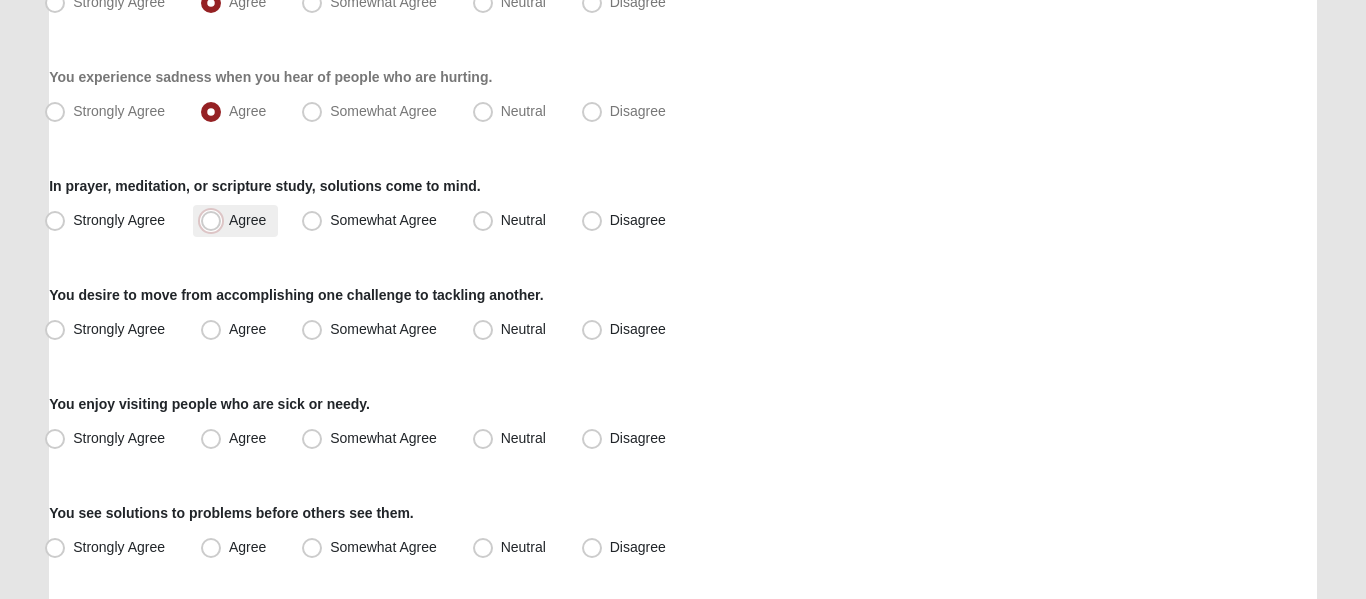 click on "Agree" at bounding box center [215, 220] 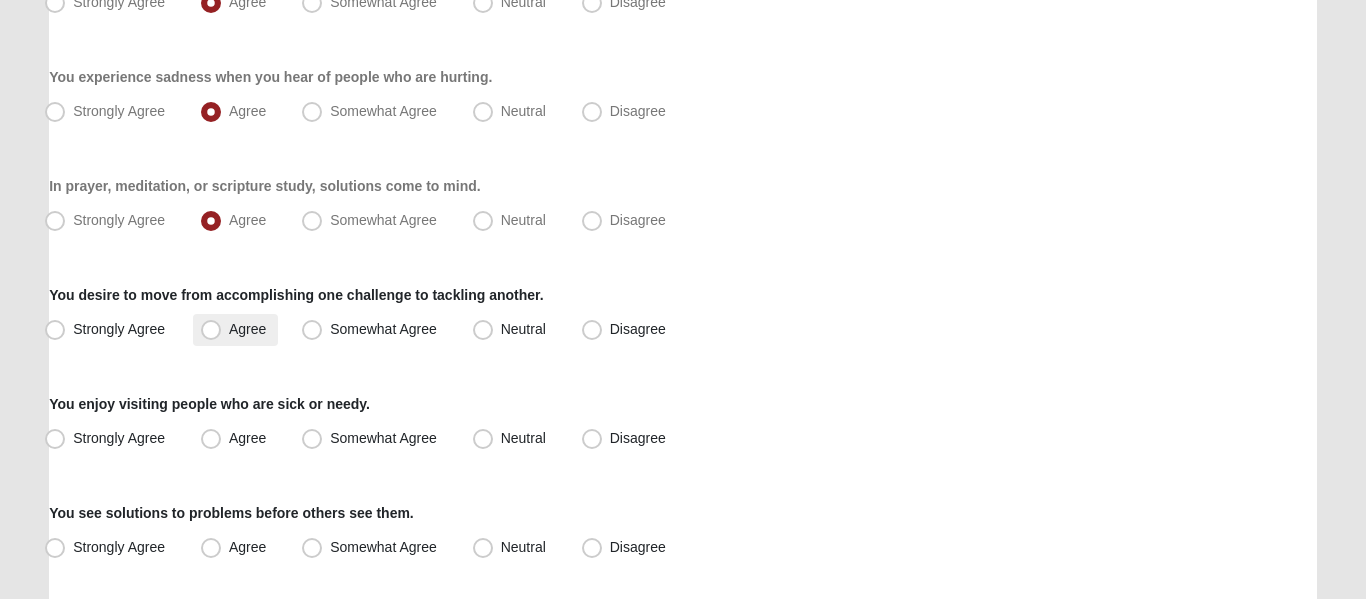 click on "Agree" at bounding box center [247, 329] 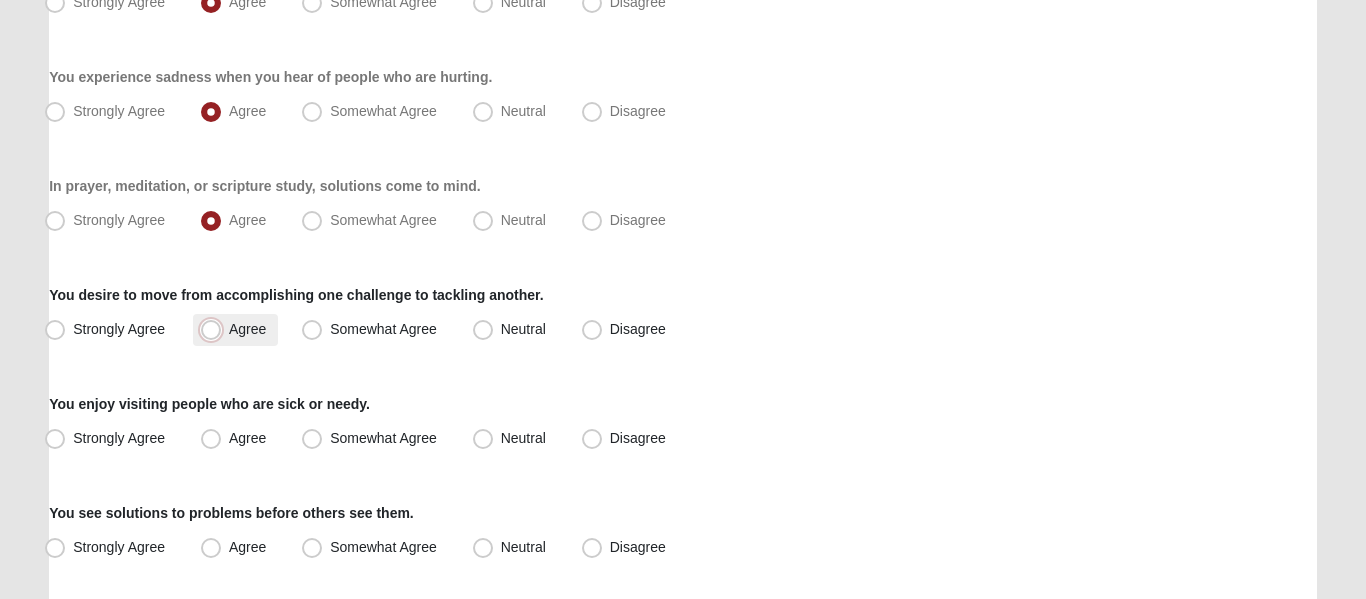 click on "Agree" at bounding box center (215, 329) 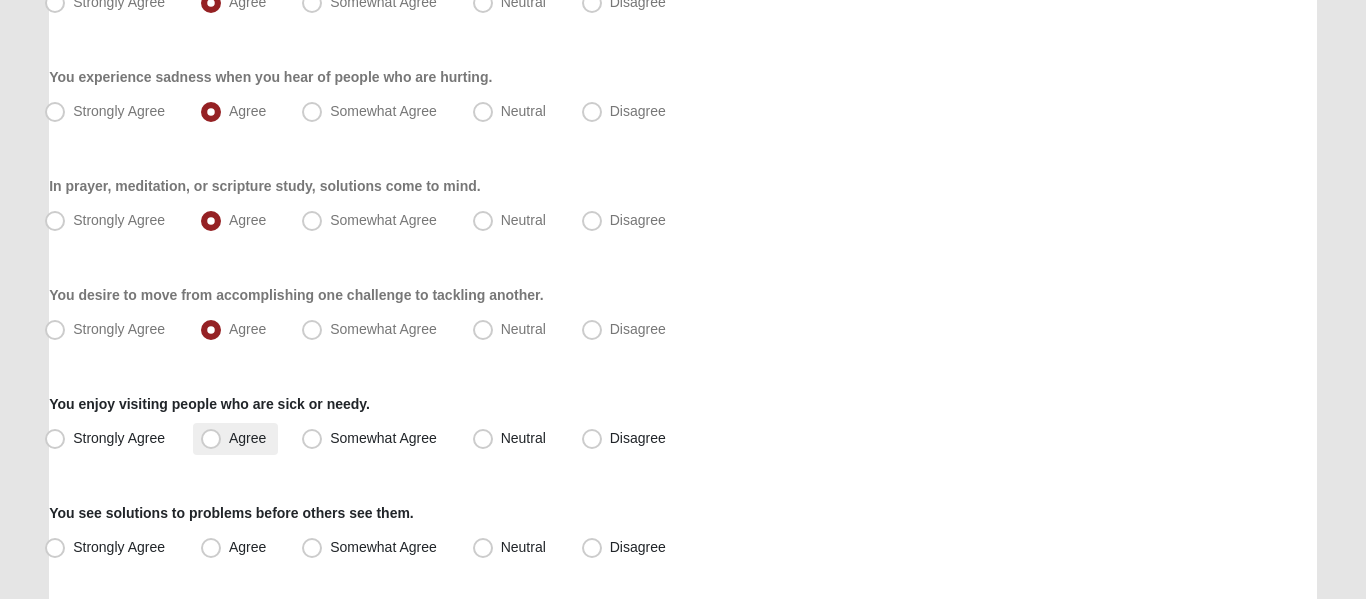 click on "Agree" at bounding box center [247, 438] 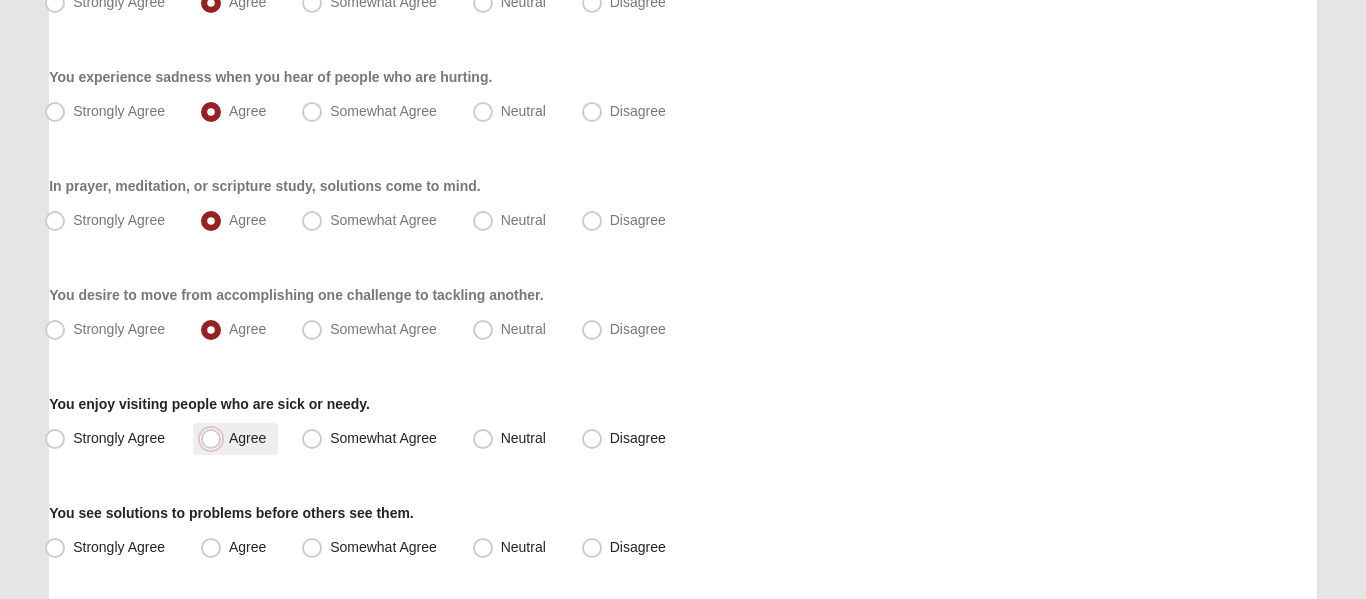 click on "Agree" at bounding box center [215, 438] 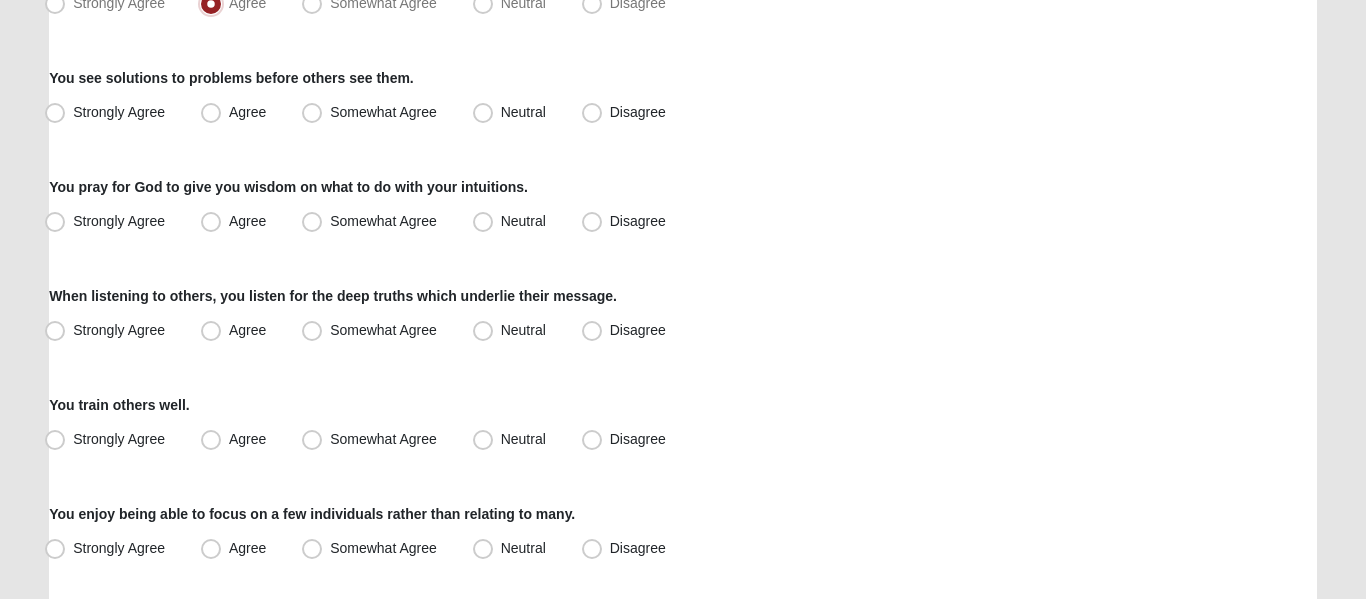 scroll, scrollTop: 1200, scrollLeft: 0, axis: vertical 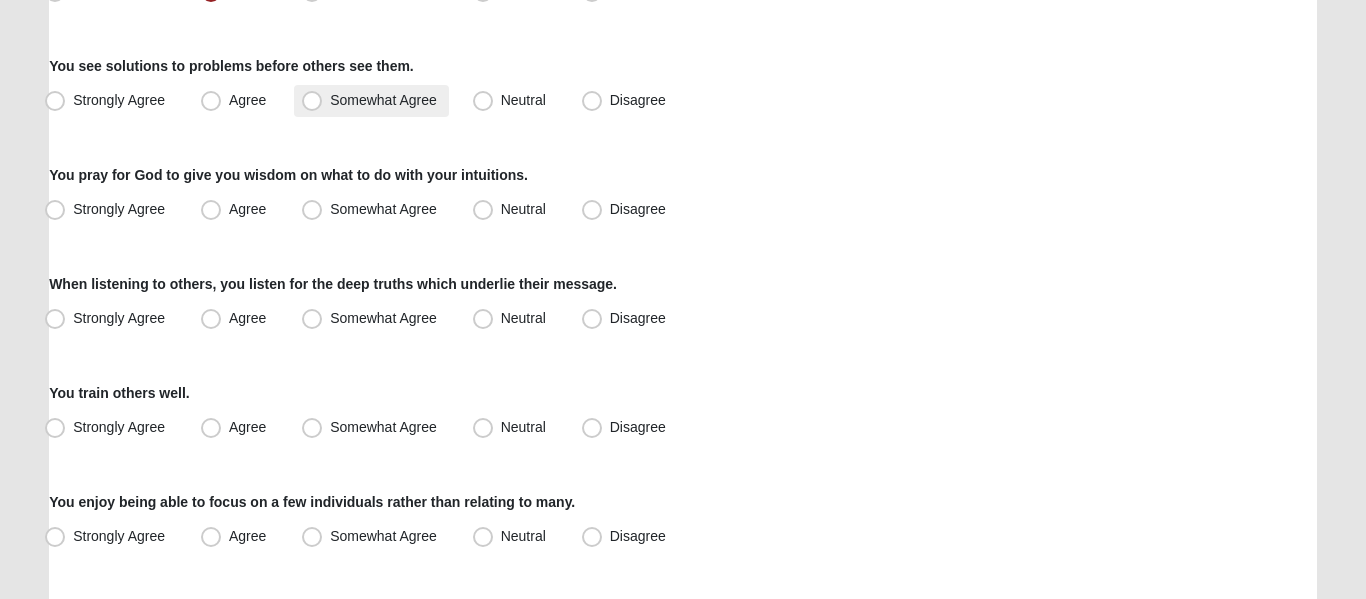 click on "Somewhat Agree" at bounding box center [383, 100] 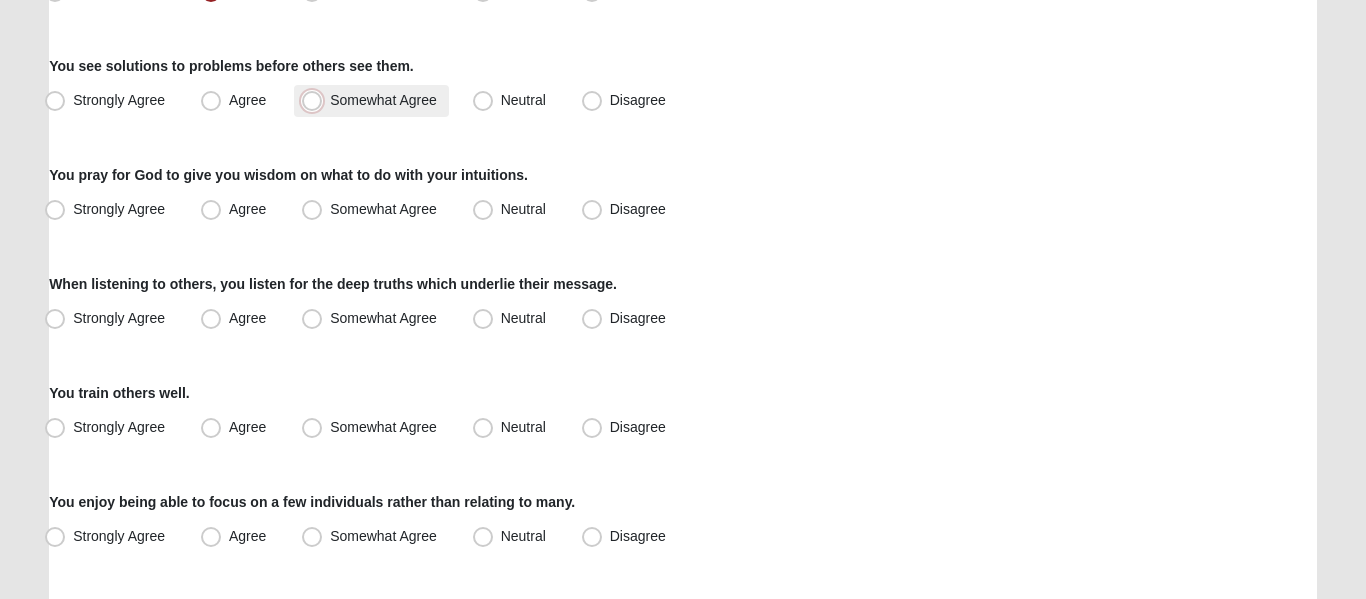 click on "Somewhat Agree" at bounding box center (316, 100) 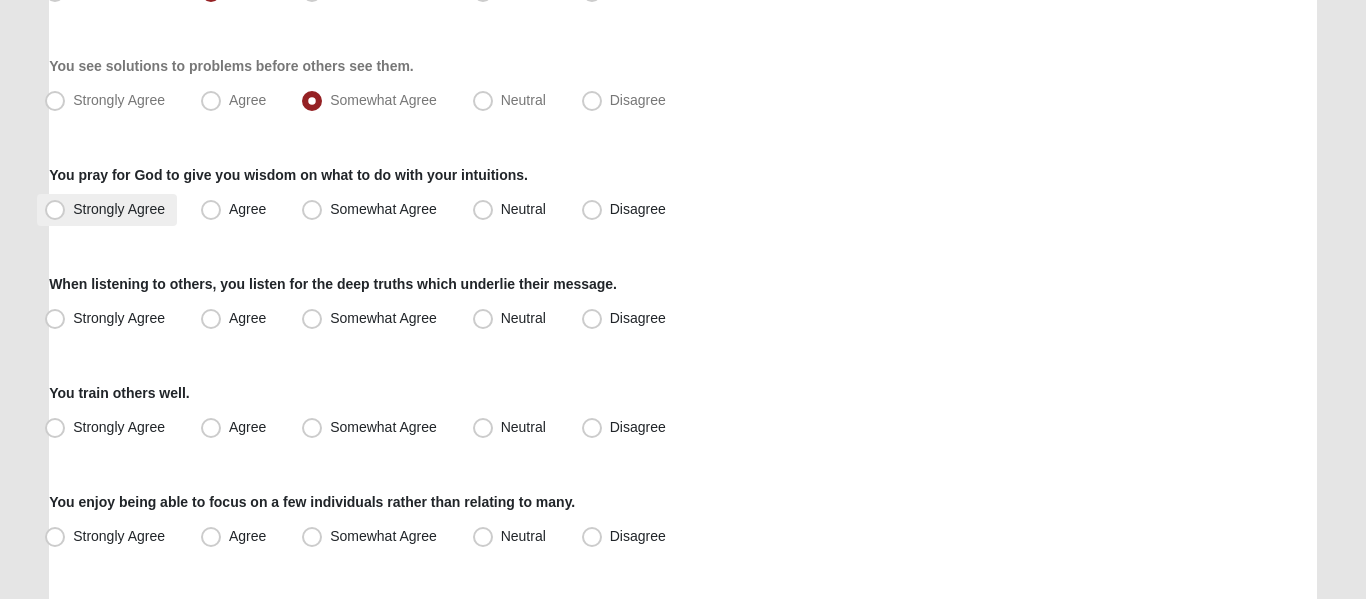 click on "Strongly Agree" at bounding box center (119, 209) 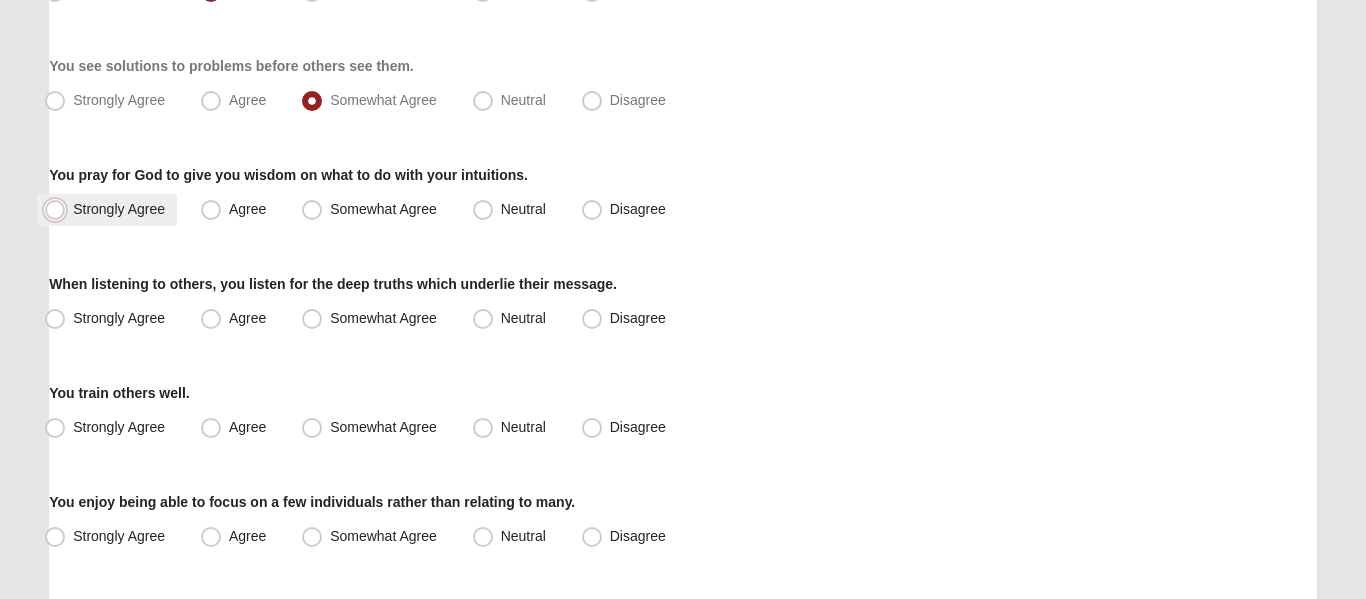 click on "Strongly Agree" at bounding box center [59, 209] 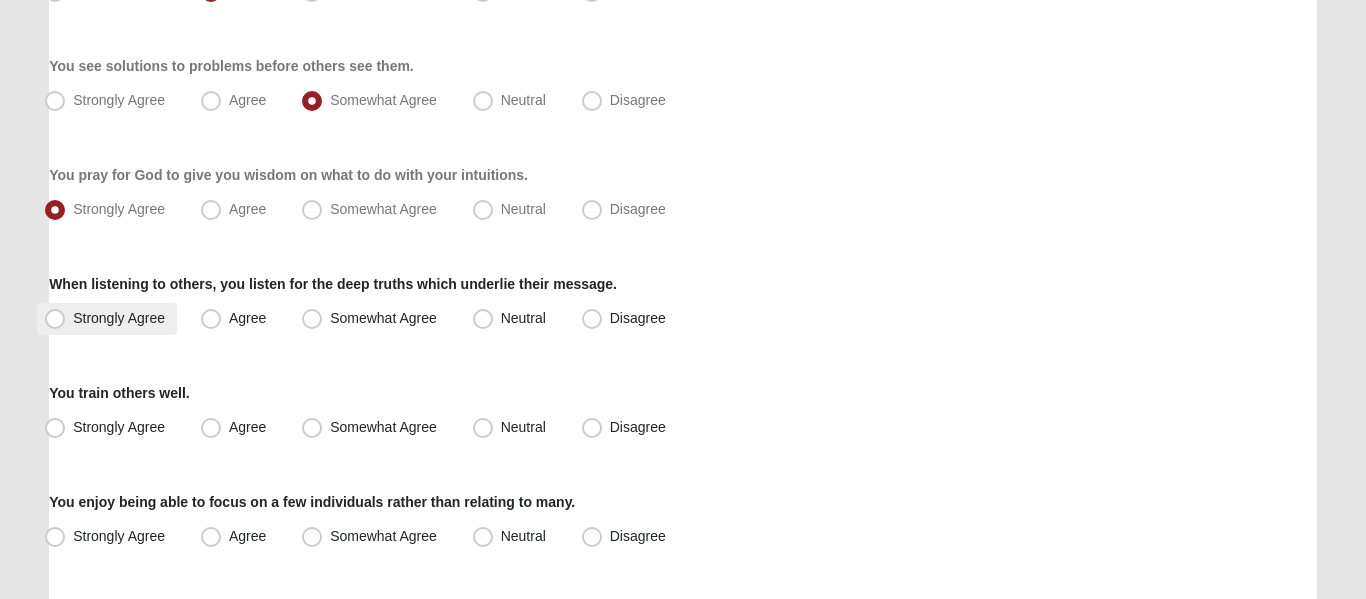 click on "Strongly Agree" at bounding box center (119, 318) 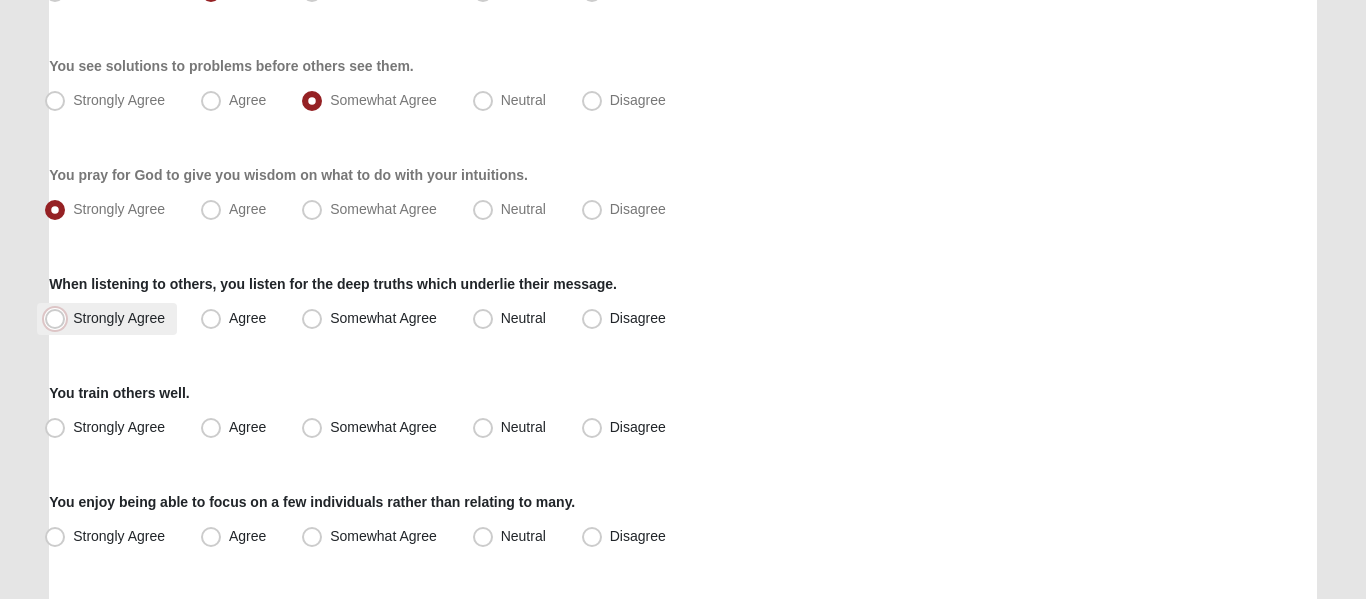 click on "Strongly Agree" at bounding box center [59, 318] 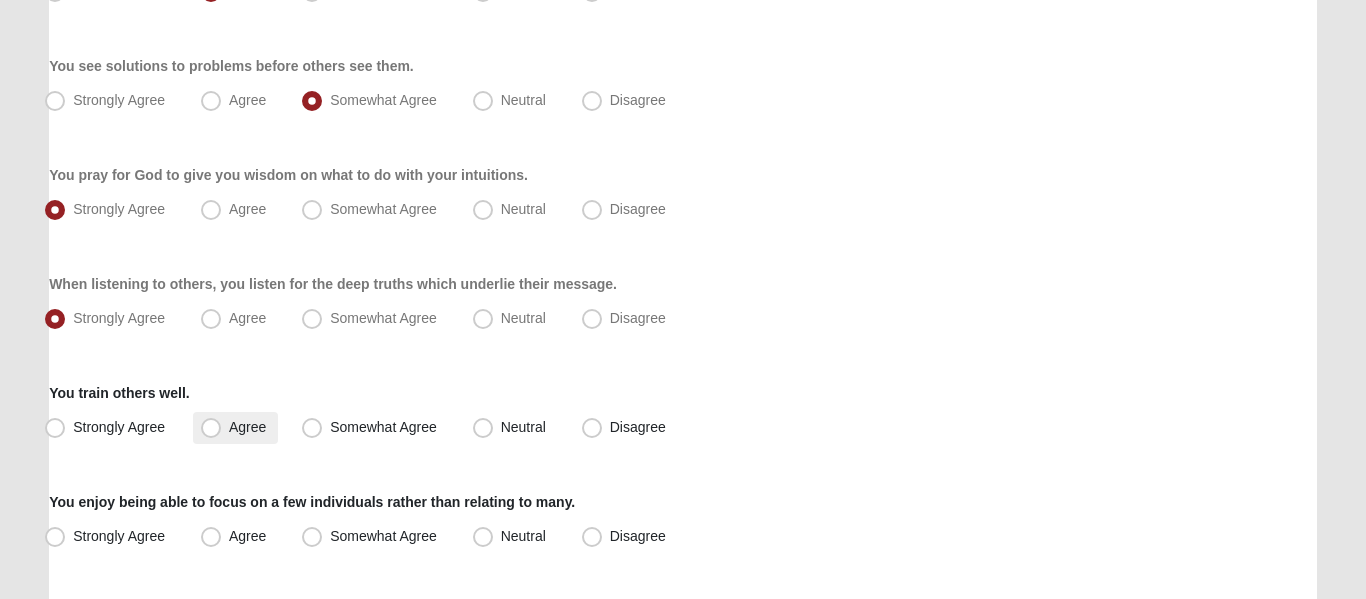 click on "Agree" at bounding box center (247, 427) 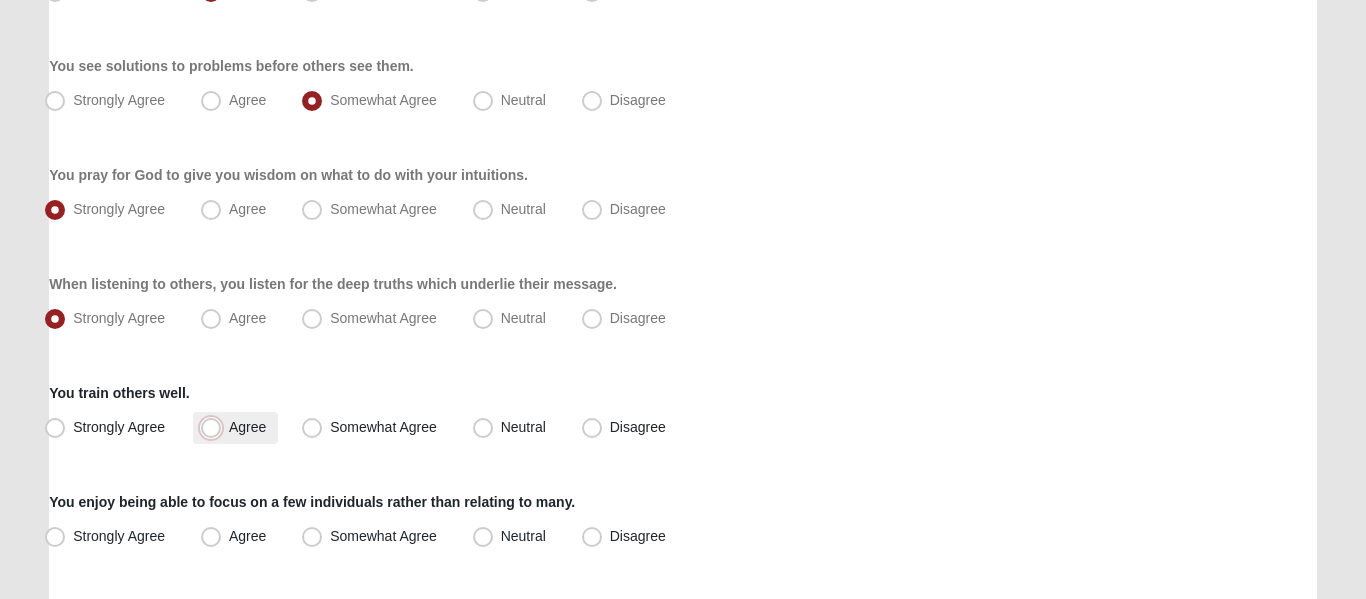 click on "Agree" at bounding box center [215, 427] 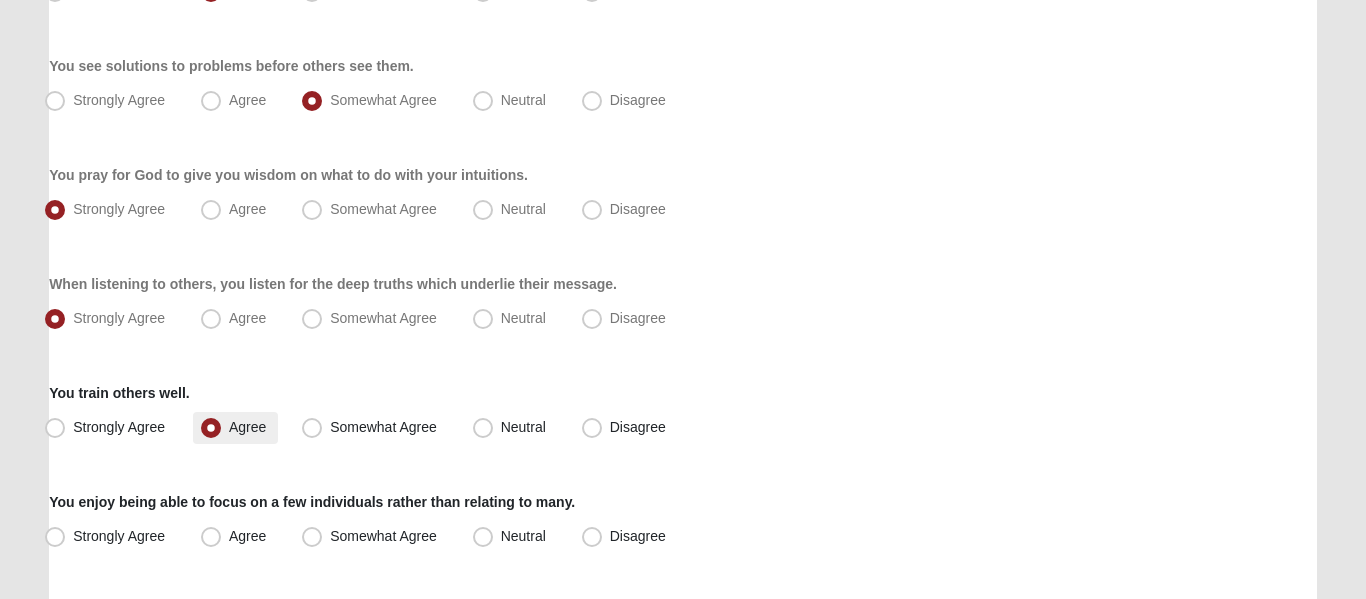 click on "Agree" at bounding box center [247, 427] 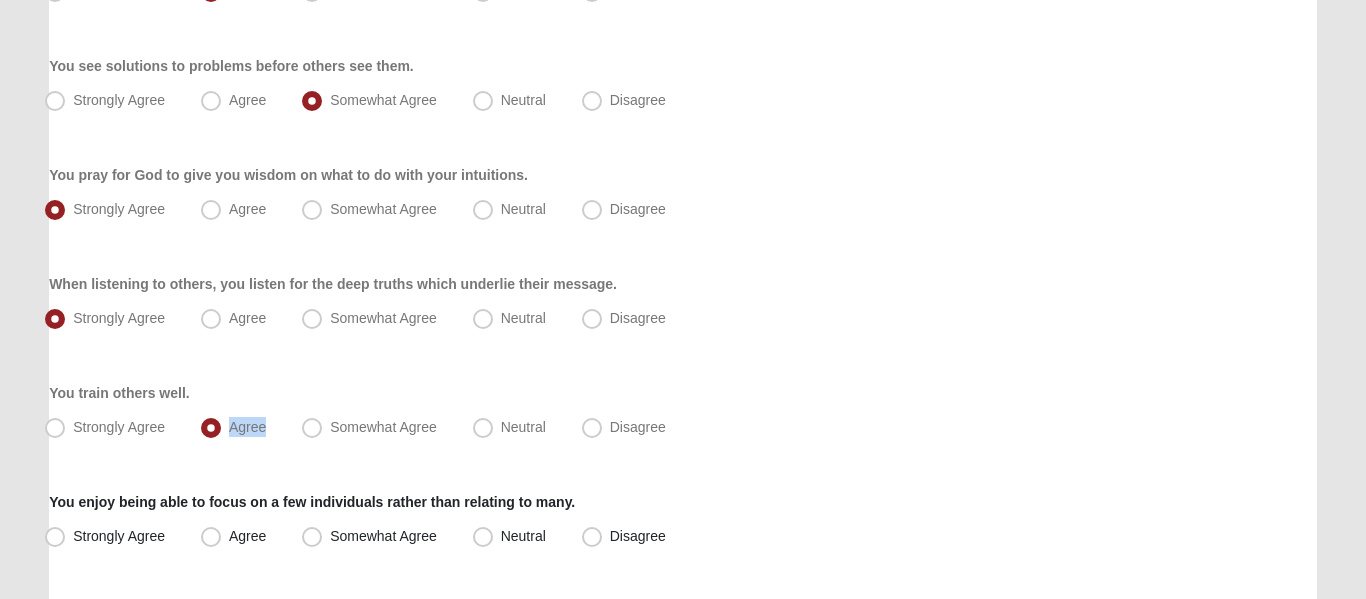 scroll, scrollTop: 1252, scrollLeft: 0, axis: vertical 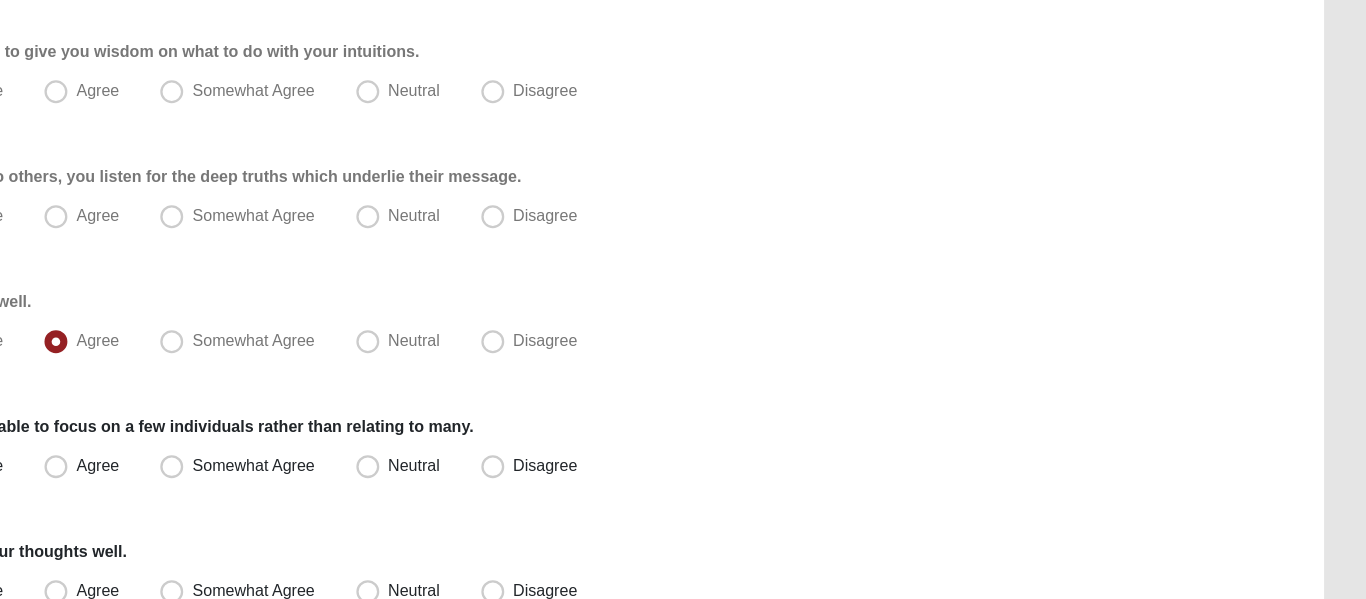 click on "Respond to these items quickly and don’t overthink them. Usually your first response is your best response.
0%
You enjoy studying so you can communicate truth with others.
Strongly Agree
Agree
Somewhat Agree
Neutral
Disagree
You adapt easily to other cultures.
Strongly Agree
Agree" at bounding box center [683, -160] 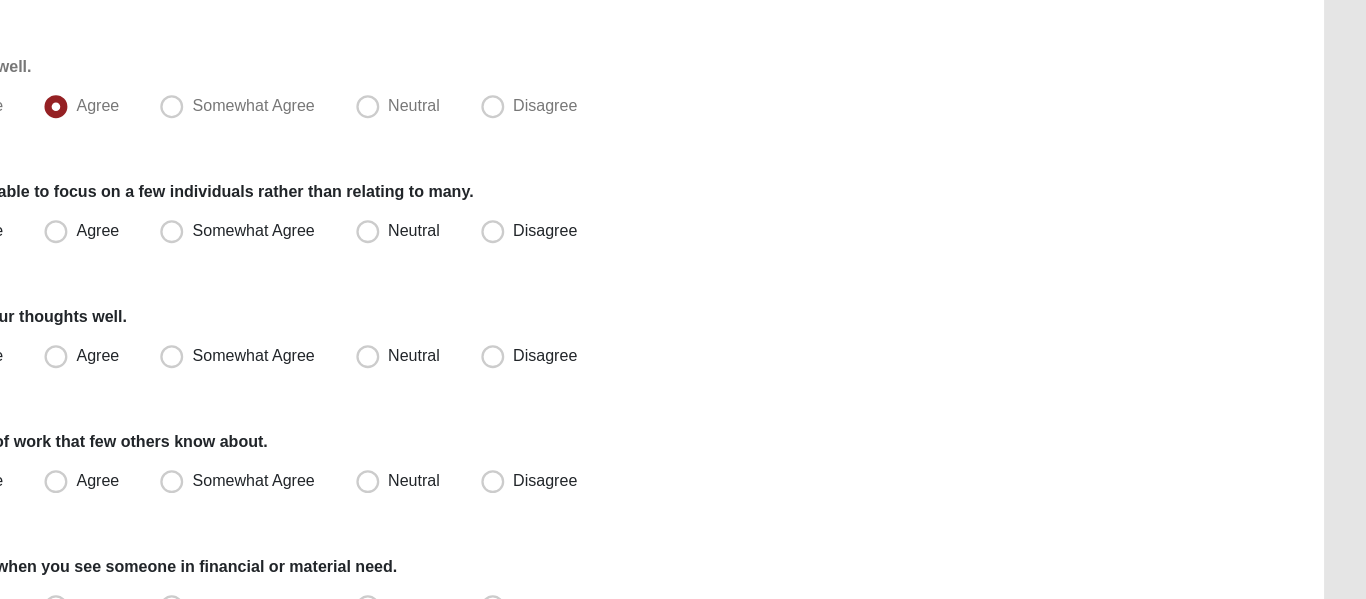 scroll, scrollTop: 1498, scrollLeft: 0, axis: vertical 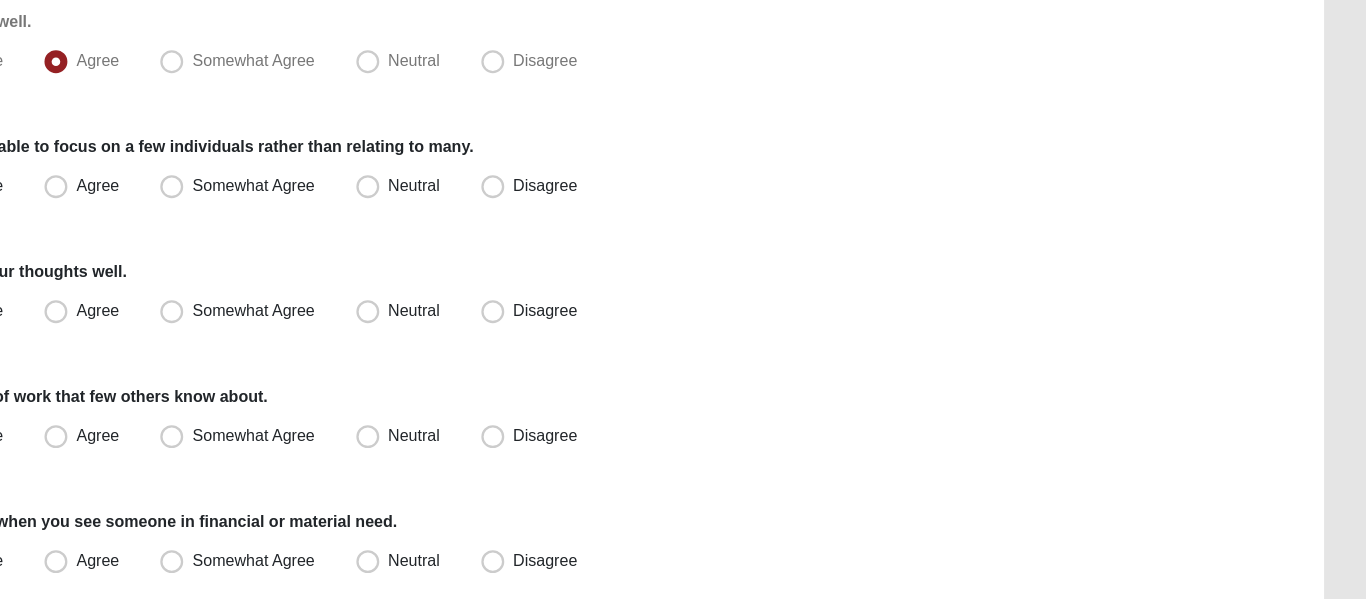 click on "Strongly Agree
Agree
Somewhat Agree
Neutral
Disagree" at bounding box center (683, 457) 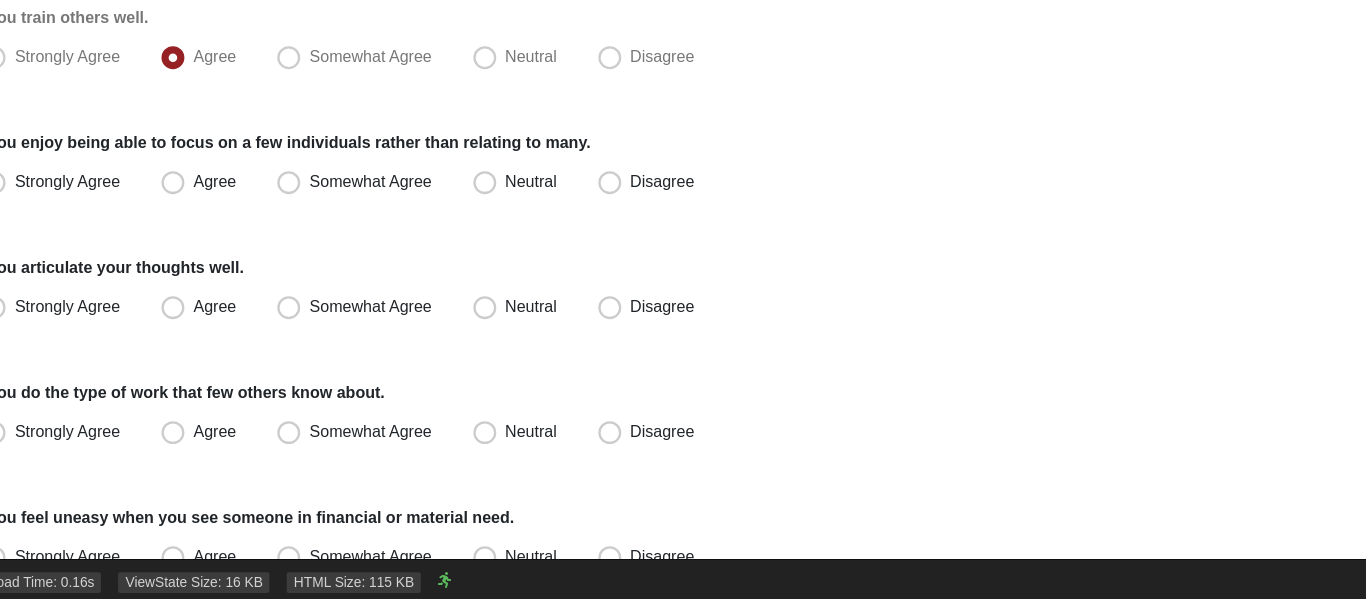 scroll, scrollTop: 1521, scrollLeft: 0, axis: vertical 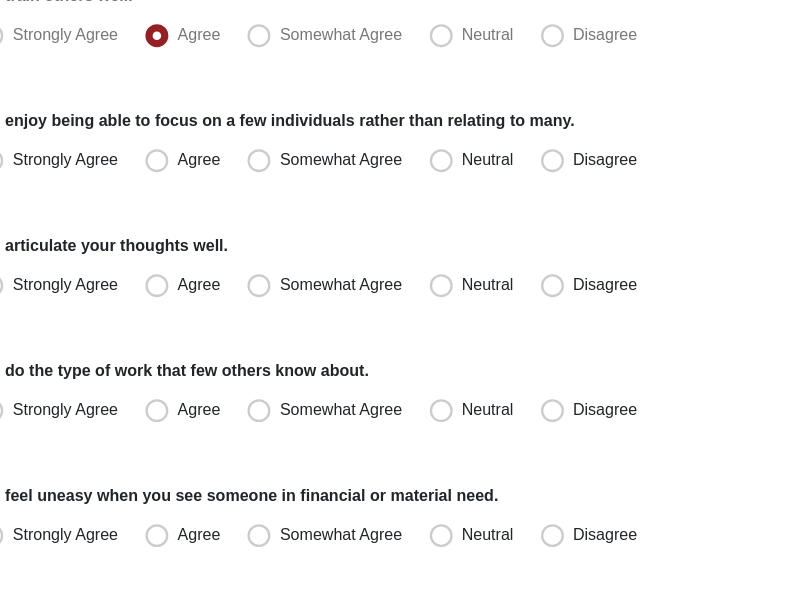 click on "You do the type of work that few others know about.
Strongly Agree
Agree
Somewhat Agree
Neutral
Disagree" at bounding box center [405, 419] 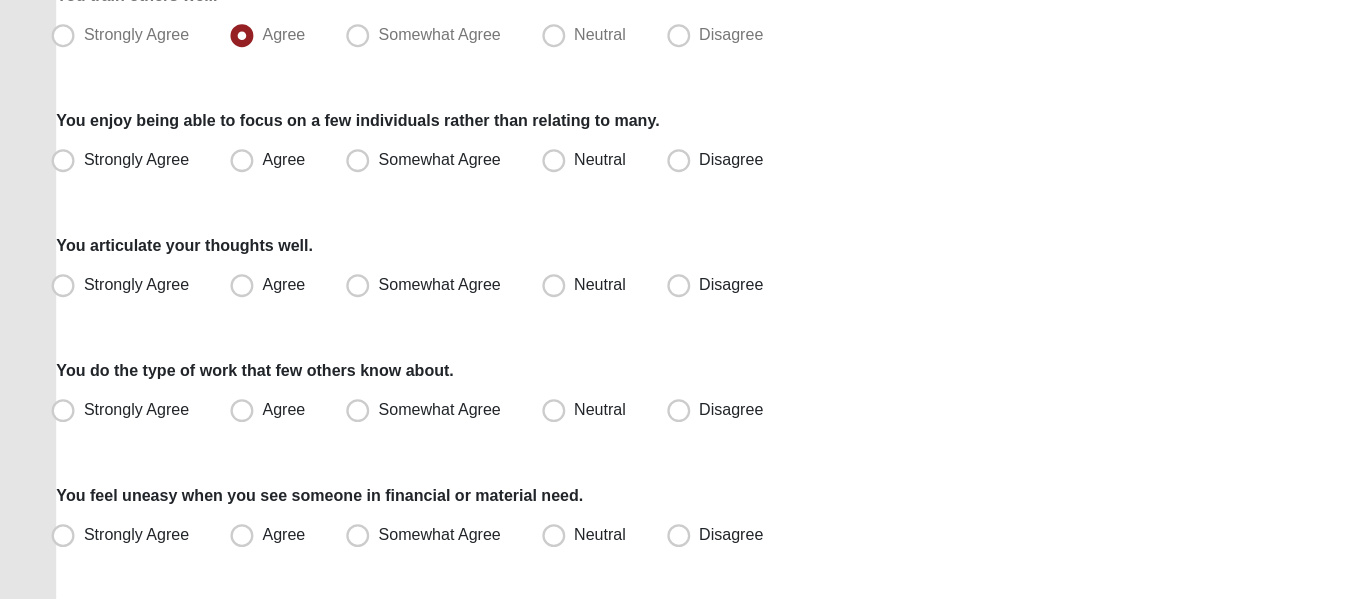 click on "You train others well.
Strongly Agree
Agree
Somewhat Agree
Neutral
Disagree" at bounding box center [683, 92] 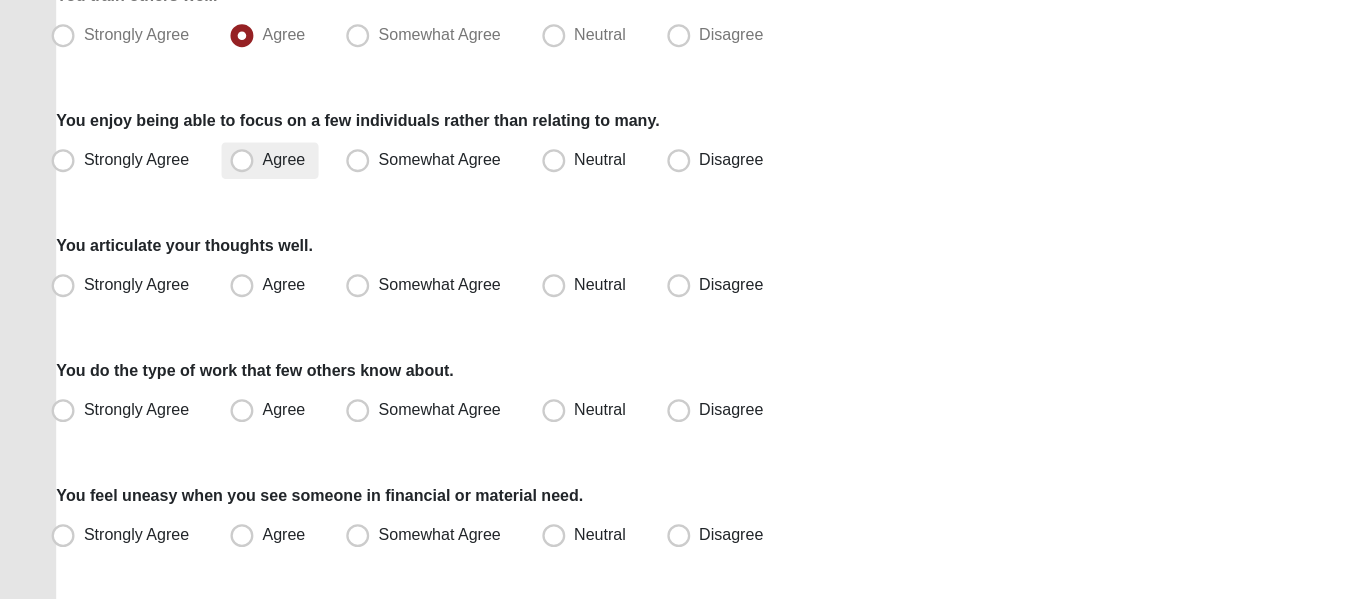 click on "Agree" at bounding box center (247, 215) 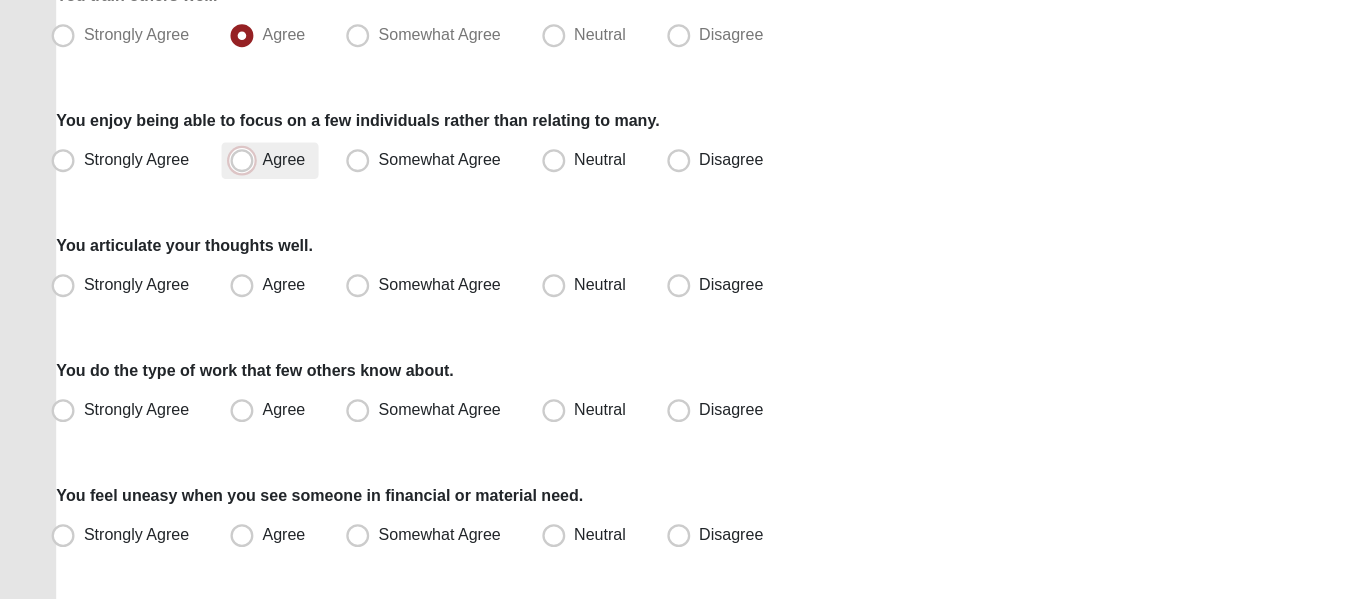 click on "Agree" at bounding box center [215, 215] 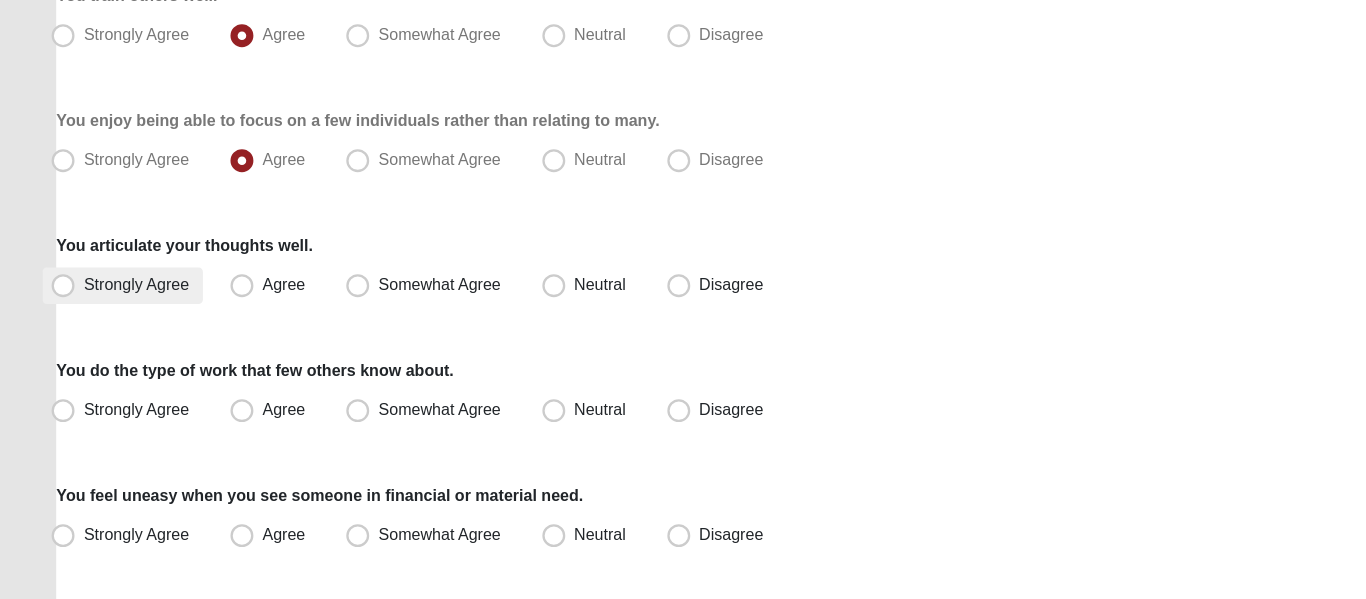 click on "Strongly Agree" at bounding box center (119, 324) 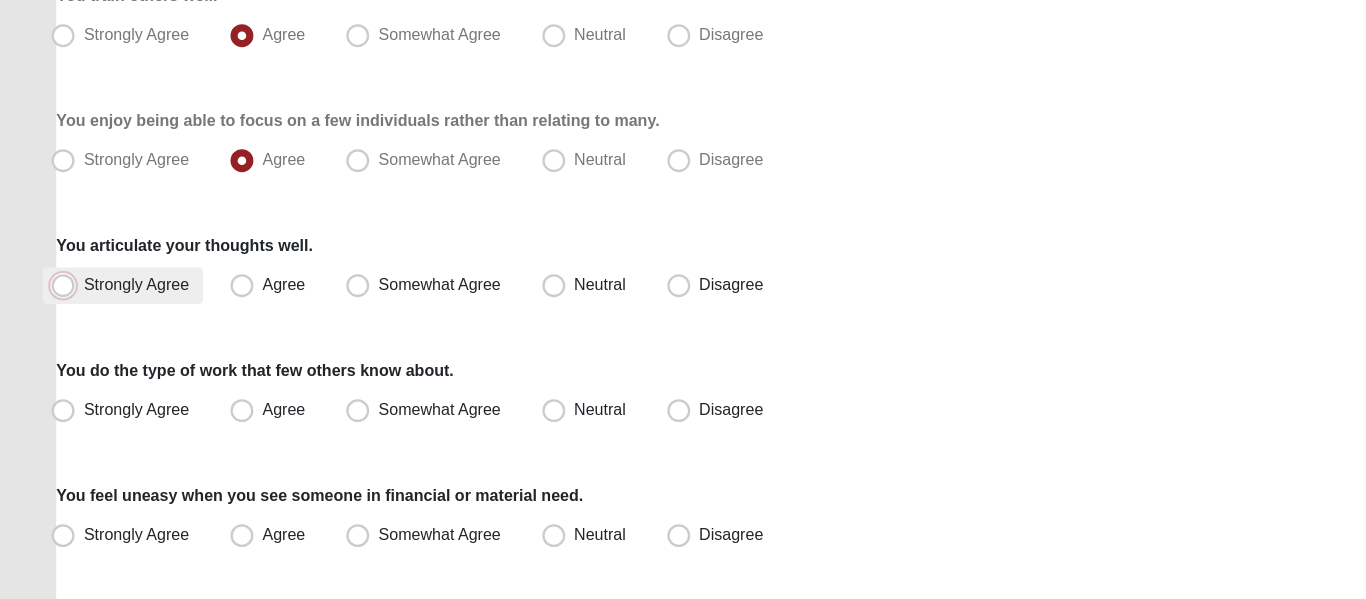 click on "Strongly Agree" at bounding box center (59, 324) 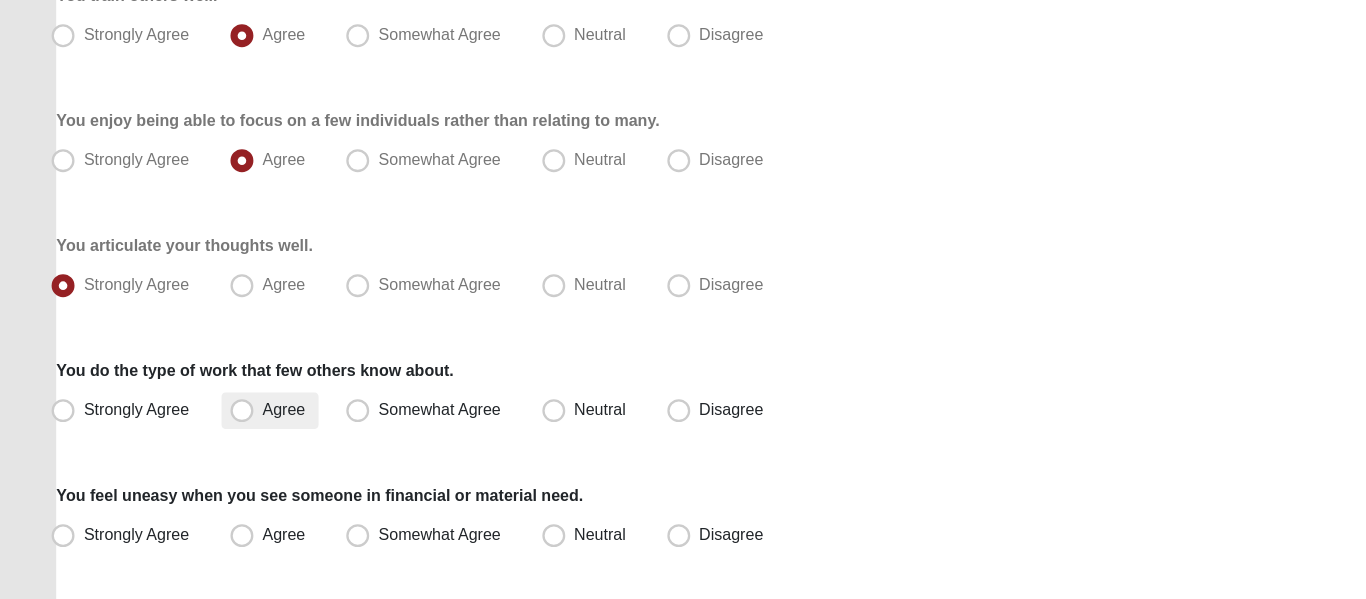 click on "Agree" at bounding box center [247, 433] 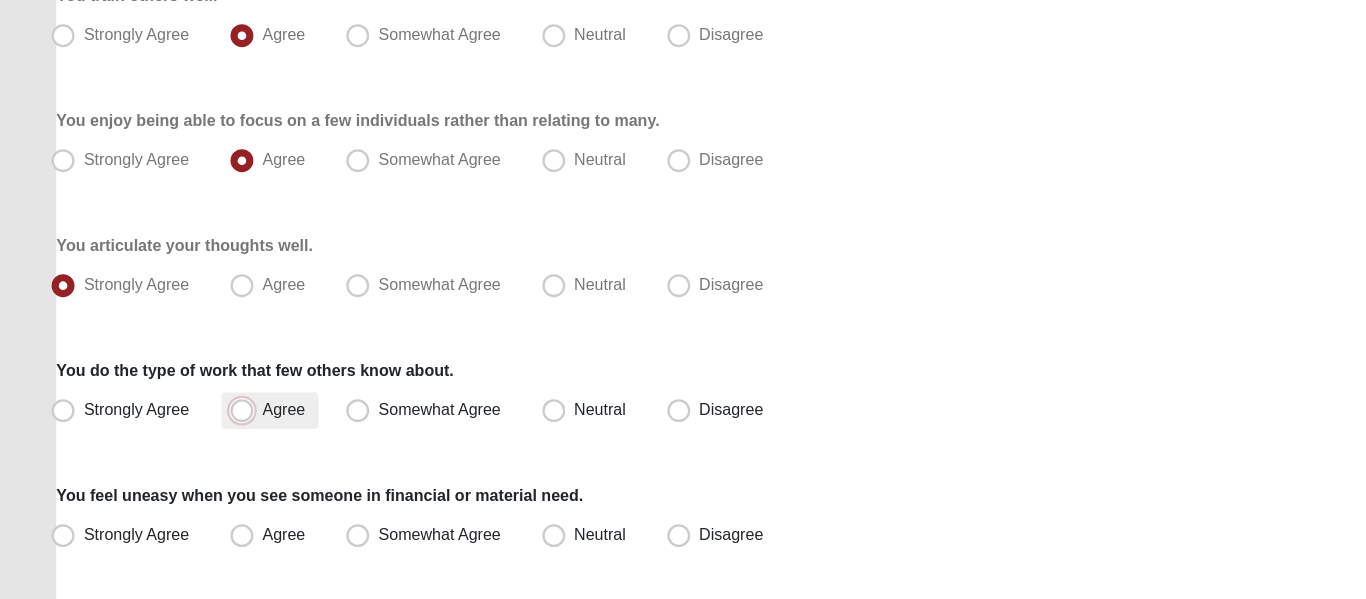 click on "Agree" at bounding box center (215, 433) 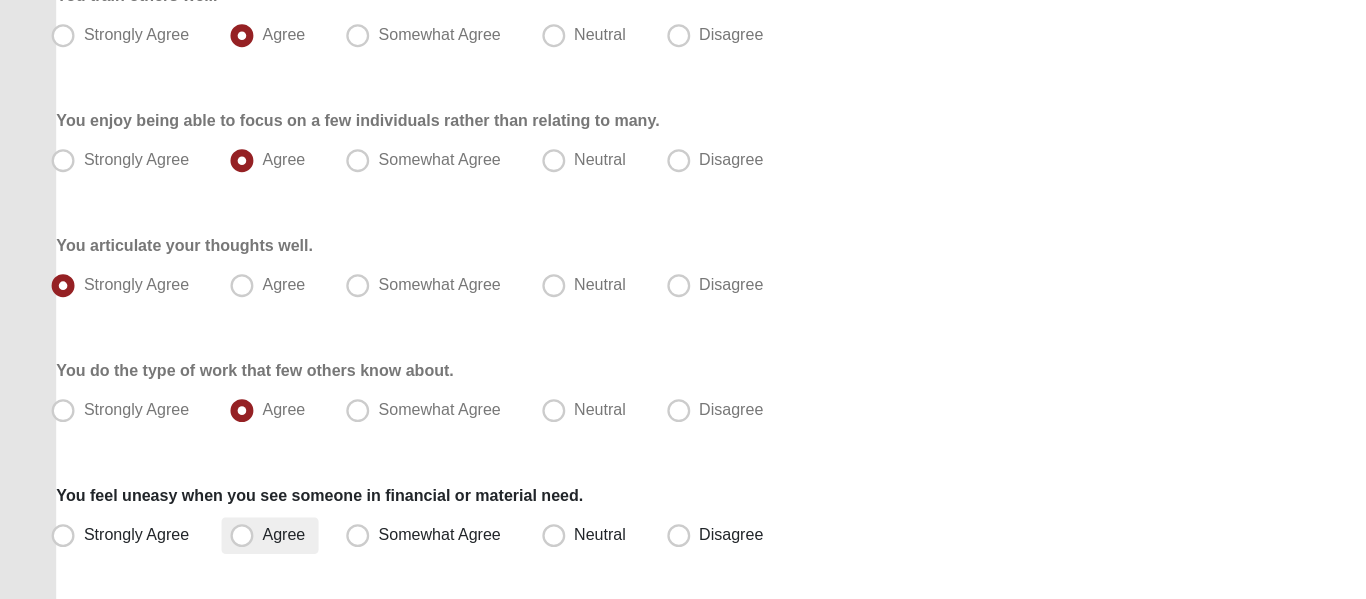 click on "Agree" at bounding box center (247, 542) 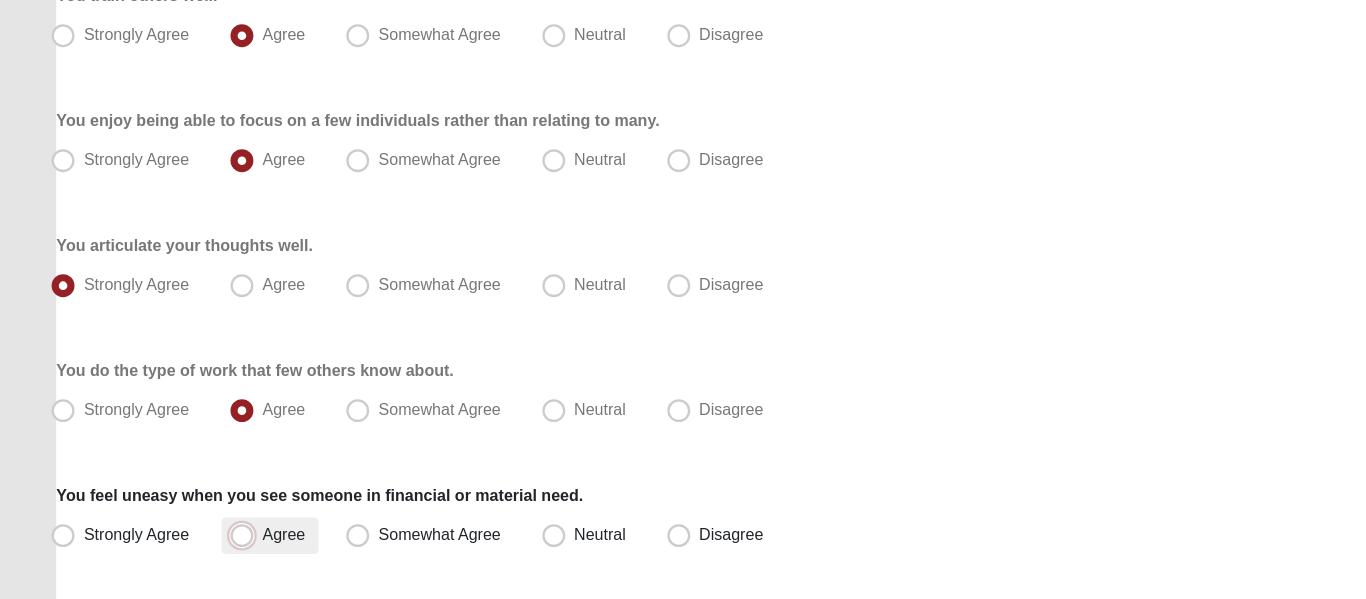 click on "Agree" at bounding box center (215, 542) 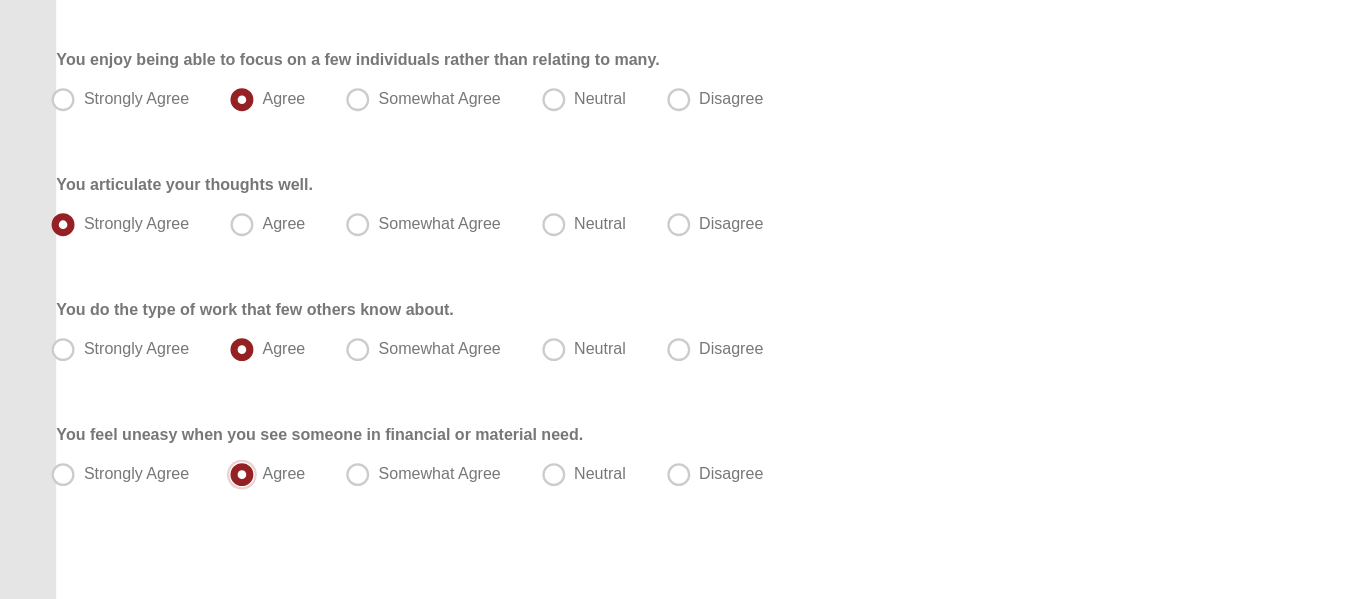 scroll, scrollTop: 1573, scrollLeft: 0, axis: vertical 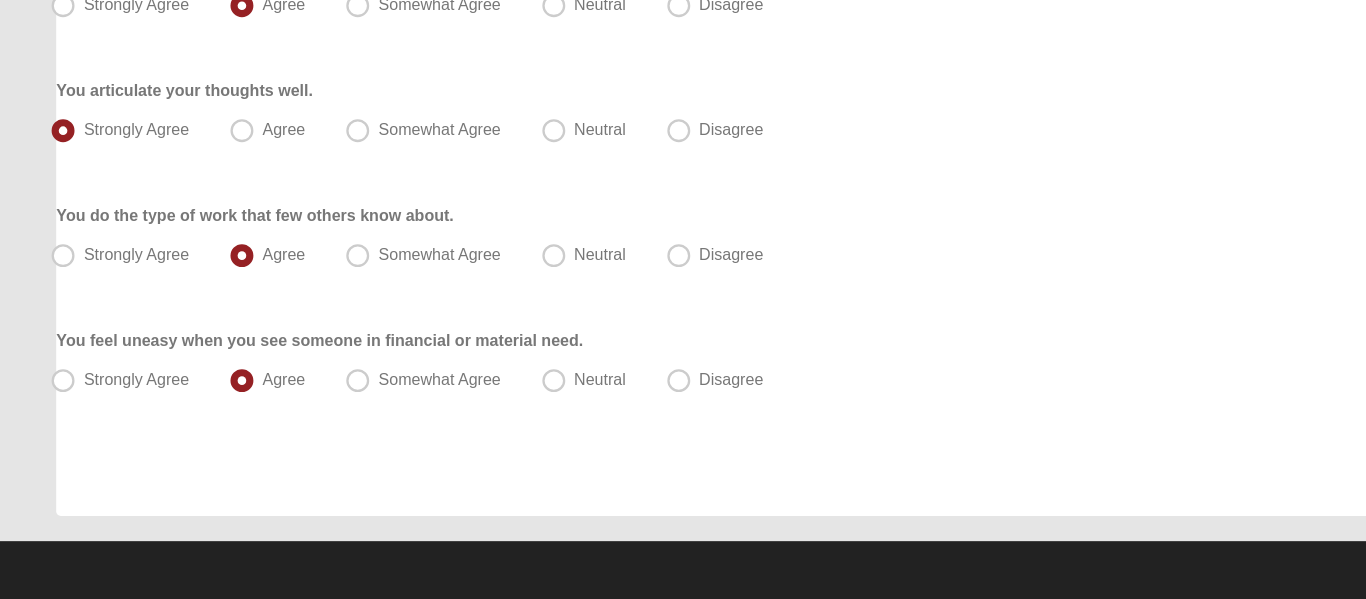 click on "Spiritual Gifts Assessment
Respond to these items quickly and don’t overthink them. Usually your first response is your best response.
0%
You enjoy studying so you can communicate truth with others.
Strongly Agree
Agree
Somewhat Agree
Neutral
Disagree" at bounding box center [683, -474] 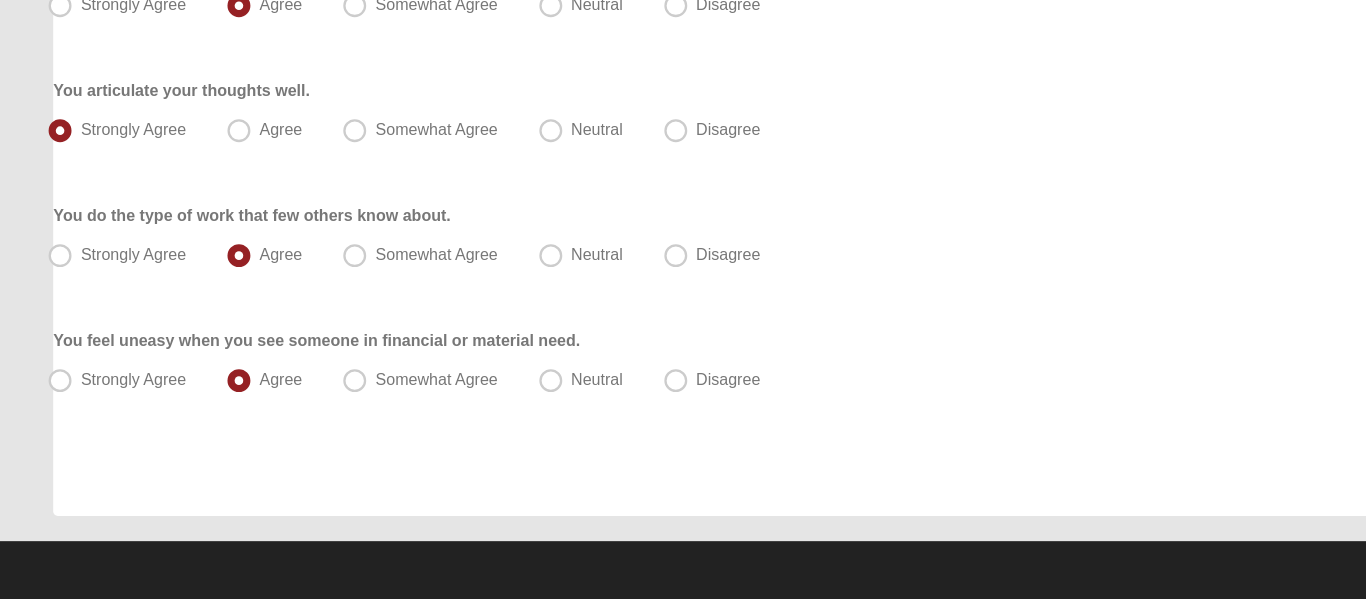 scroll, scrollTop: 1655, scrollLeft: 0, axis: vertical 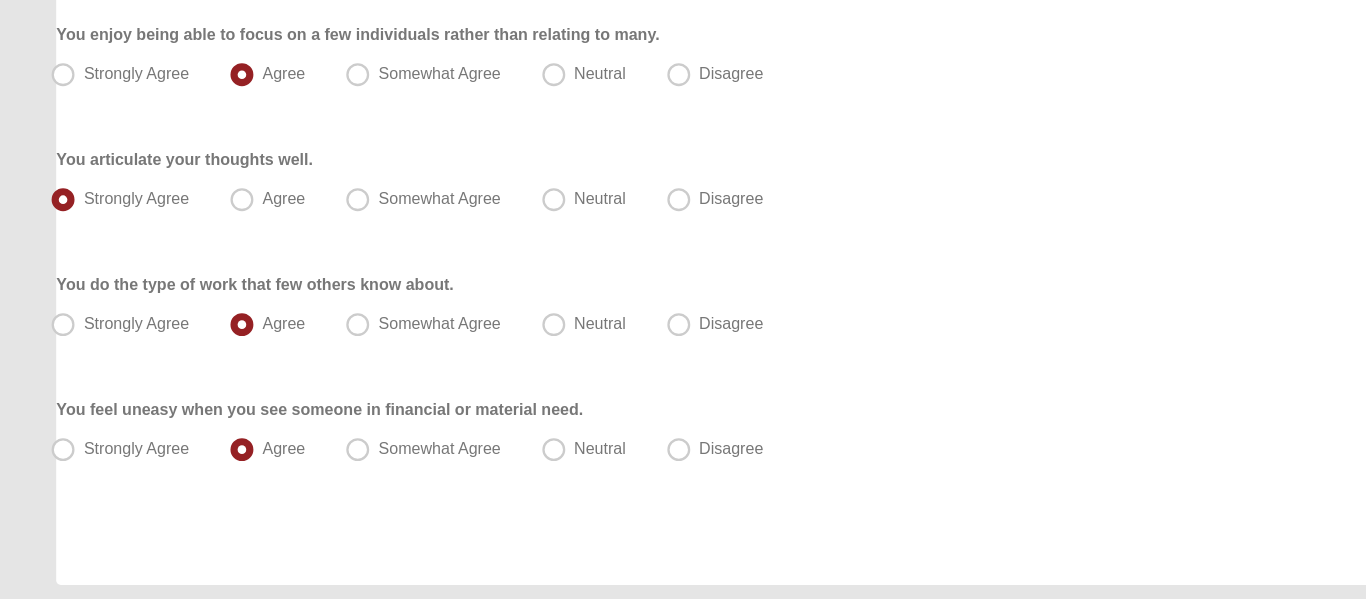 drag, startPoint x: 1161, startPoint y: 164, endPoint x: 1171, endPoint y: 108, distance: 56.88585 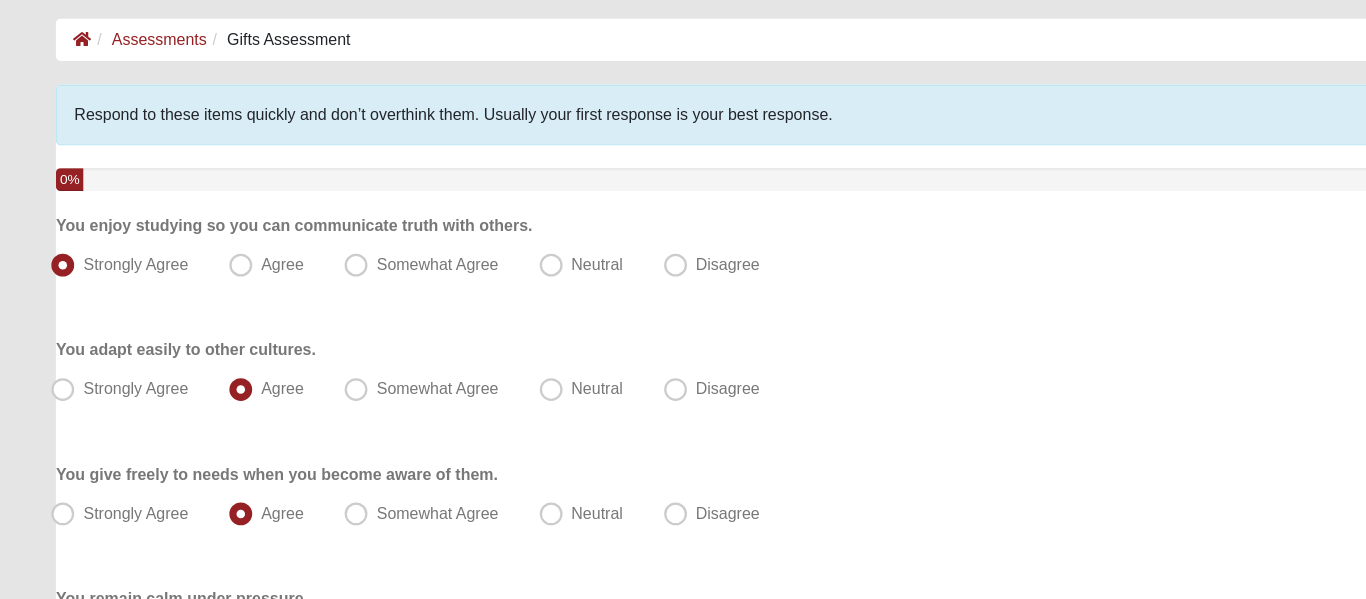 scroll, scrollTop: 0, scrollLeft: 0, axis: both 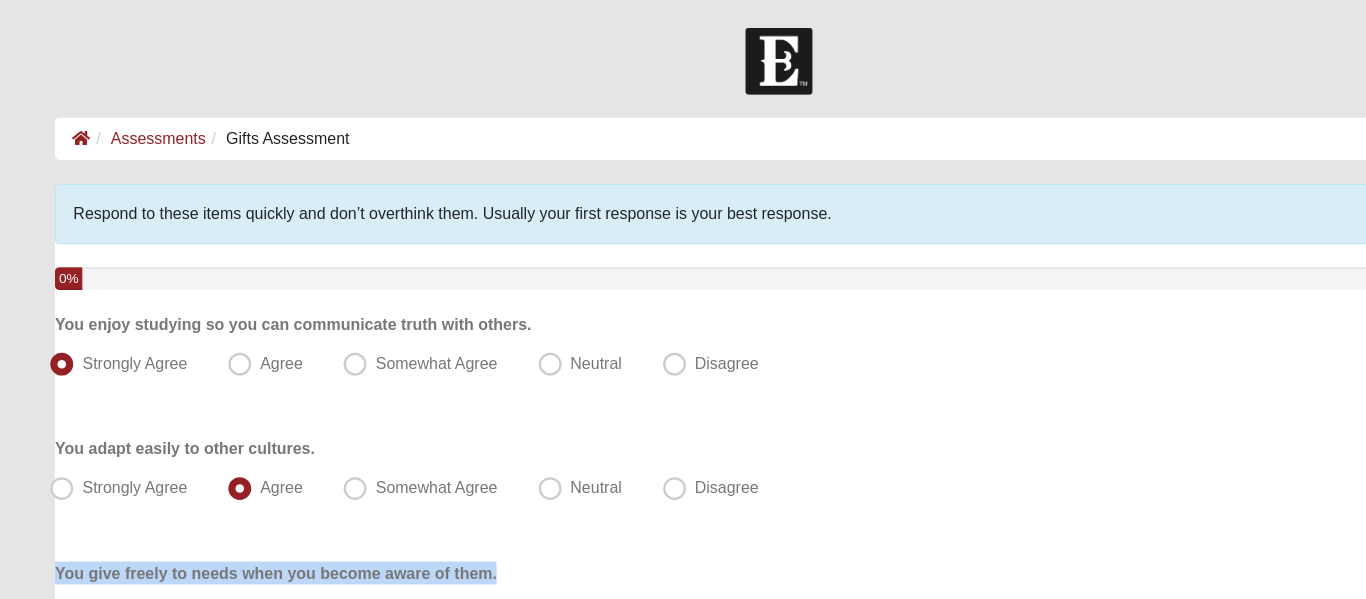 drag, startPoint x: 700, startPoint y: 508, endPoint x: 756, endPoint y: 434, distance: 92.800865 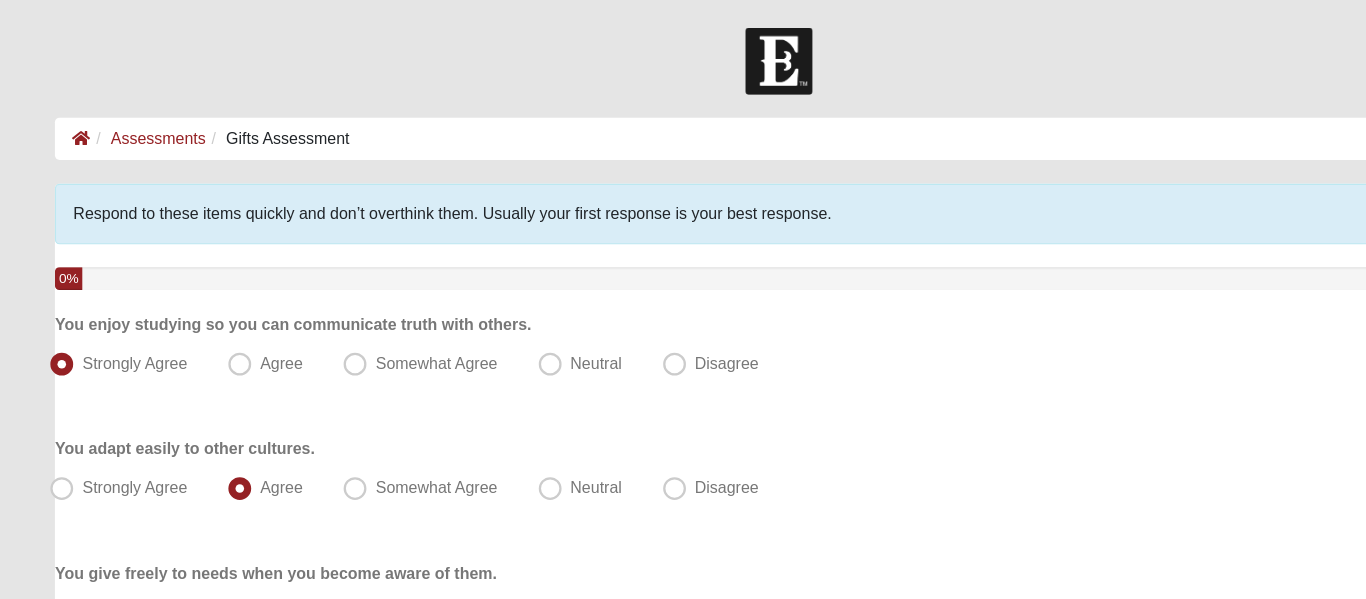 click on "Assessments Gifts Assessment" at bounding box center [683, 122] 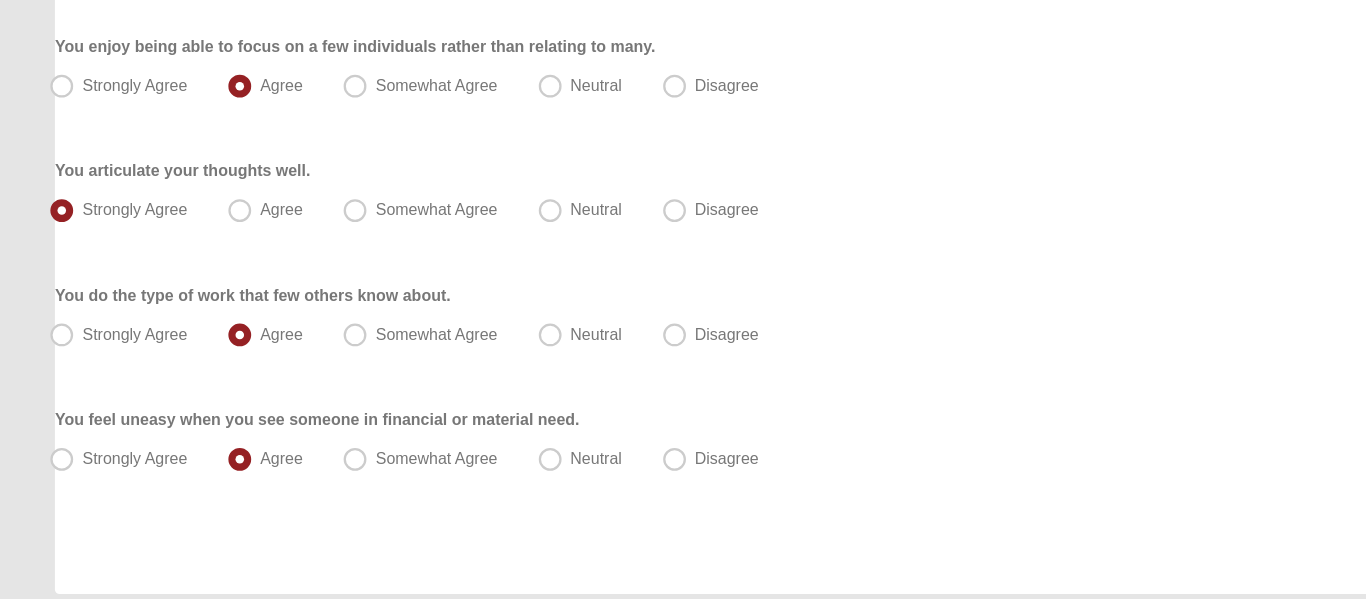 scroll, scrollTop: 1656, scrollLeft: 0, axis: vertical 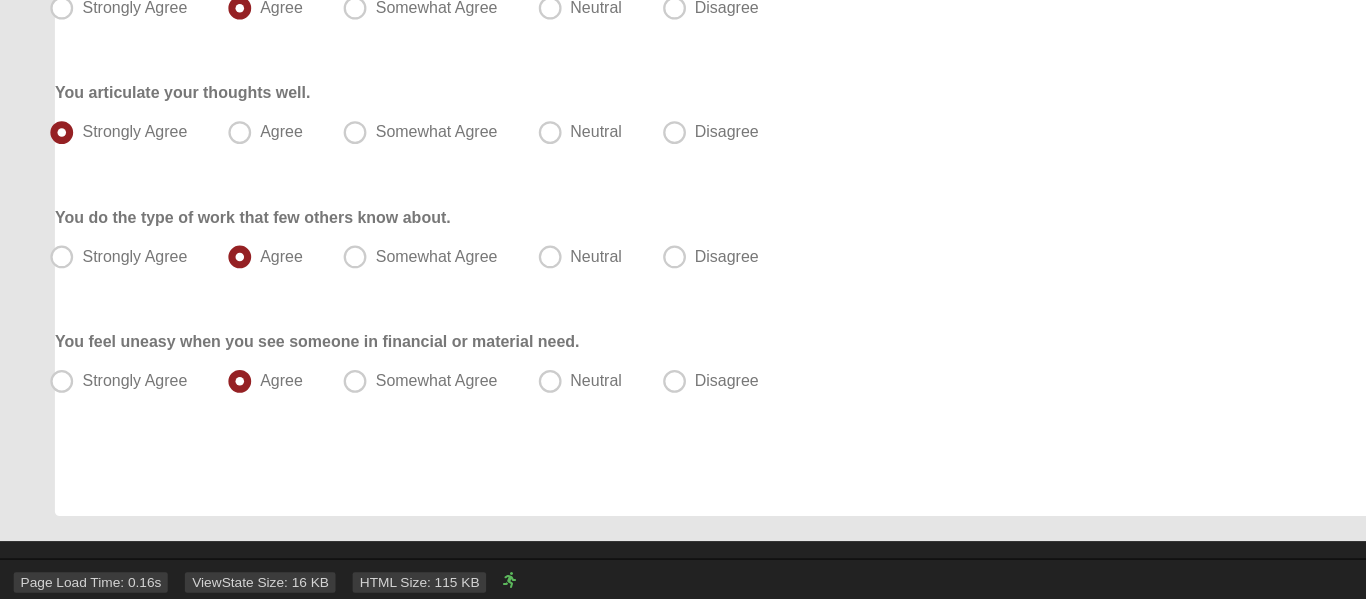 click on "Hello Evangelist Frankie
My Account
Log Out
Gifts Assessment
Assessments Gifts Assessment
Error" at bounding box center (683, -516) 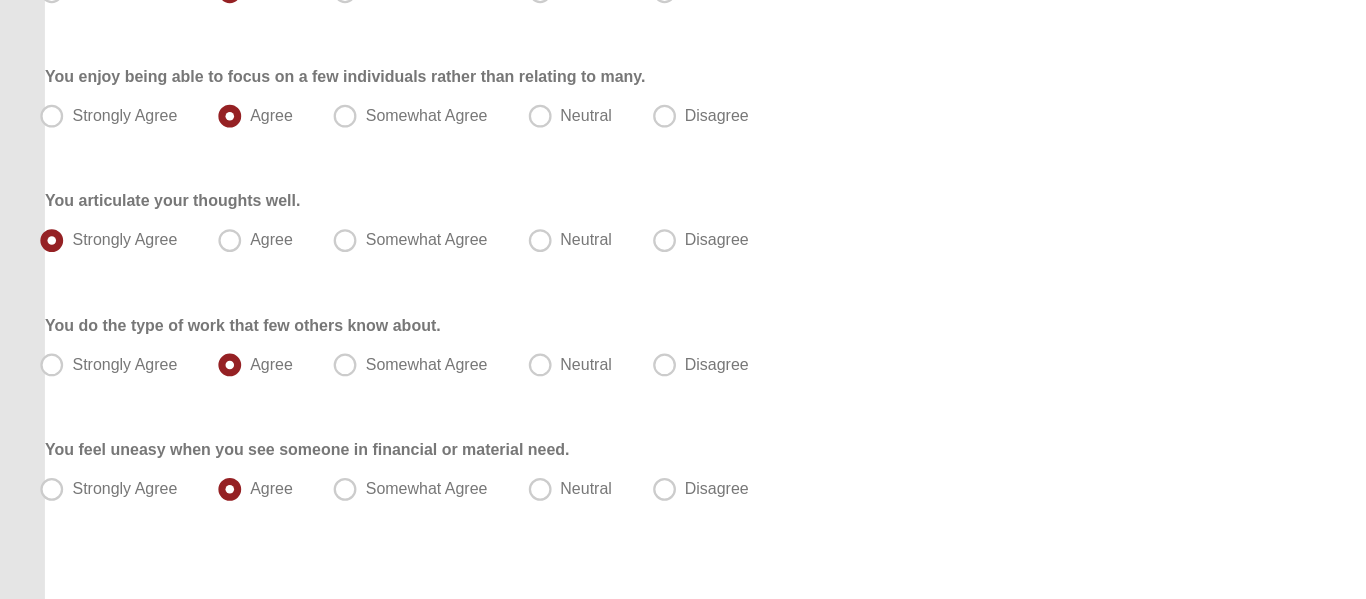 scroll, scrollTop: 1625, scrollLeft: 0, axis: vertical 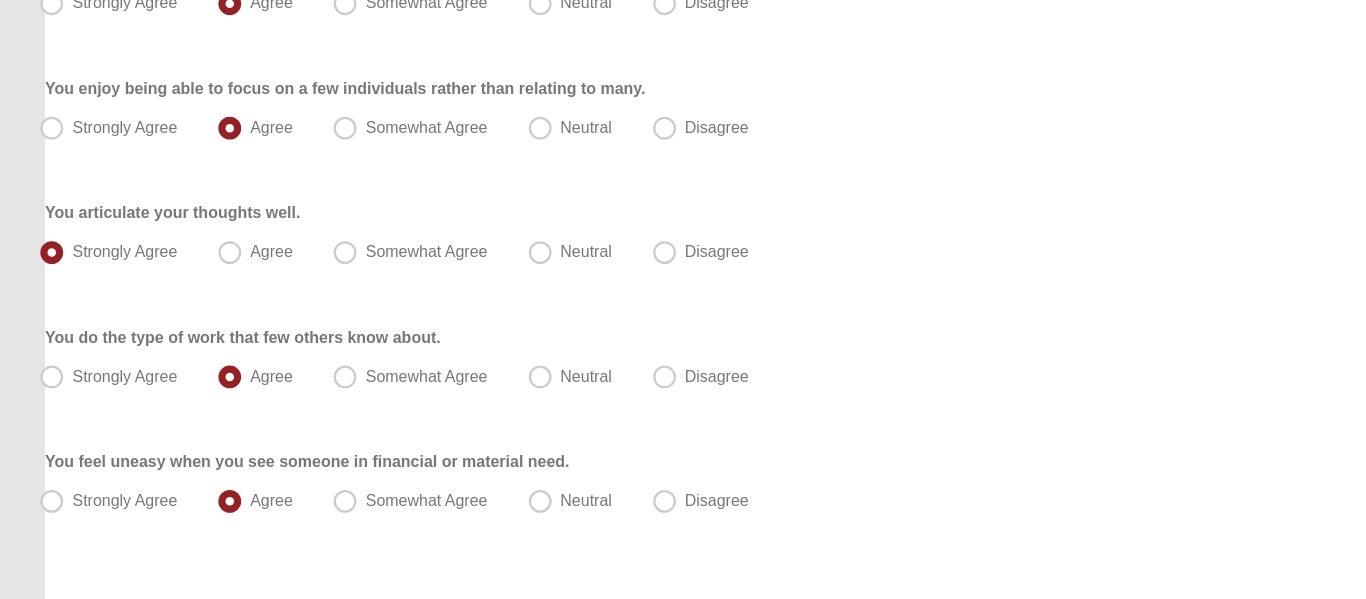 click on "Disagree" at bounding box center [626, 439] 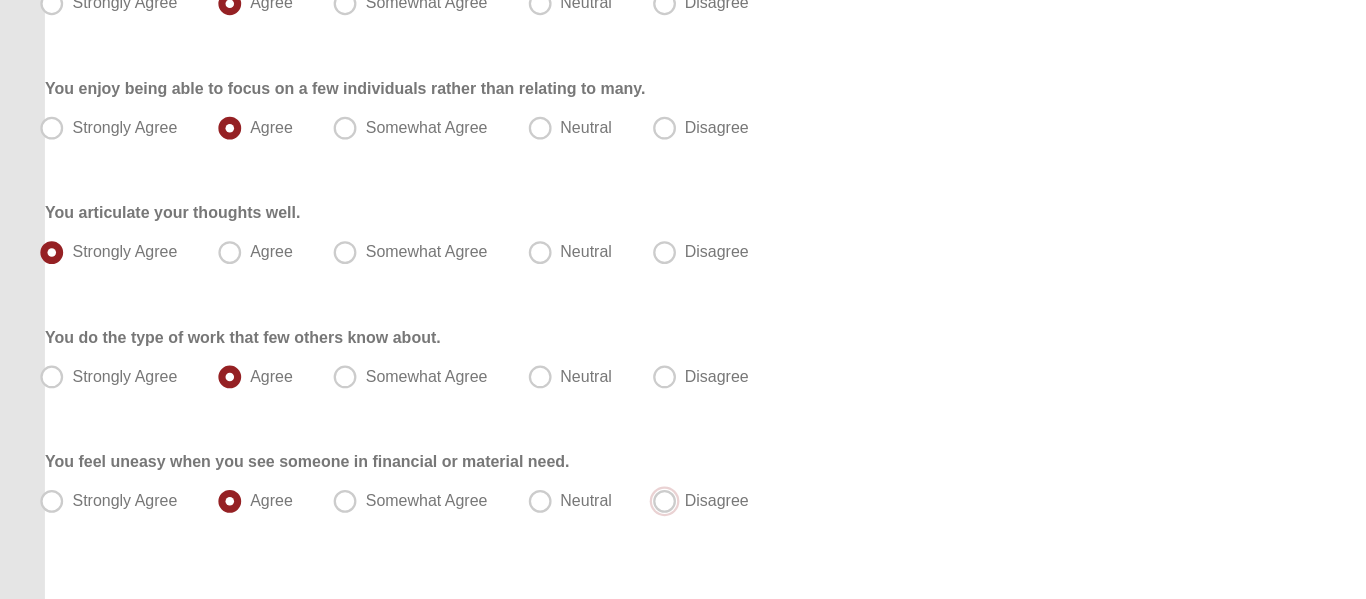 click on "Disagree" at bounding box center [596, 438] 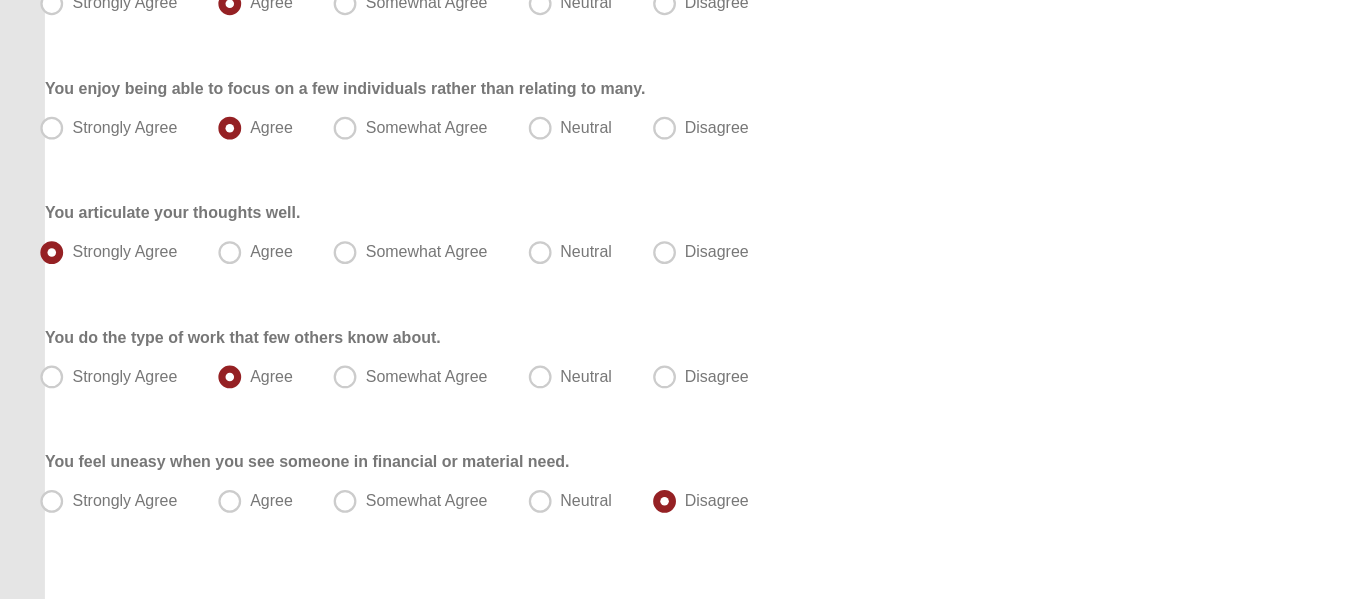 click on "Disagree" at bounding box center (626, 439) 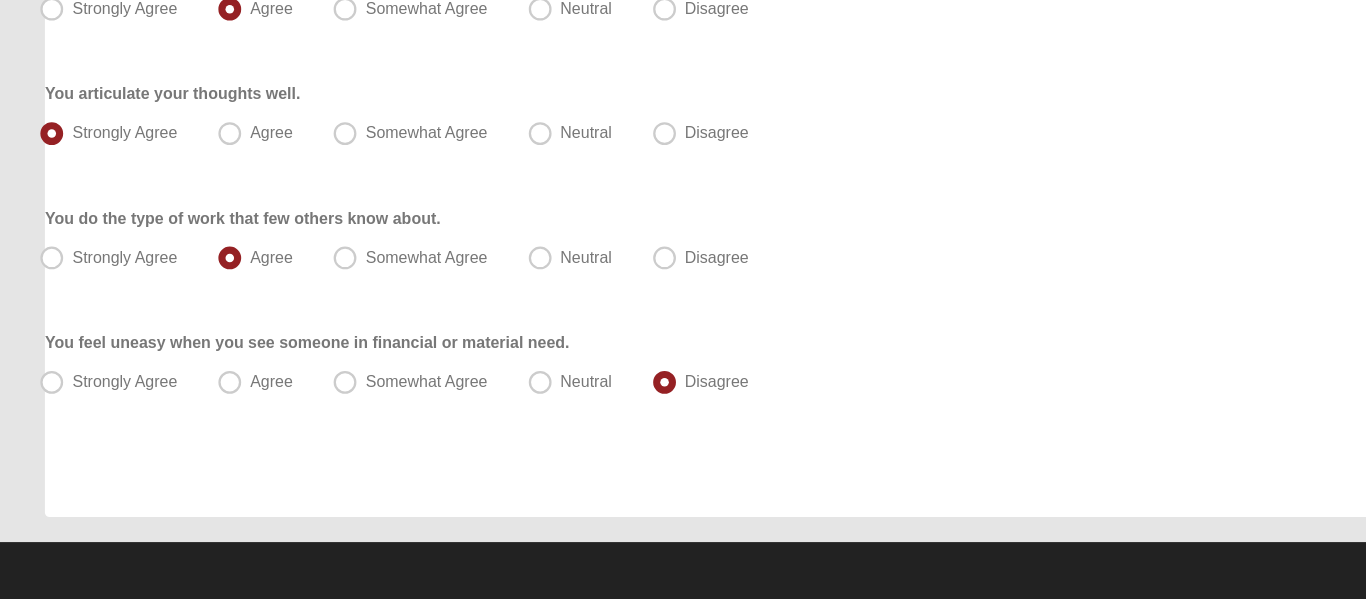 scroll, scrollTop: 1656, scrollLeft: 0, axis: vertical 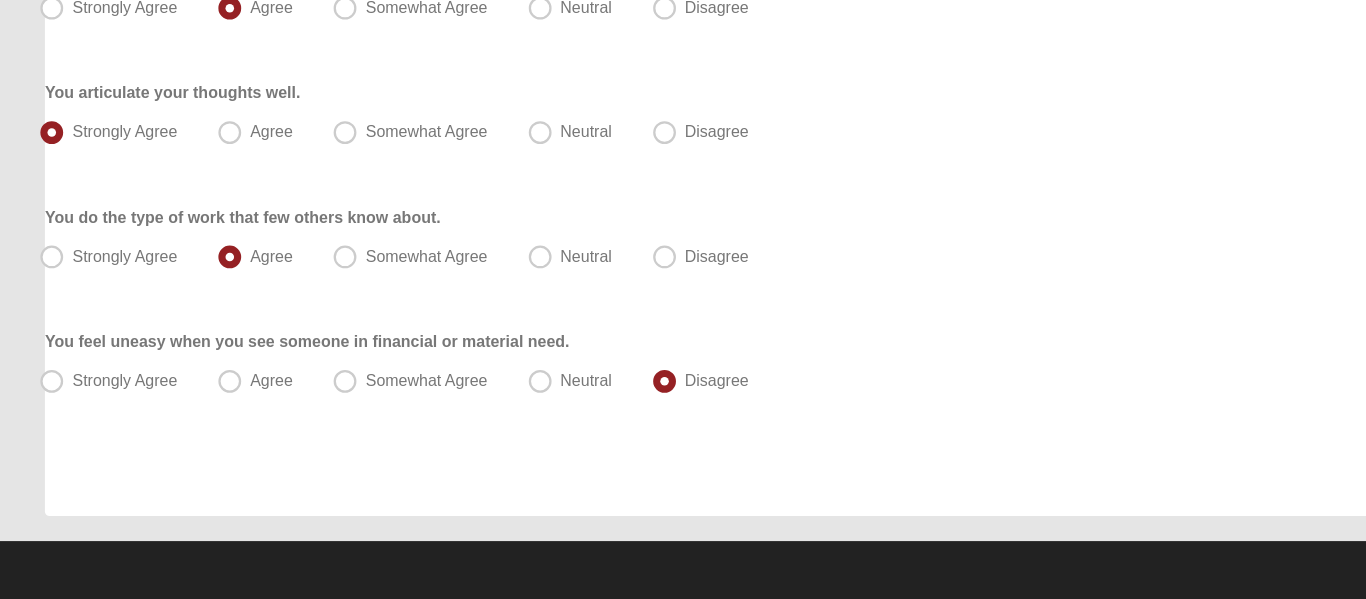 click on "Spiritual Gifts Assessment
Respond to these items quickly and don’t overthink them. Usually your first response is your best response.
0%
You enjoy studying so you can communicate truth with others.
Strongly Agree
Agree
Somewhat Agree
Neutral
Disagree" at bounding box center [683, -474] 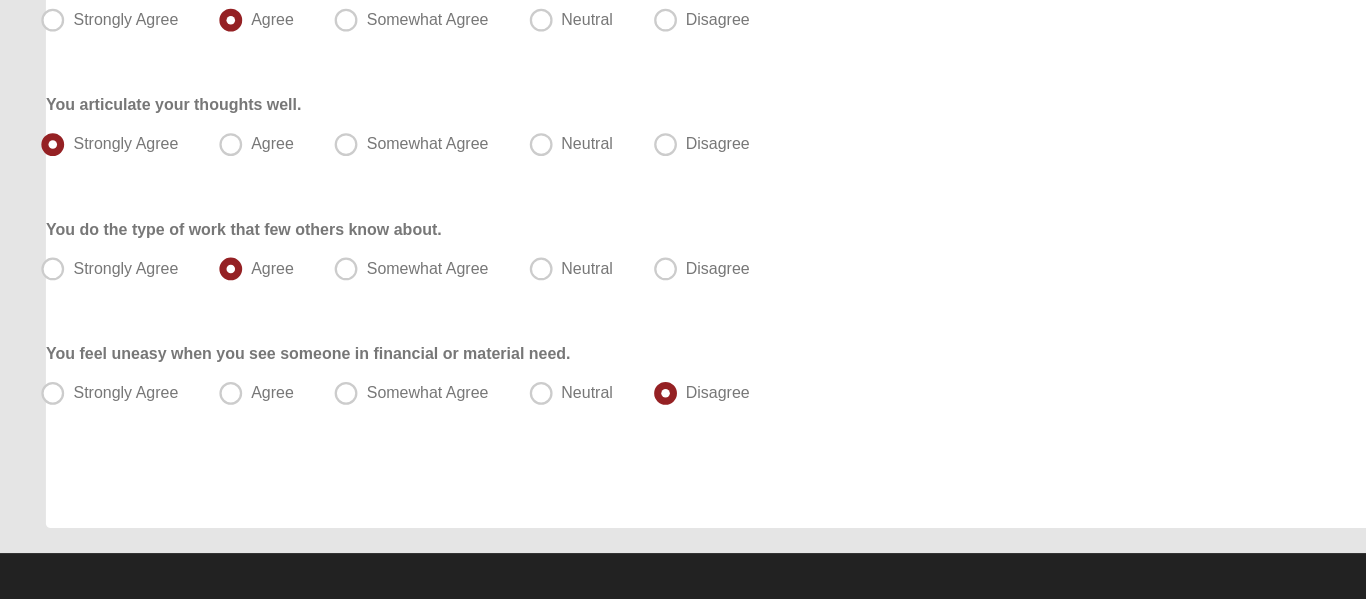 scroll, scrollTop: 1656, scrollLeft: 0, axis: vertical 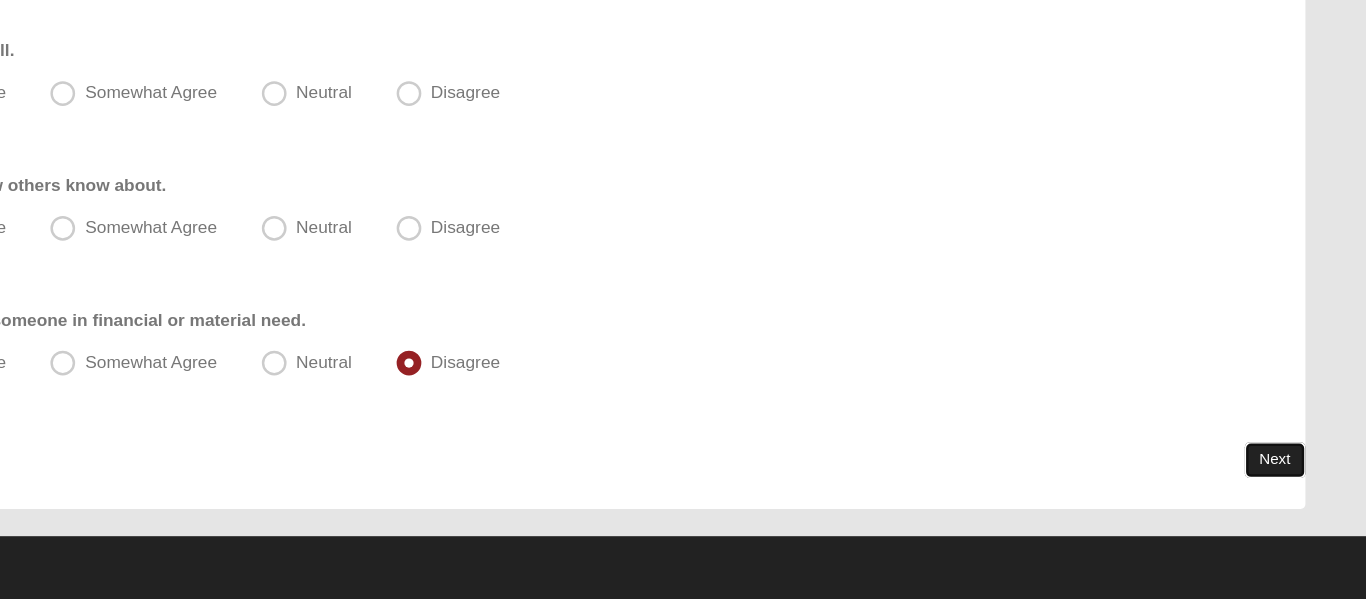 click on "Next" at bounding box center [1292, 486] 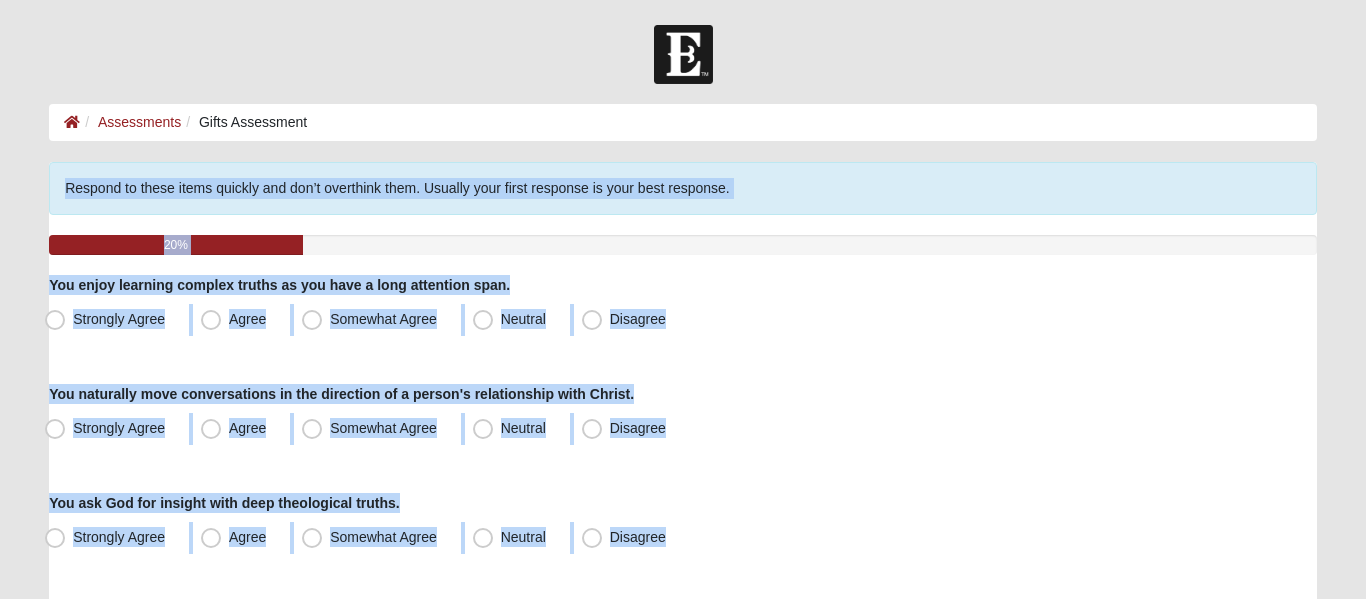 click on "Respond to these items quickly and don’t overthink them. Usually your first response is your best response.
20%
You enjoy learning complex truths as you have a long attention span.
Strongly Agree
Agree
Somewhat Agree
Neutral
Disagree
You naturally move conversations in the direction of a person's relationship with Christ.
Agree" at bounding box center (683, 1173) 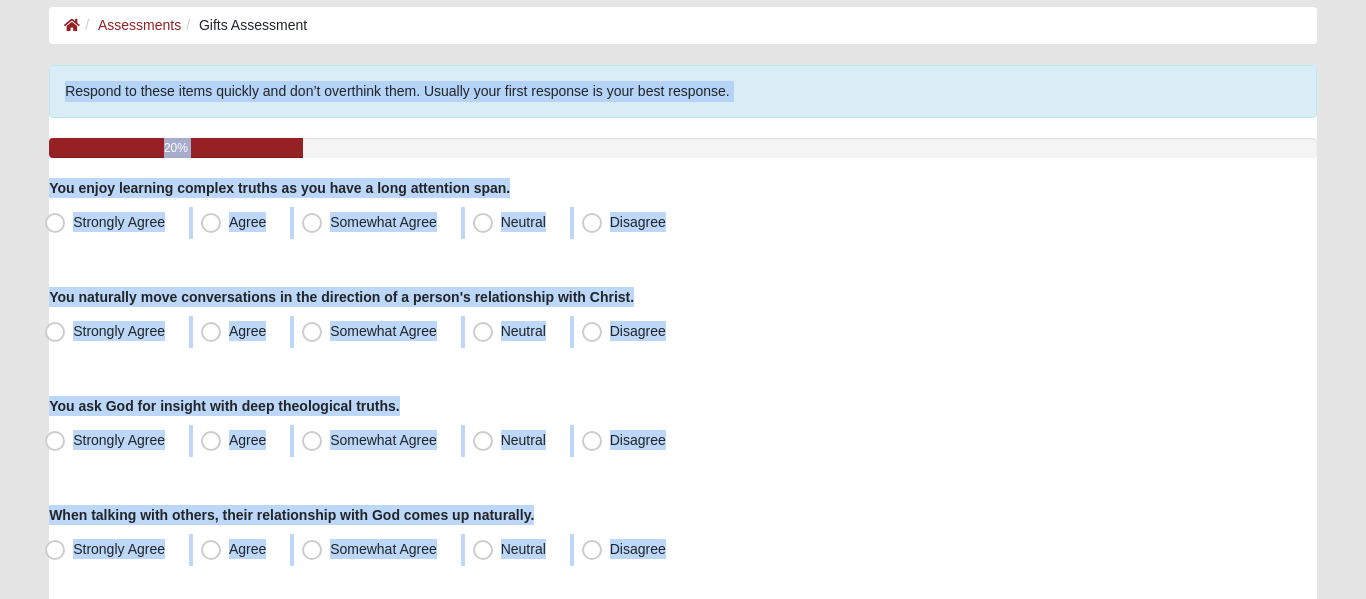 scroll, scrollTop: 99, scrollLeft: 0, axis: vertical 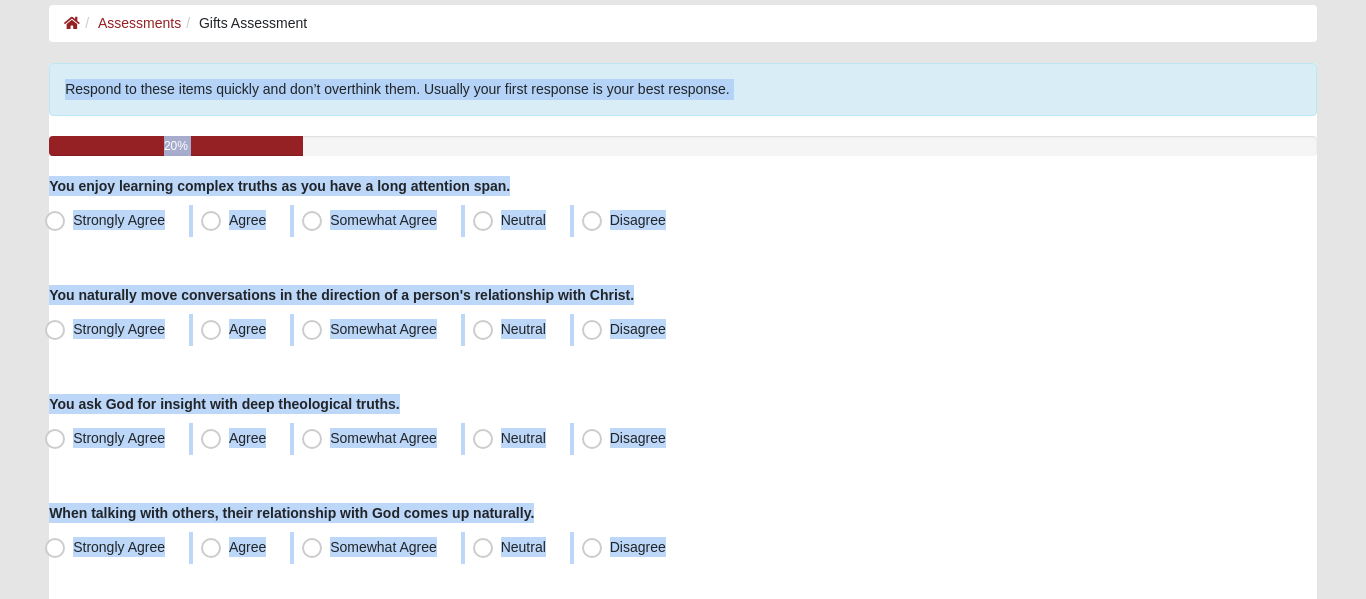 click on "Respond to these items quickly and don’t overthink them. Usually your first response is your best response.
20%
You enjoy learning complex truths as you have a long attention span.
Strongly Agree
Agree
Somewhat Agree
Neutral
Disagree
You naturally move conversations in the direction of a person's relationship with Christ.
Agree" at bounding box center [683, 1074] 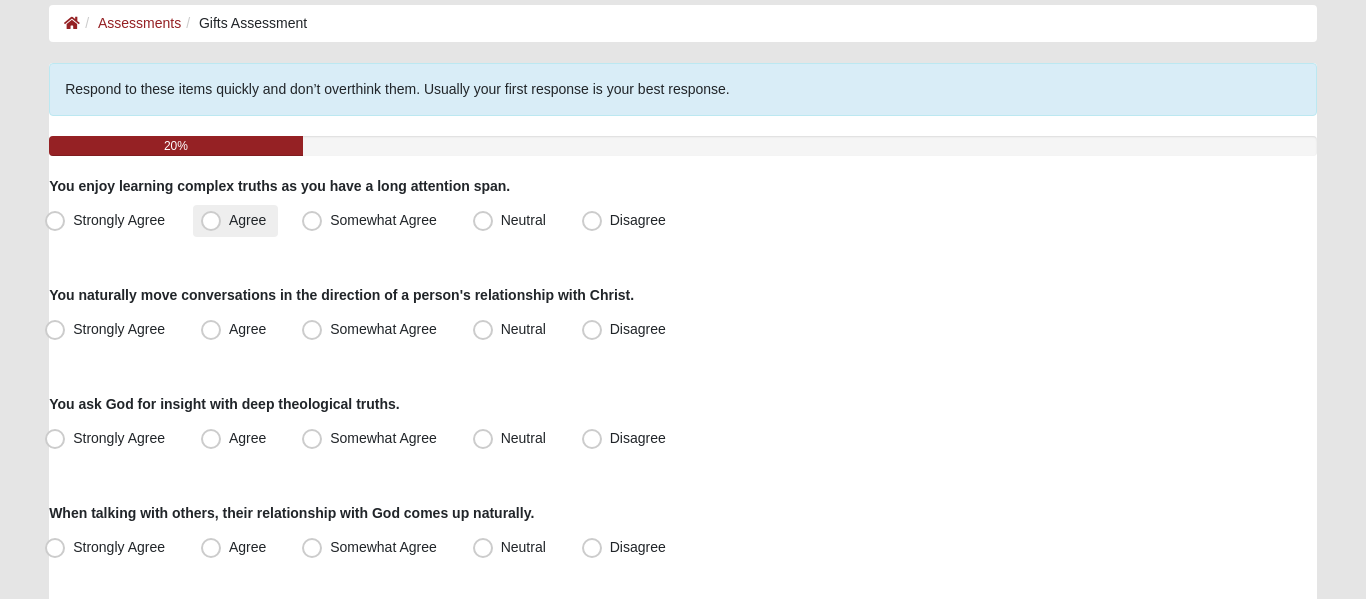 click on "Agree" at bounding box center (235, 221) 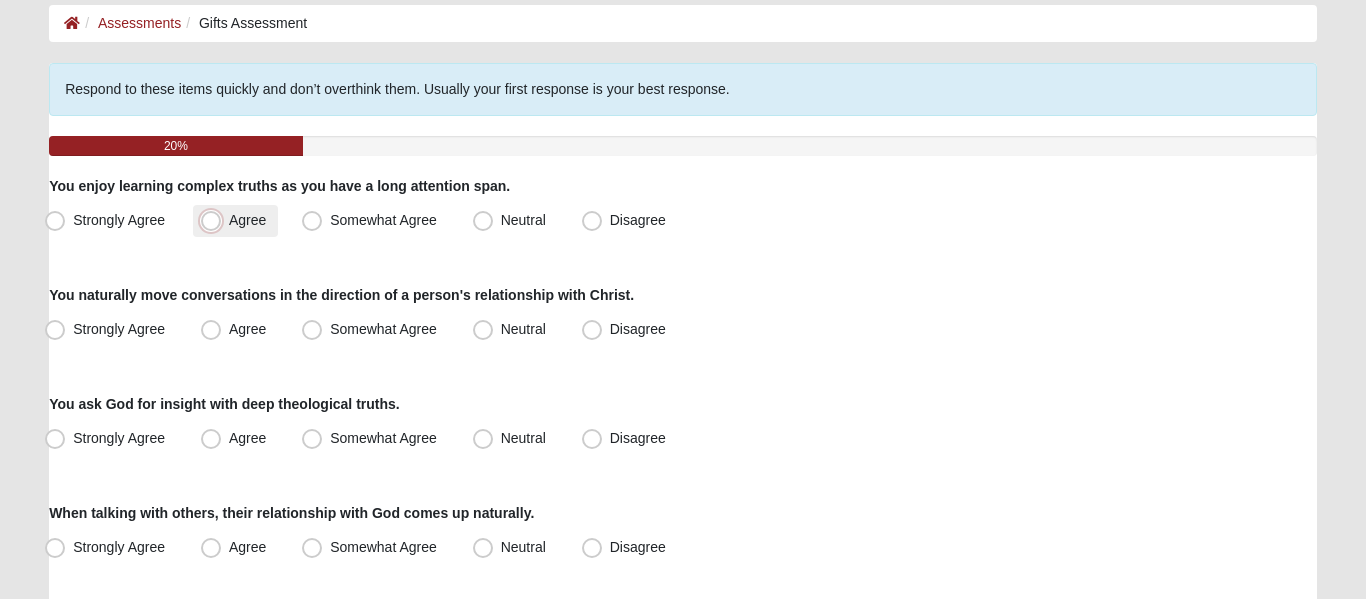 click on "Agree" at bounding box center (215, 220) 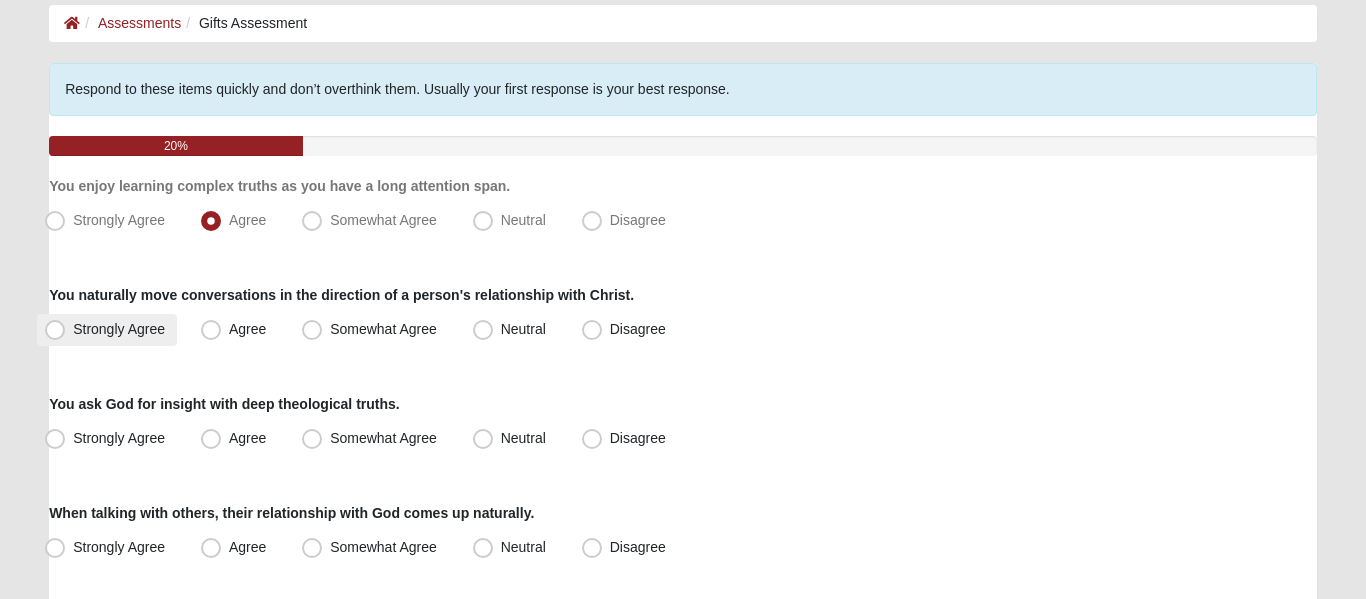 click on "Strongly Agree" at bounding box center (119, 329) 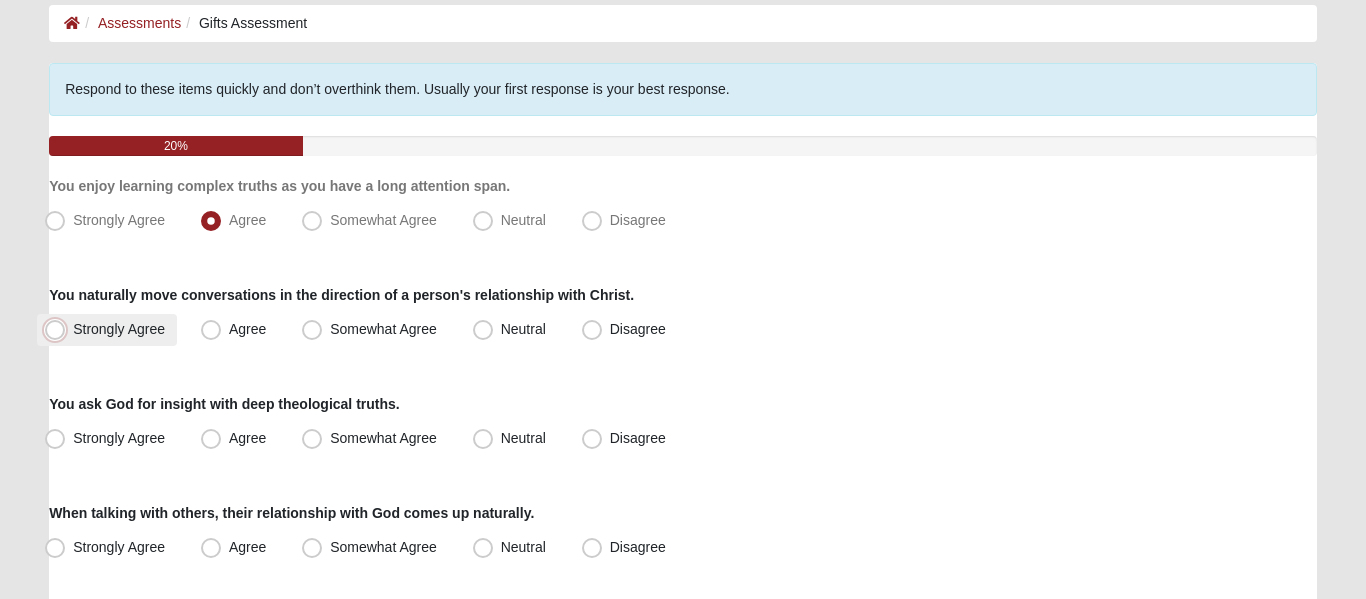 click on "Strongly Agree" at bounding box center [59, 329] 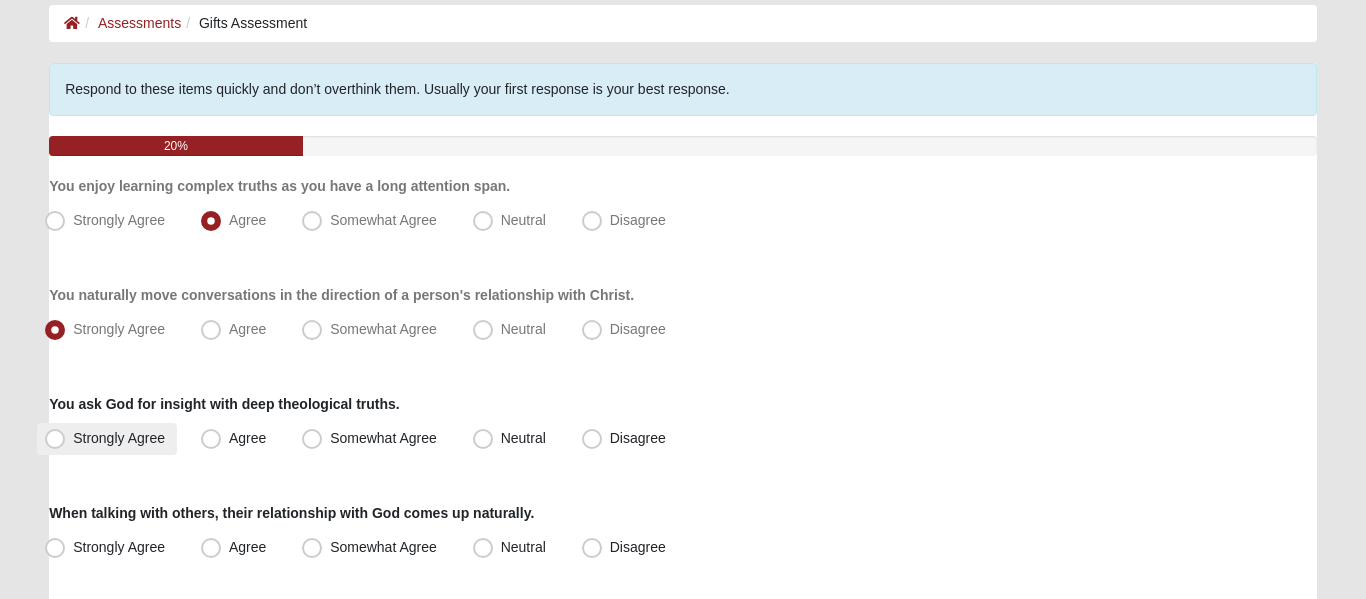 click on "Strongly Agree" at bounding box center (119, 438) 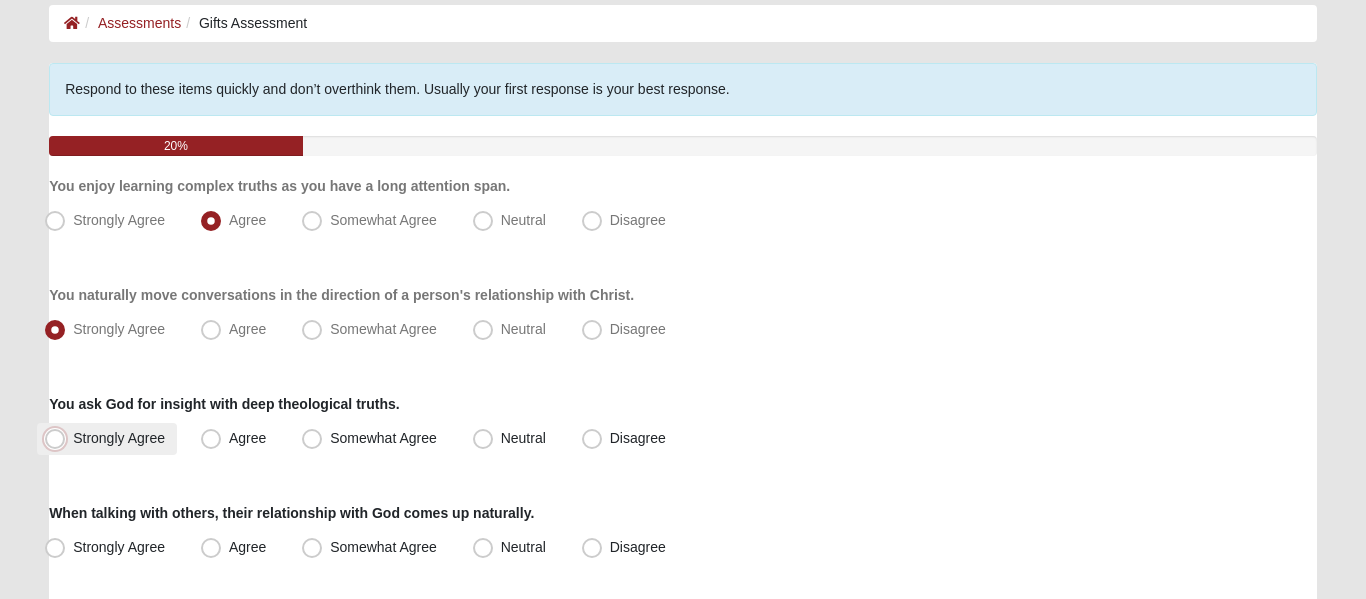 click on "Strongly Agree" at bounding box center [59, 438] 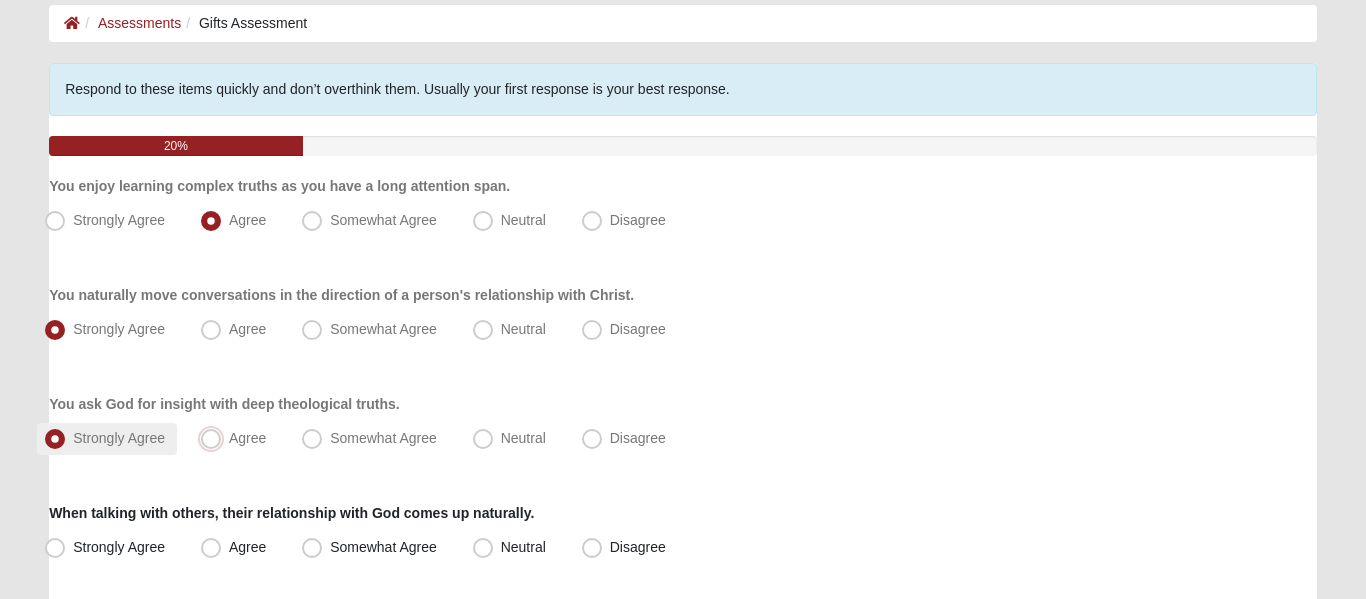 click on "Agree" at bounding box center (215, 438) 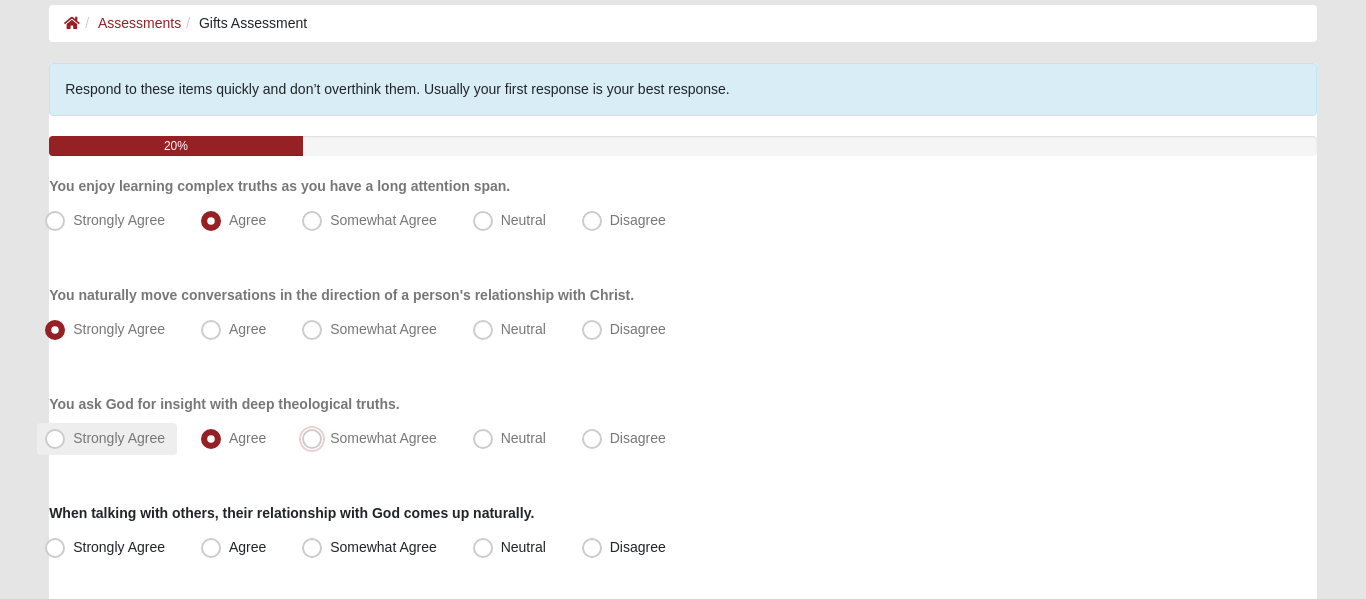 click on "Somewhat Agree" at bounding box center [316, 438] 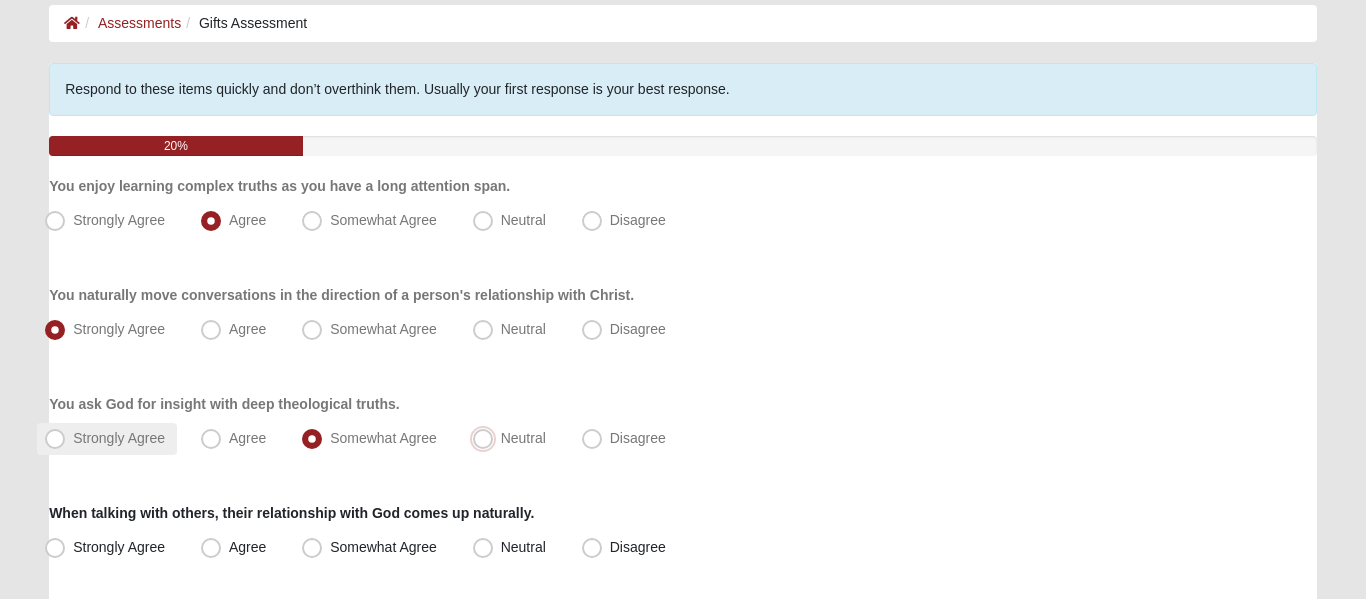 click on "Neutral" at bounding box center [487, 438] 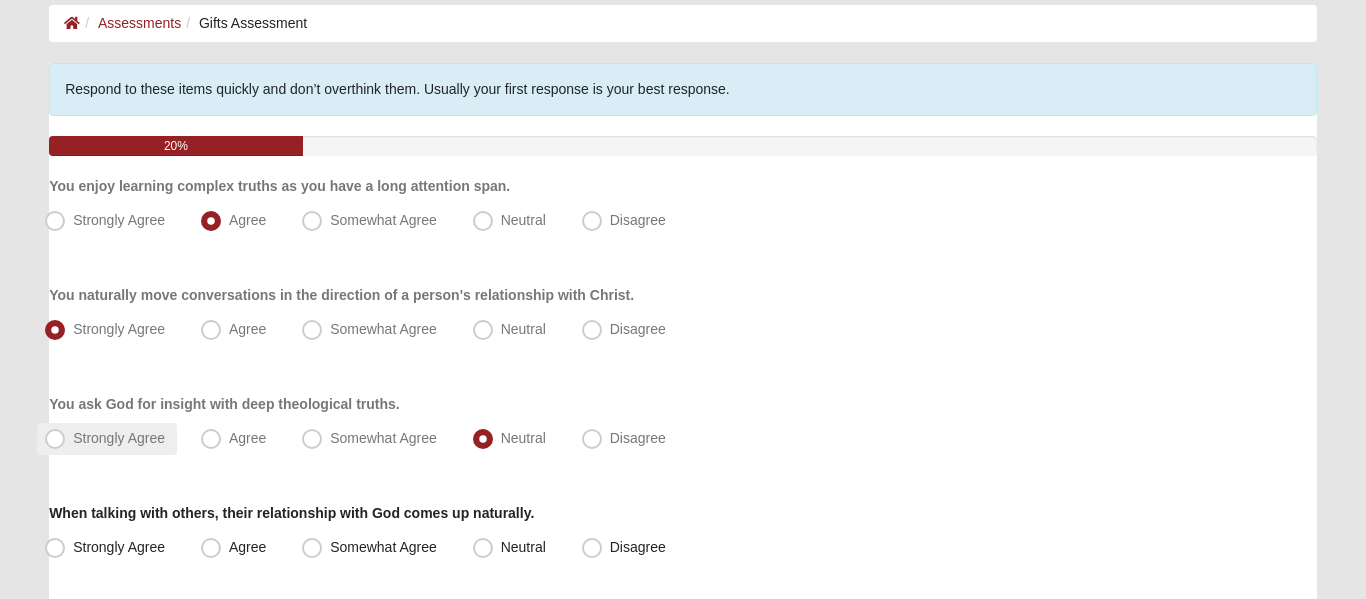 click on "Strongly Agree" at bounding box center [119, 438] 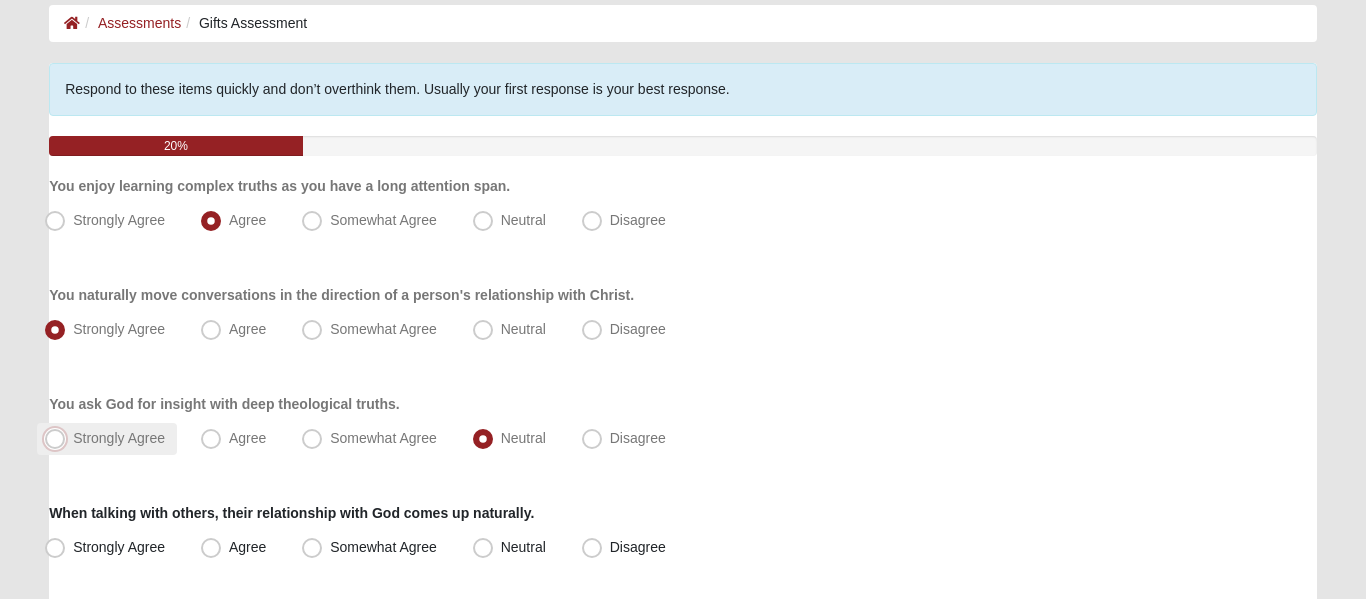 click on "Strongly Agree" at bounding box center (59, 438) 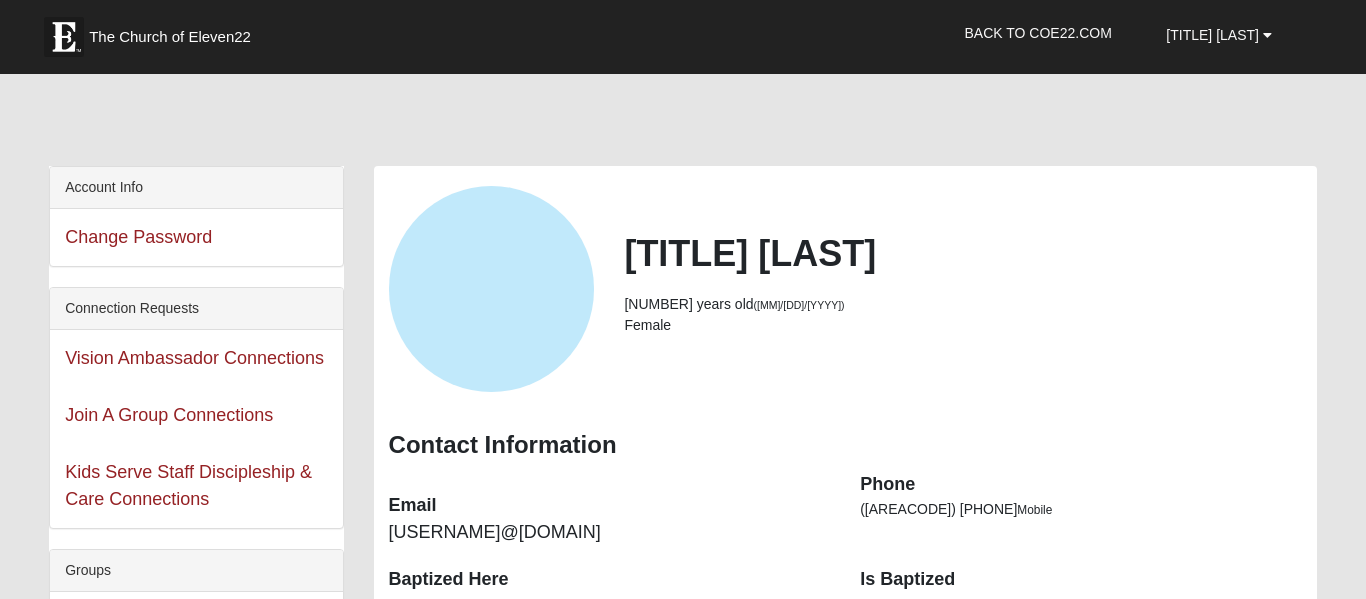 scroll, scrollTop: 804, scrollLeft: 0, axis: vertical 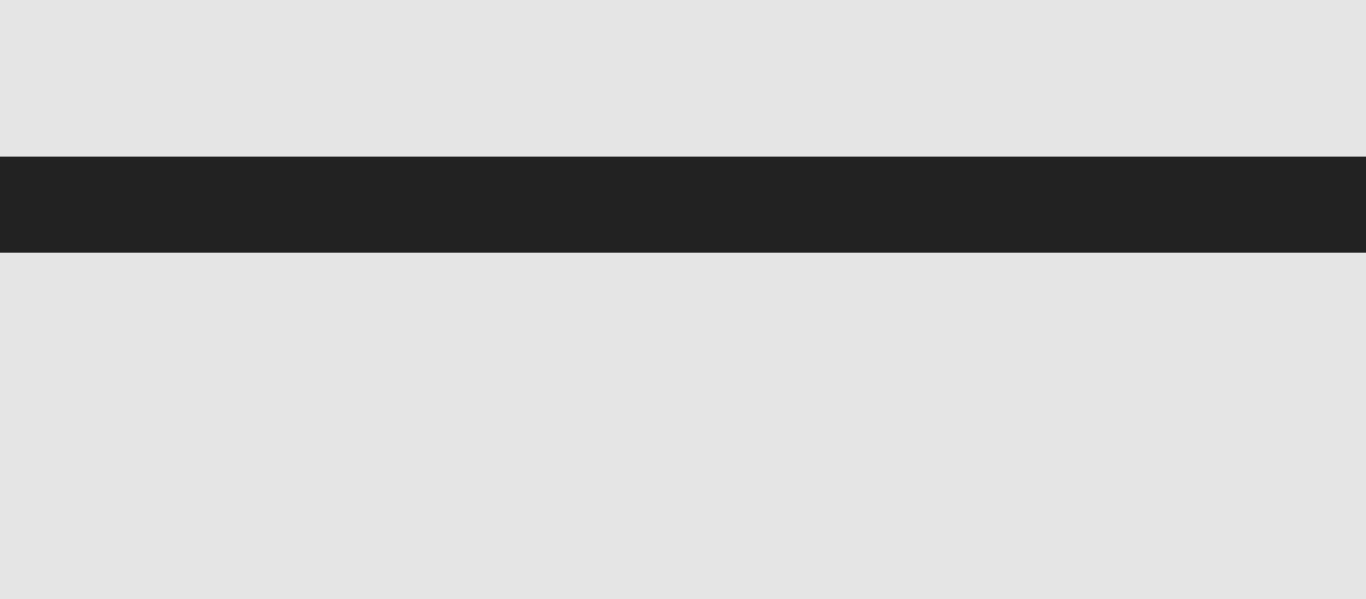 select on "6" 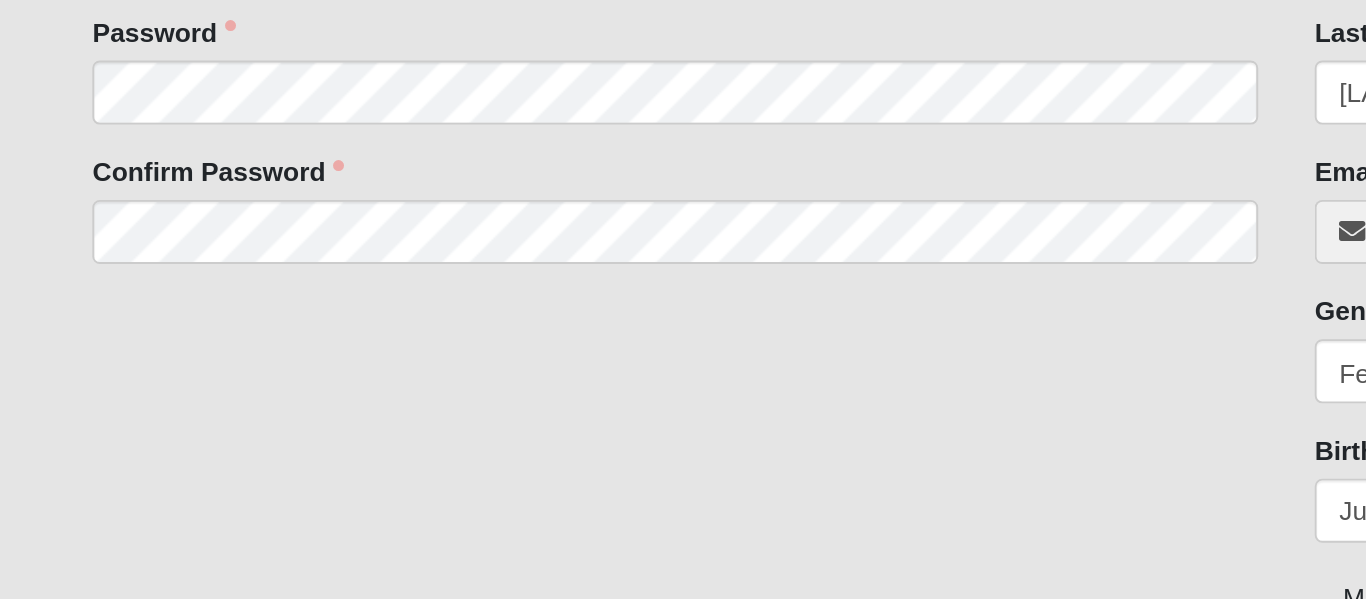 scroll, scrollTop: 0, scrollLeft: 0, axis: both 